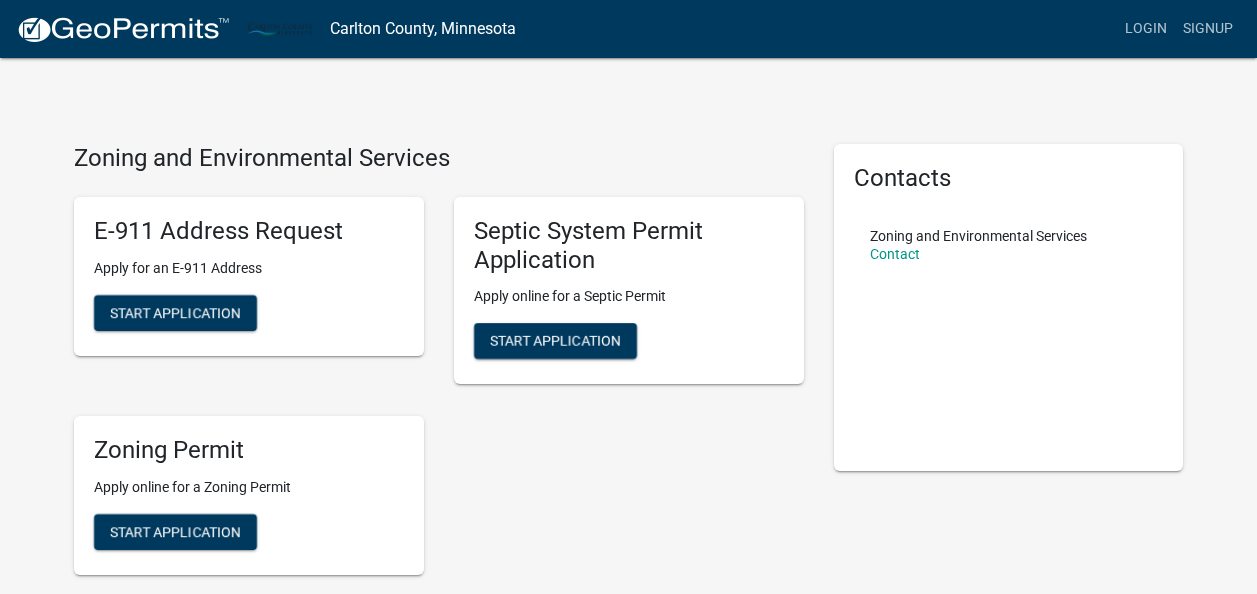 scroll, scrollTop: 0, scrollLeft: 0, axis: both 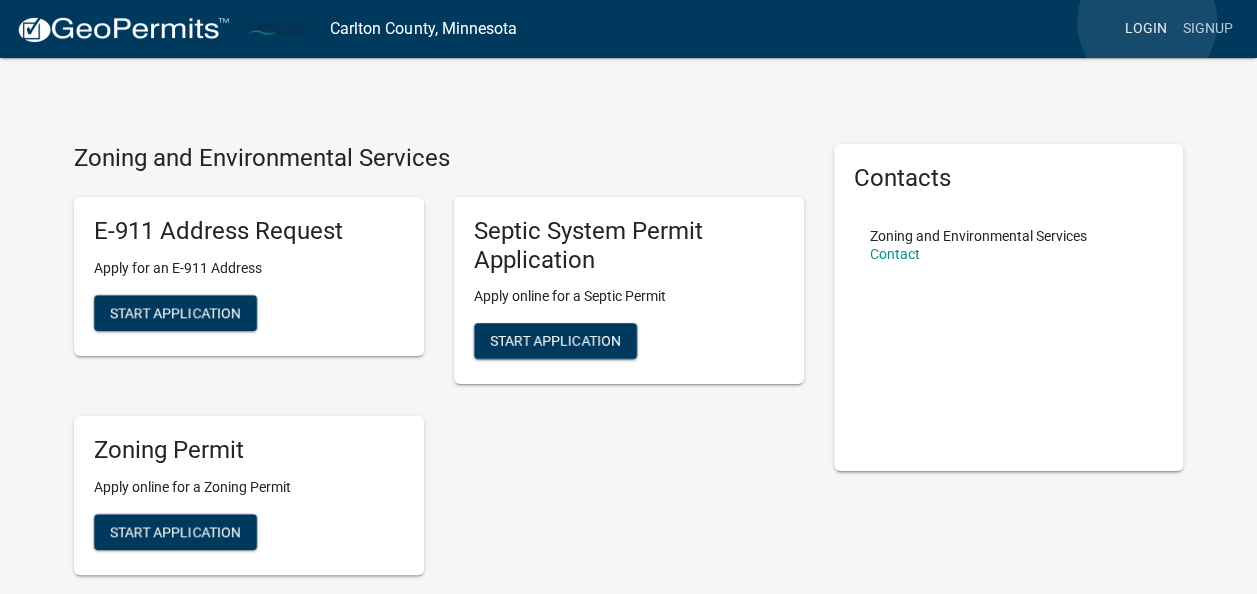 click on "Login" at bounding box center (1146, 29) 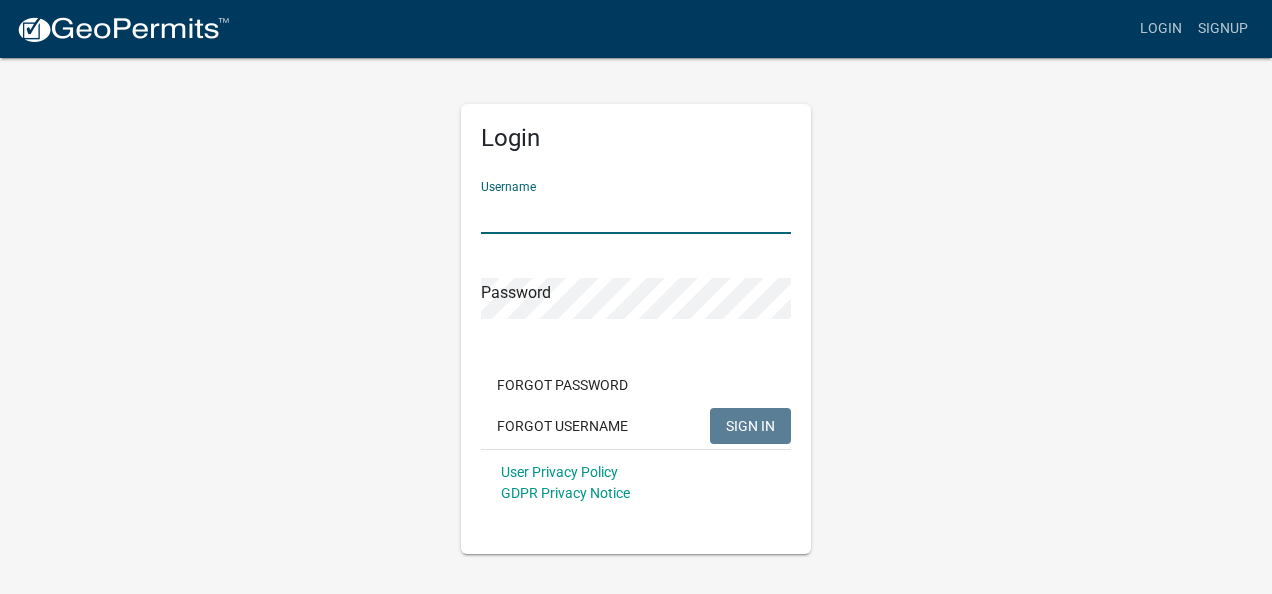 click on "Username" at bounding box center (636, 213) 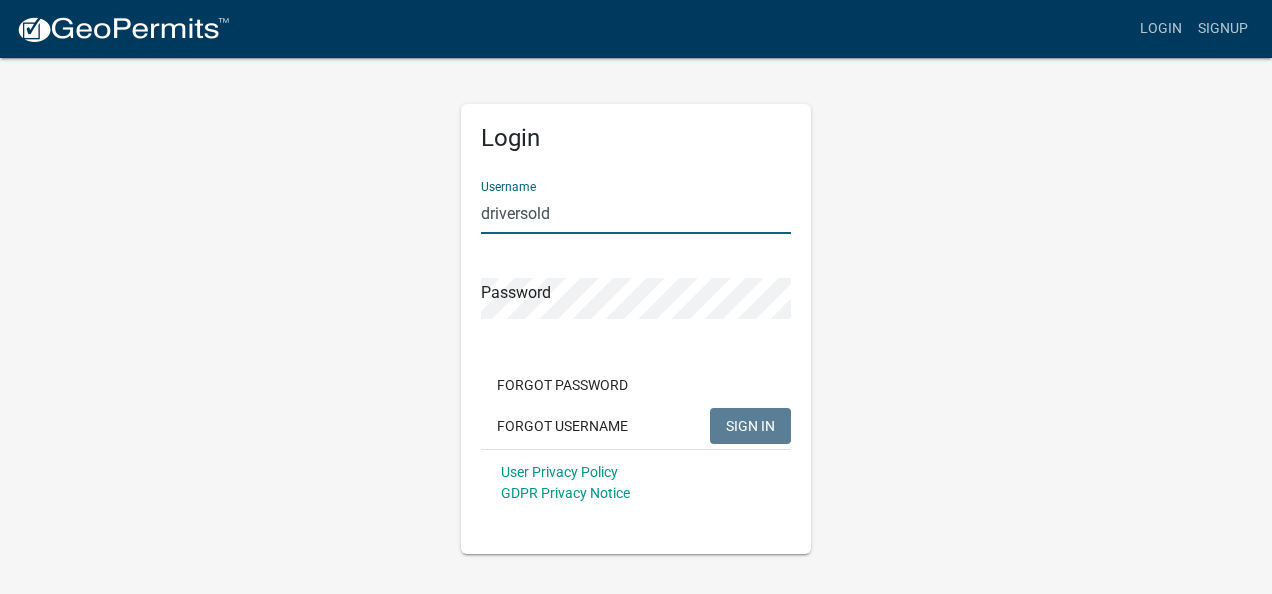 type on "driversold" 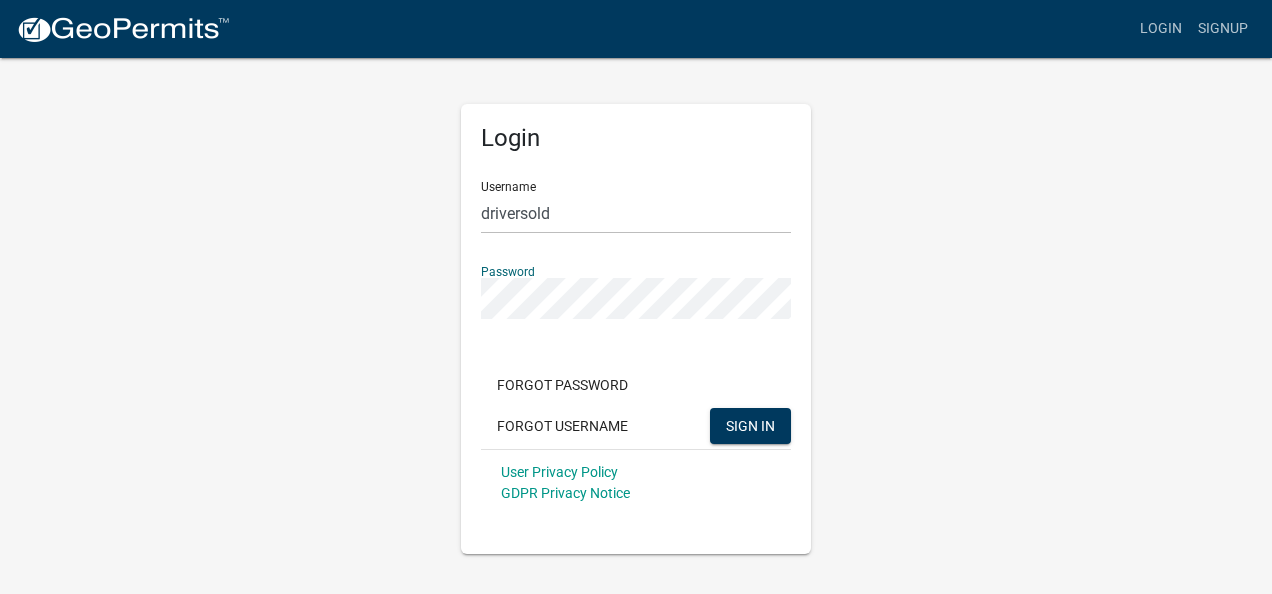 click on "SIGN IN" 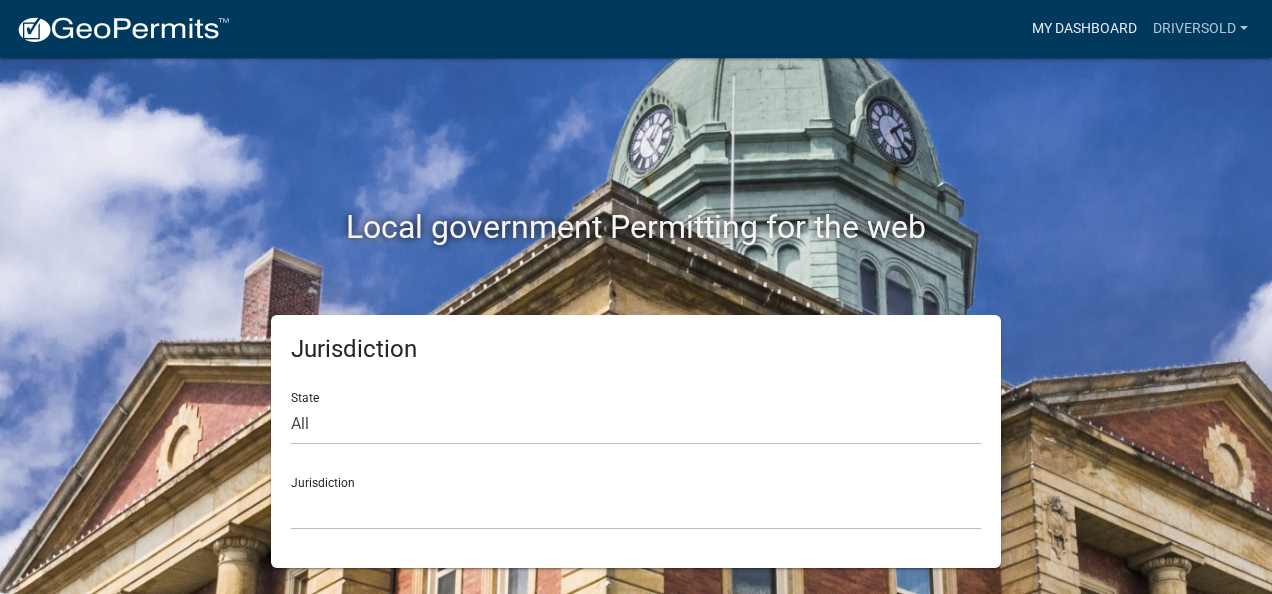 click on "My Dashboard" at bounding box center [1084, 29] 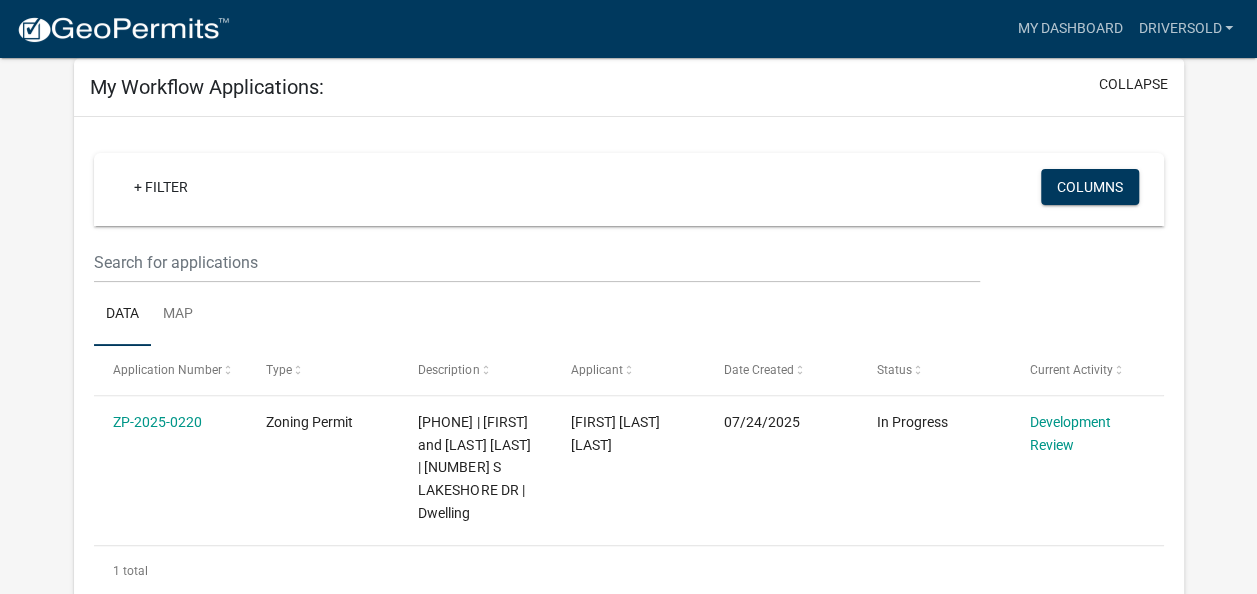 scroll, scrollTop: 0, scrollLeft: 0, axis: both 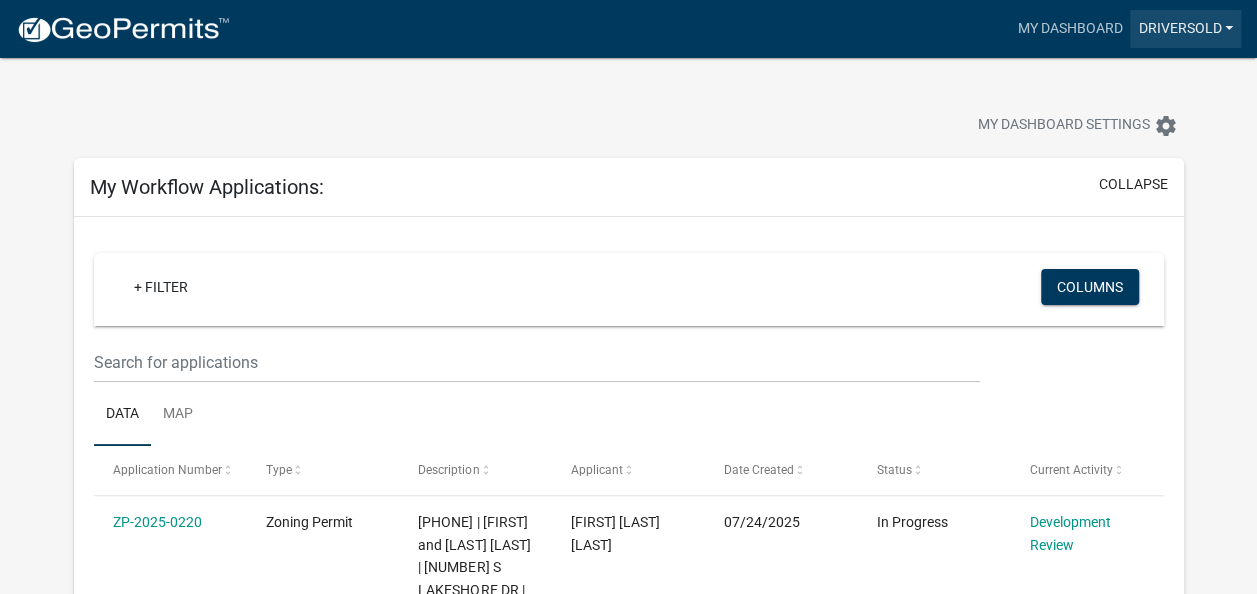 click on "driversold" at bounding box center (1185, 29) 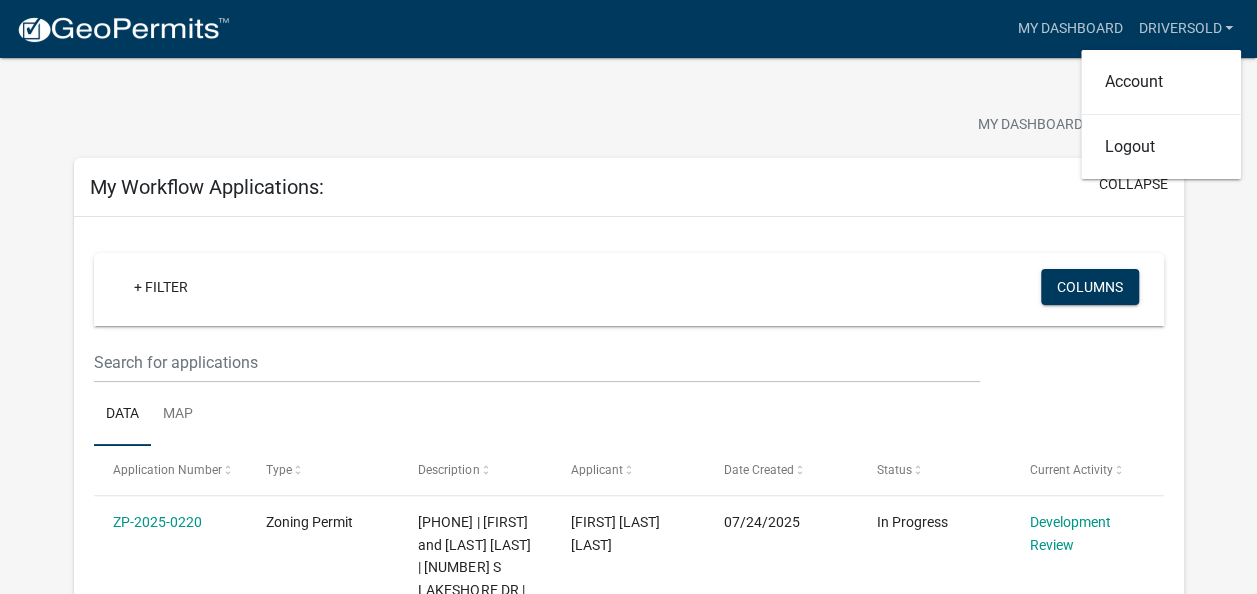 click on "My Dashboard Settings  settings" 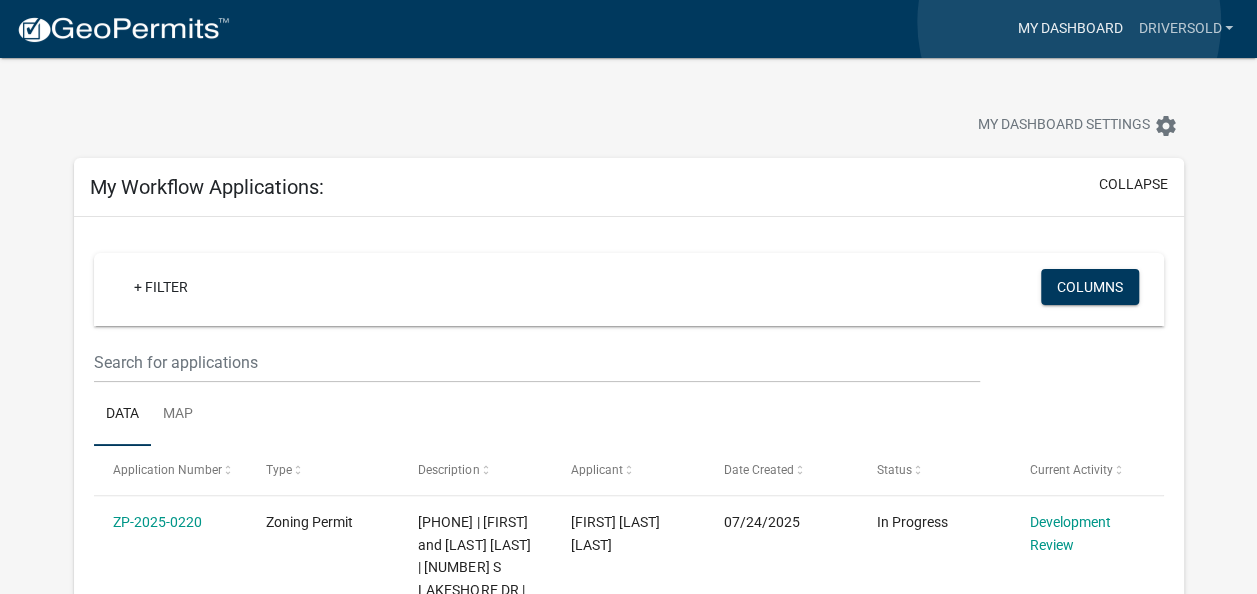 click on "My Dashboard" at bounding box center (1069, 29) 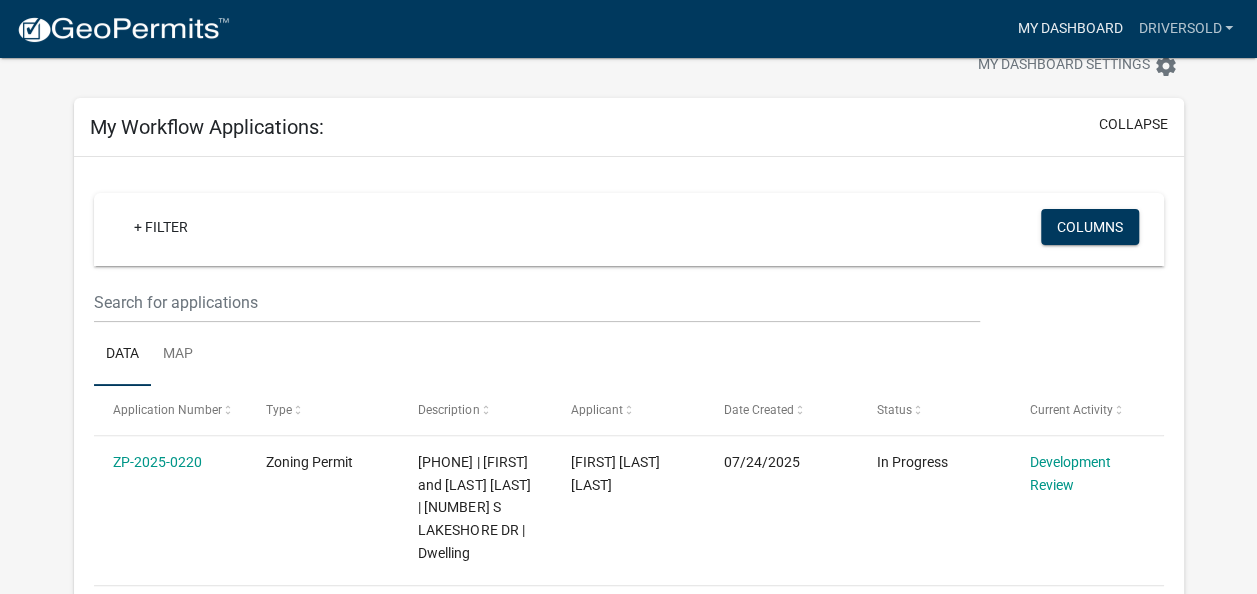 scroll, scrollTop: 0, scrollLeft: 0, axis: both 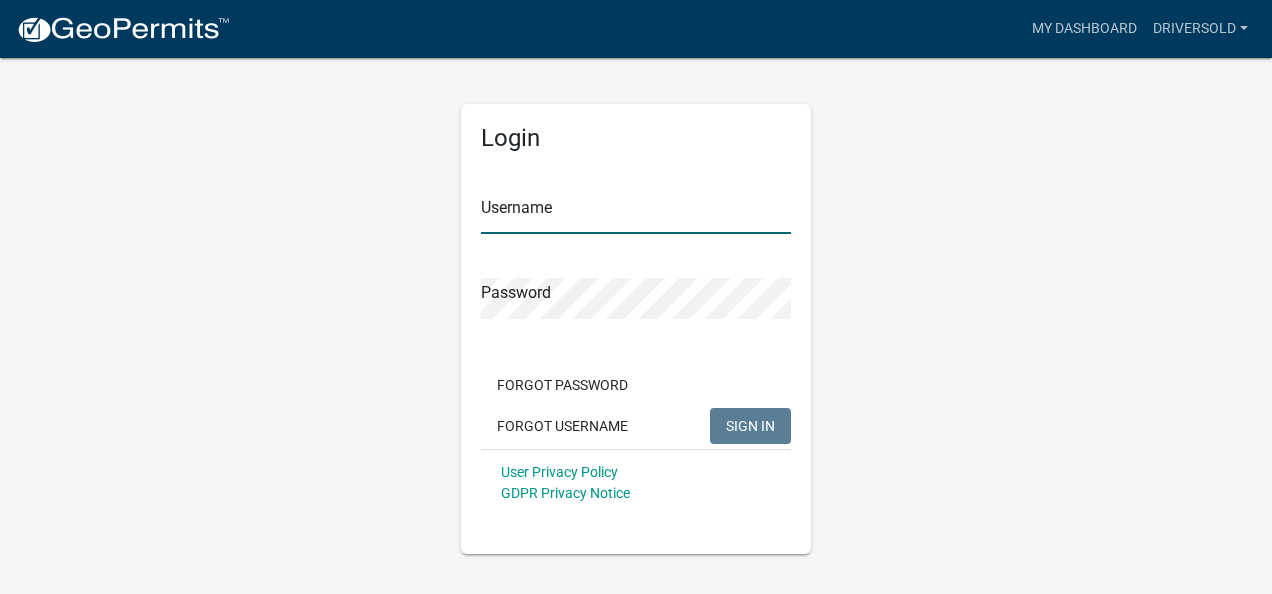 type on "driversold" 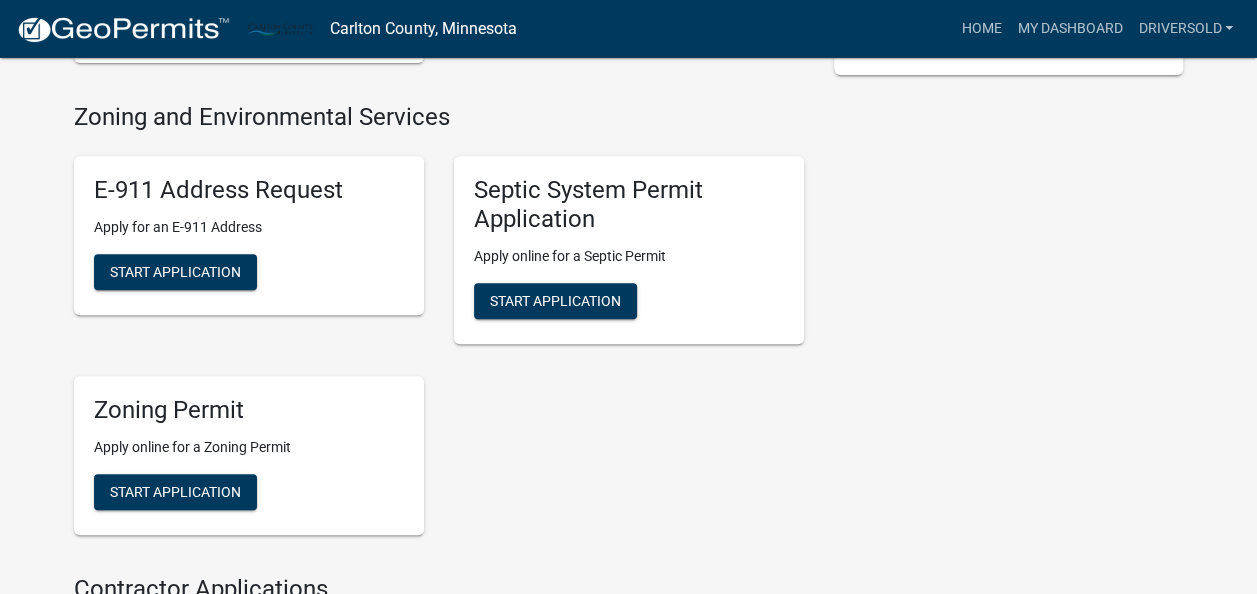 scroll, scrollTop: 400, scrollLeft: 0, axis: vertical 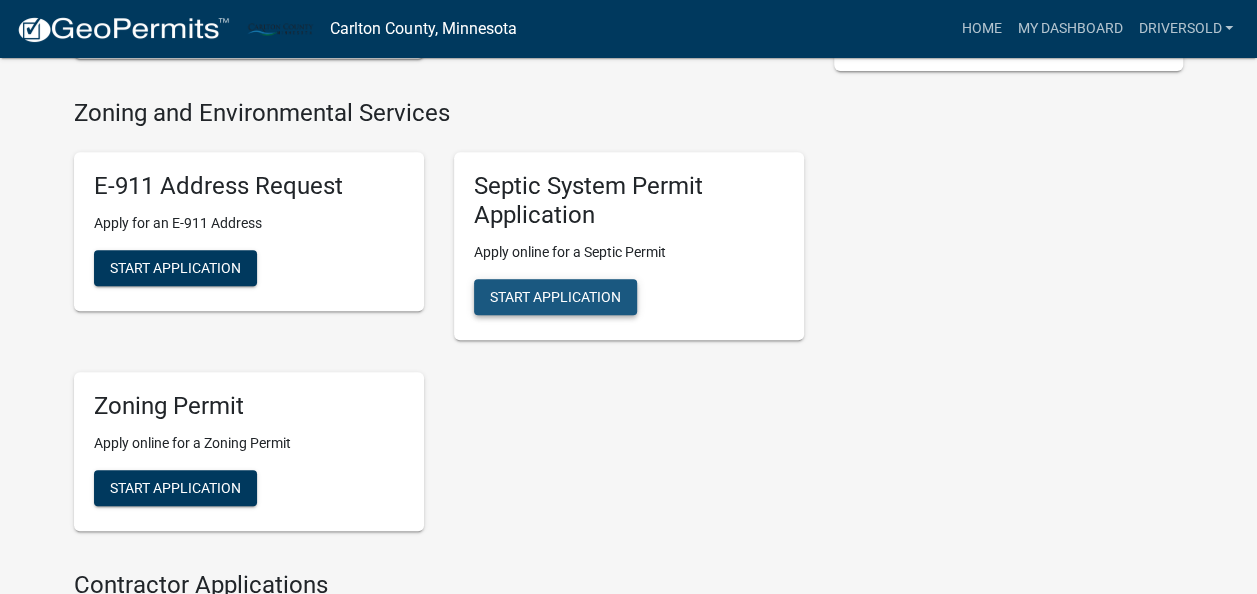 click on "Start Application" at bounding box center (555, 296) 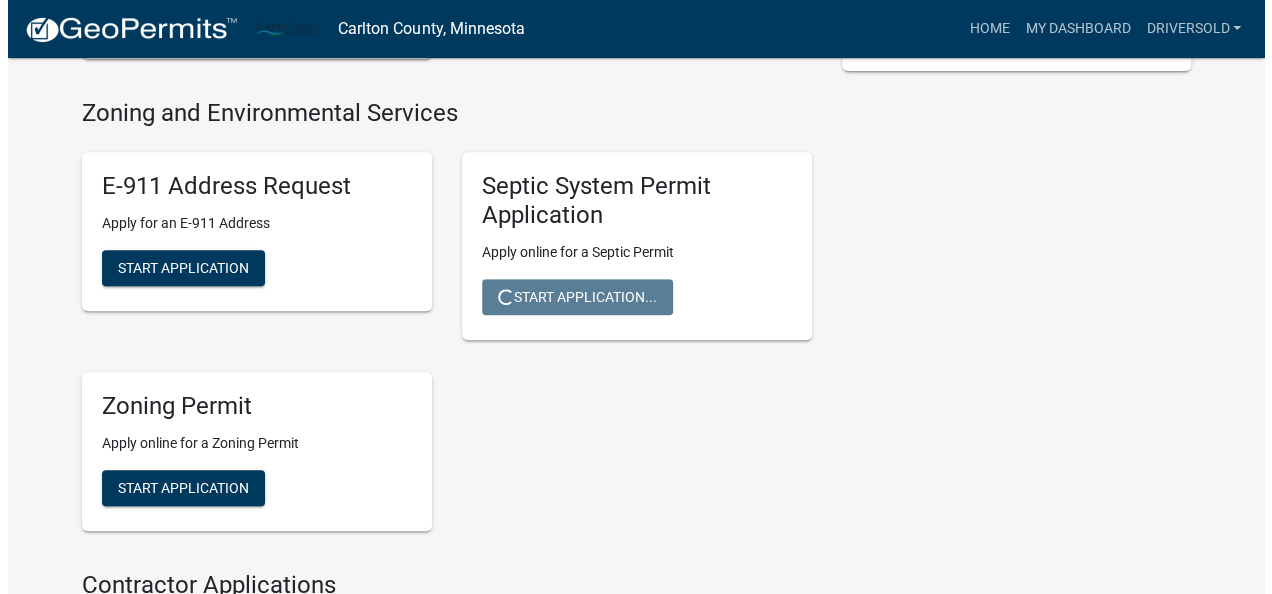 scroll, scrollTop: 0, scrollLeft: 0, axis: both 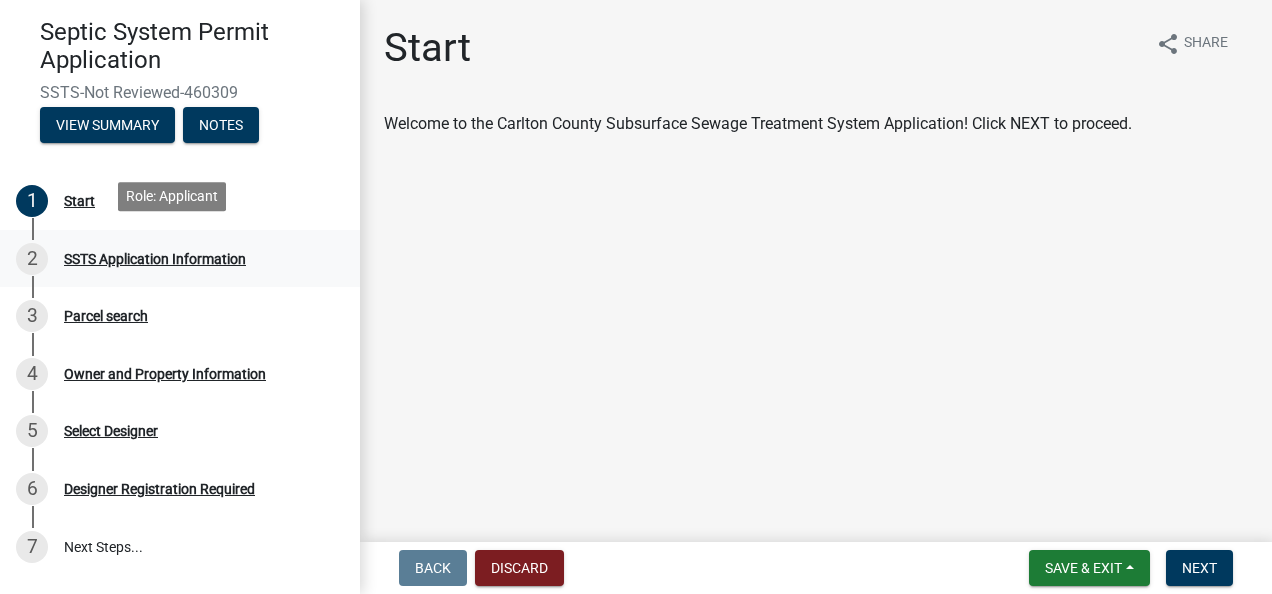 click on "SSTS Application Information" at bounding box center [155, 259] 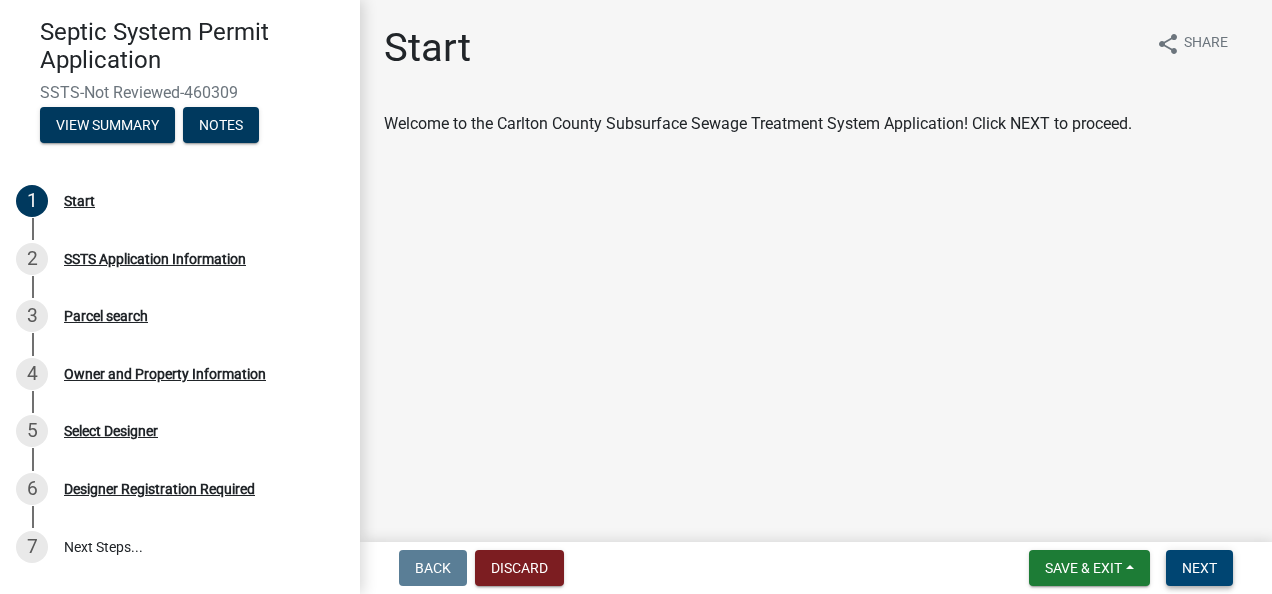 click on "Next" at bounding box center (1199, 568) 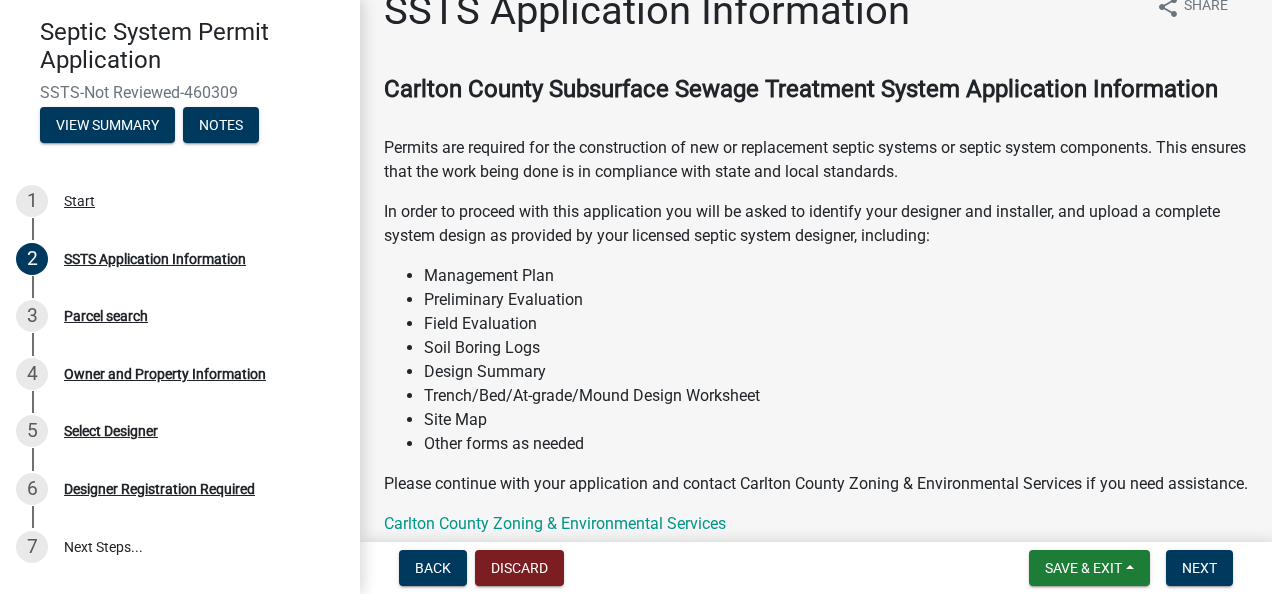 scroll, scrollTop: 0, scrollLeft: 0, axis: both 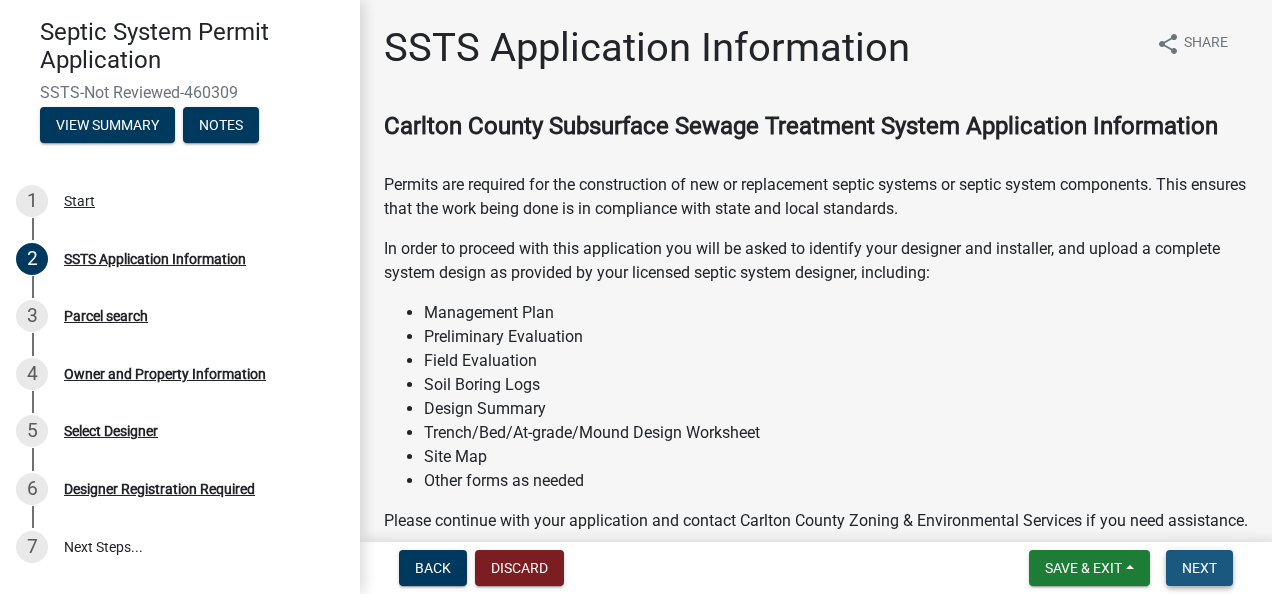 click on "Next" at bounding box center (1199, 568) 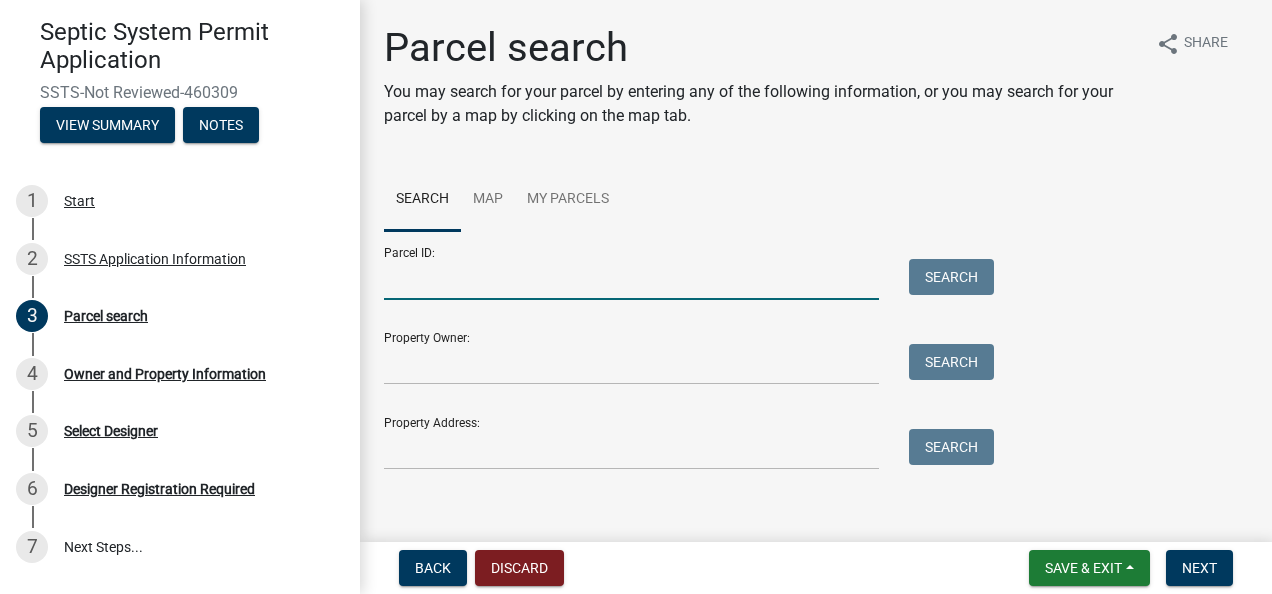 click on "Parcel ID:" at bounding box center (631, 279) 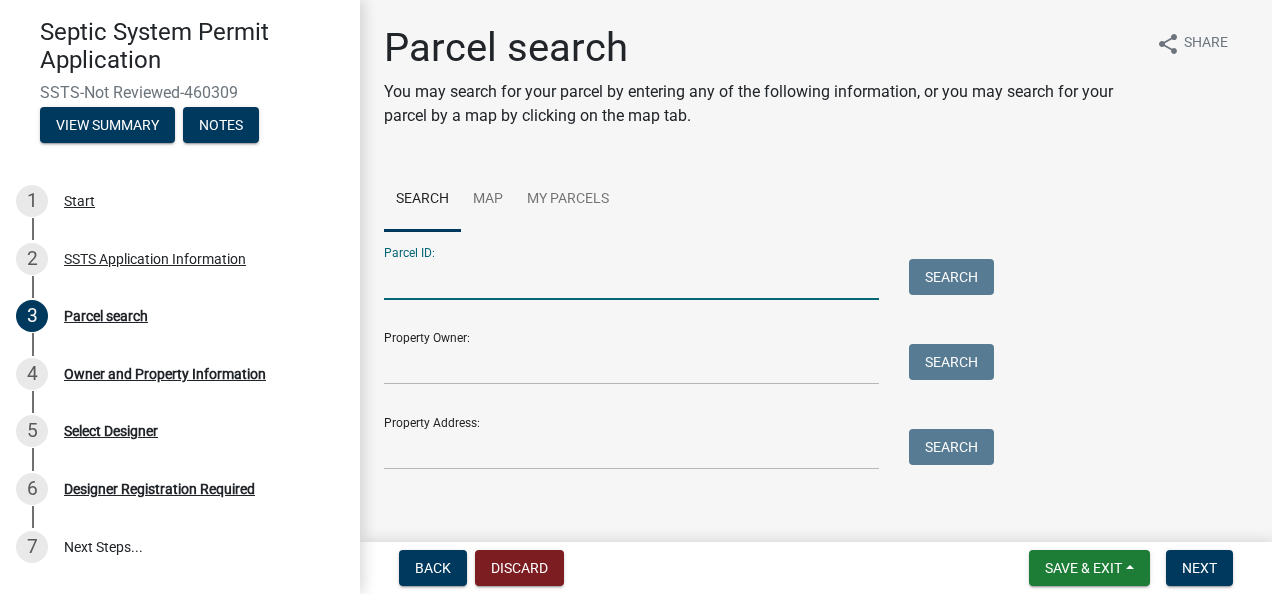 scroll, scrollTop: 14, scrollLeft: 0, axis: vertical 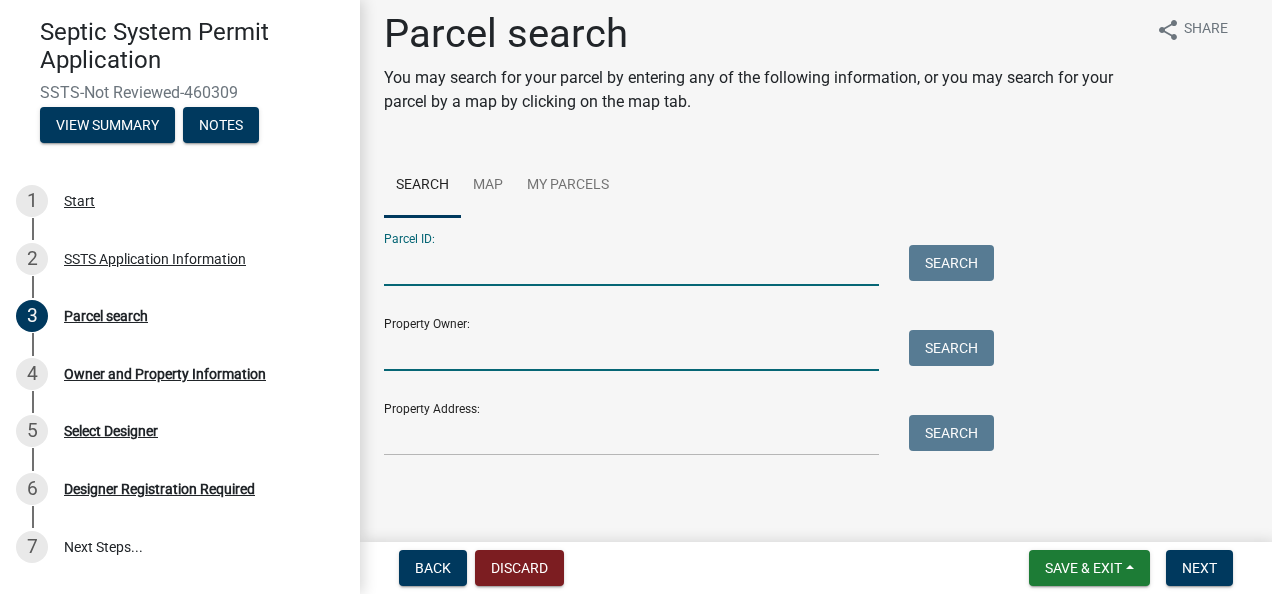 click on "Property Owner:" at bounding box center [631, 350] 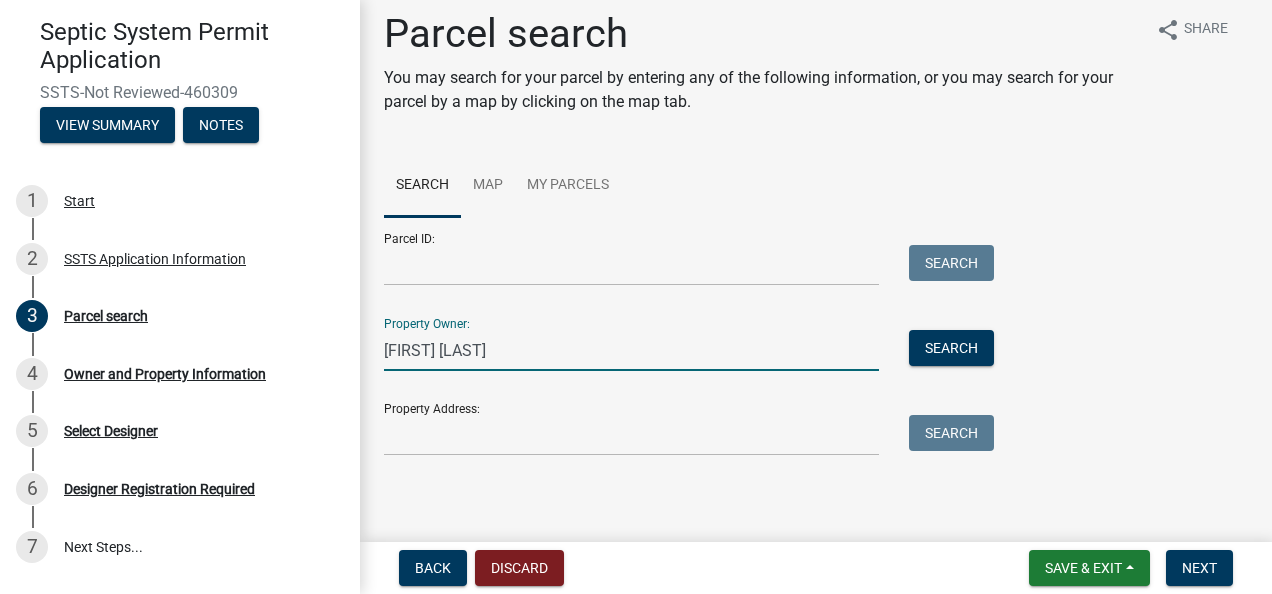 type on "[FIRST] [LAST]" 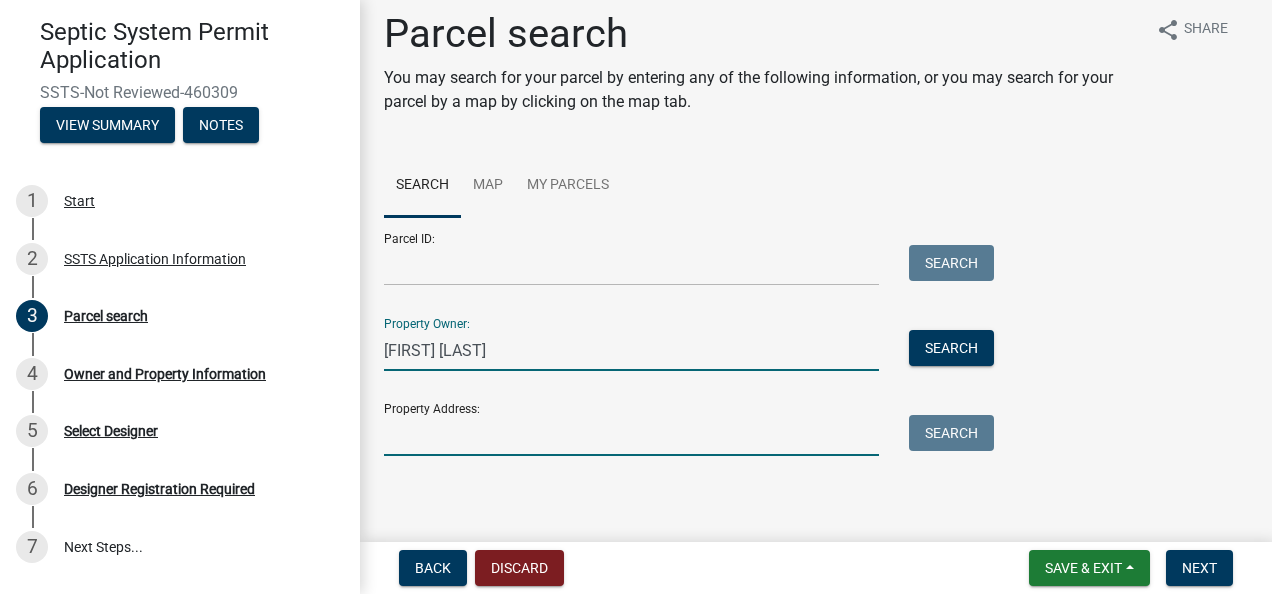 click on "Property Address:" at bounding box center (631, 435) 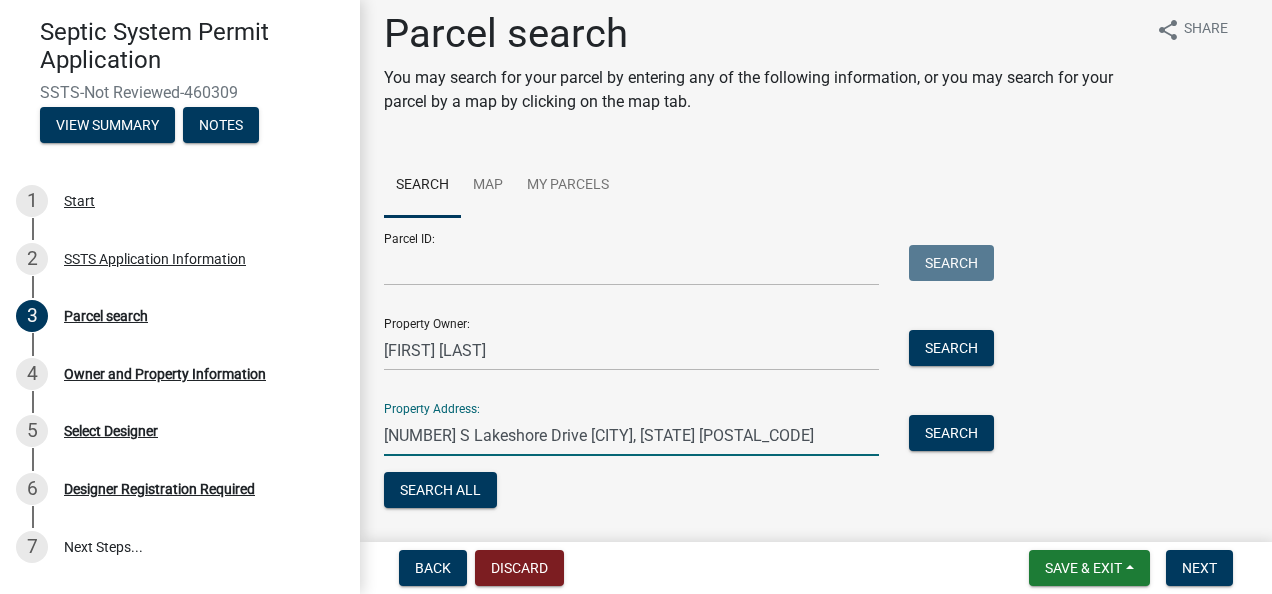 type on "[NUMBER] S Lakeshore Drive [CITY], [STATE] [POSTAL_CODE]" 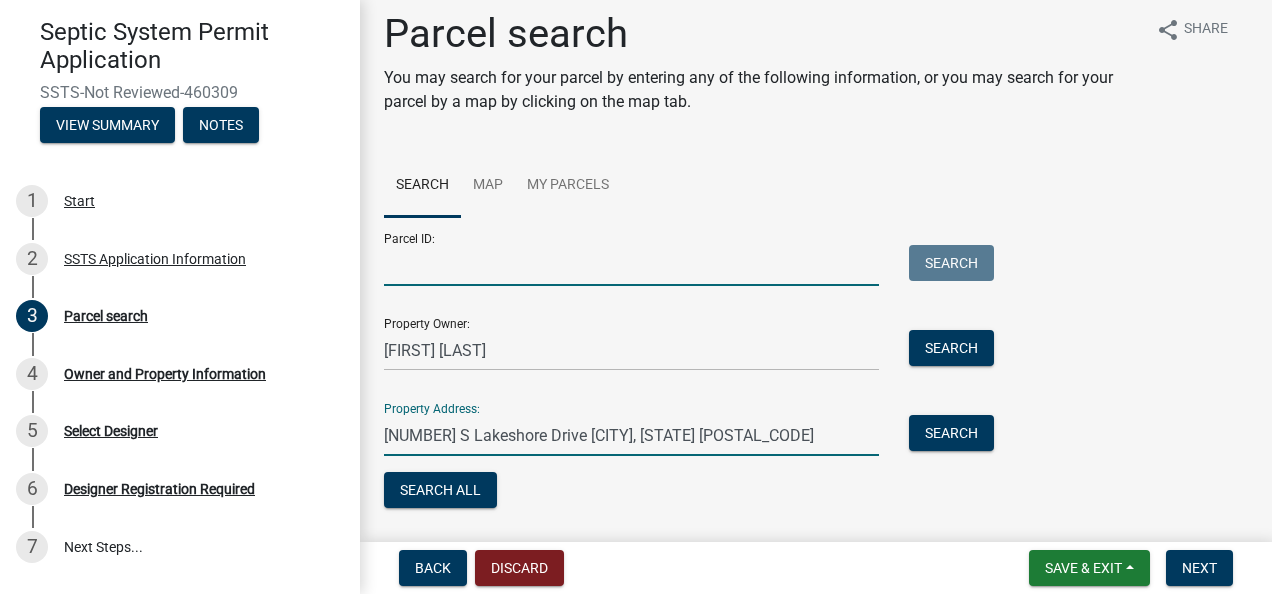click on "Parcel ID:" at bounding box center [631, 265] 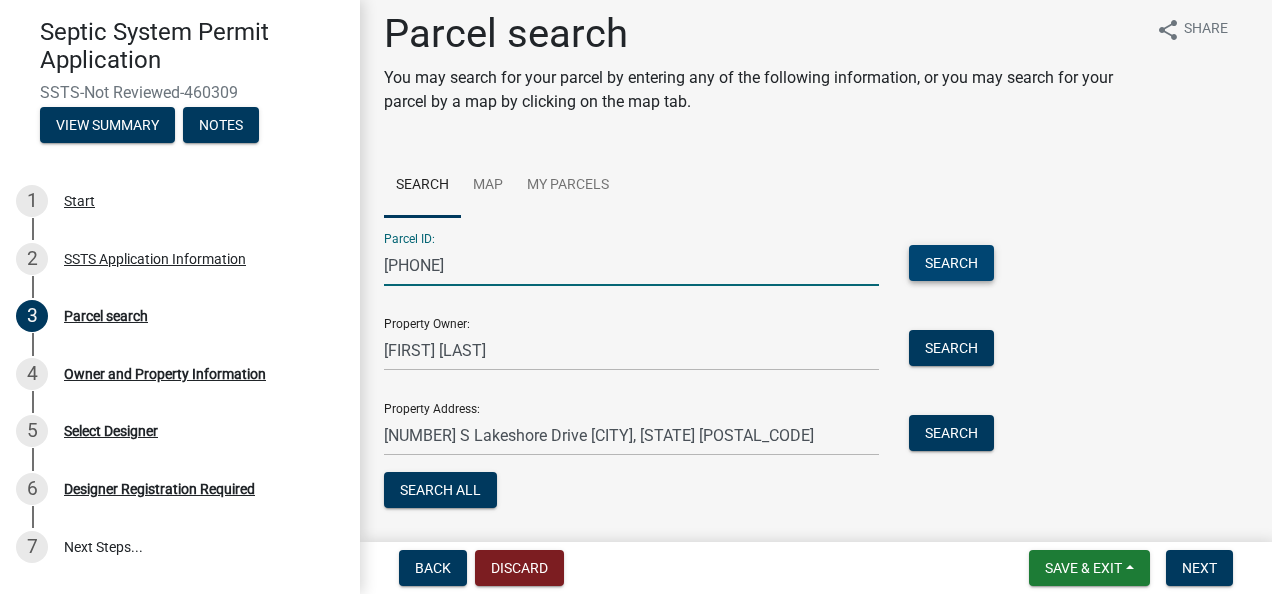 type on "[PHONE]" 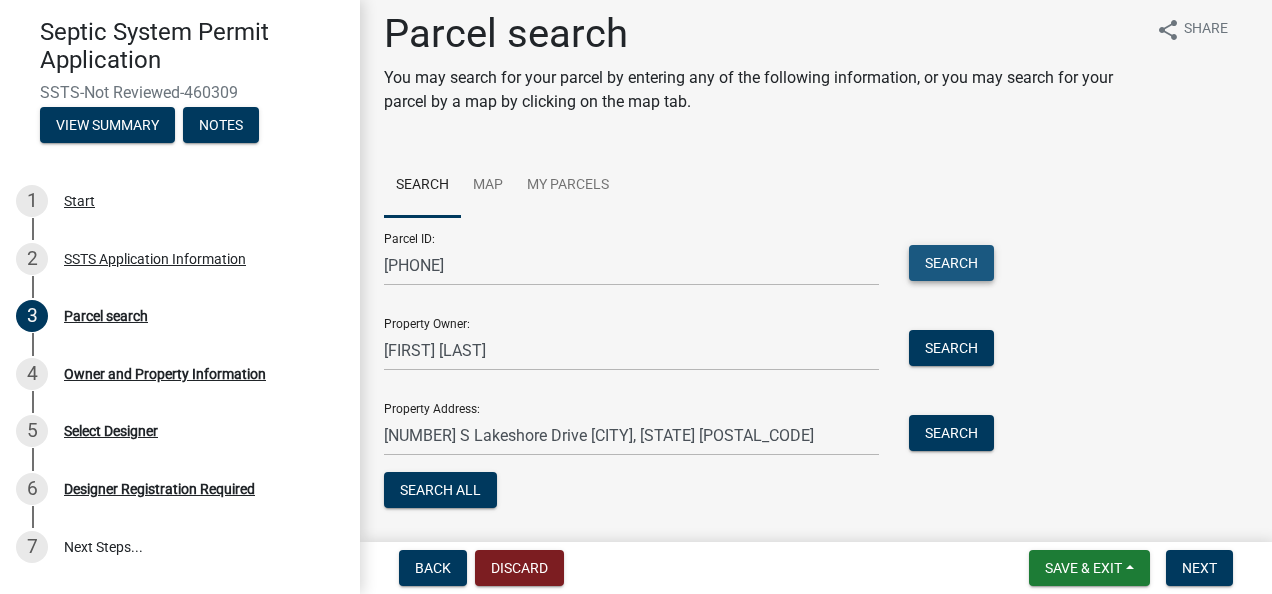 click on "Search" at bounding box center [951, 263] 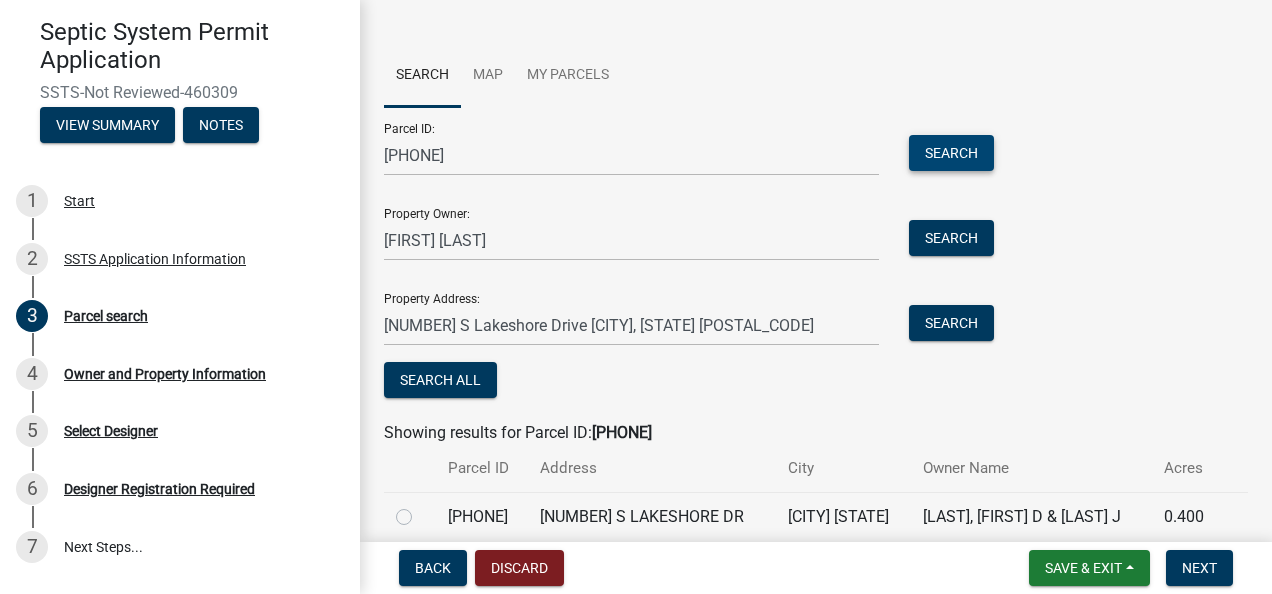 scroll, scrollTop: 208, scrollLeft: 0, axis: vertical 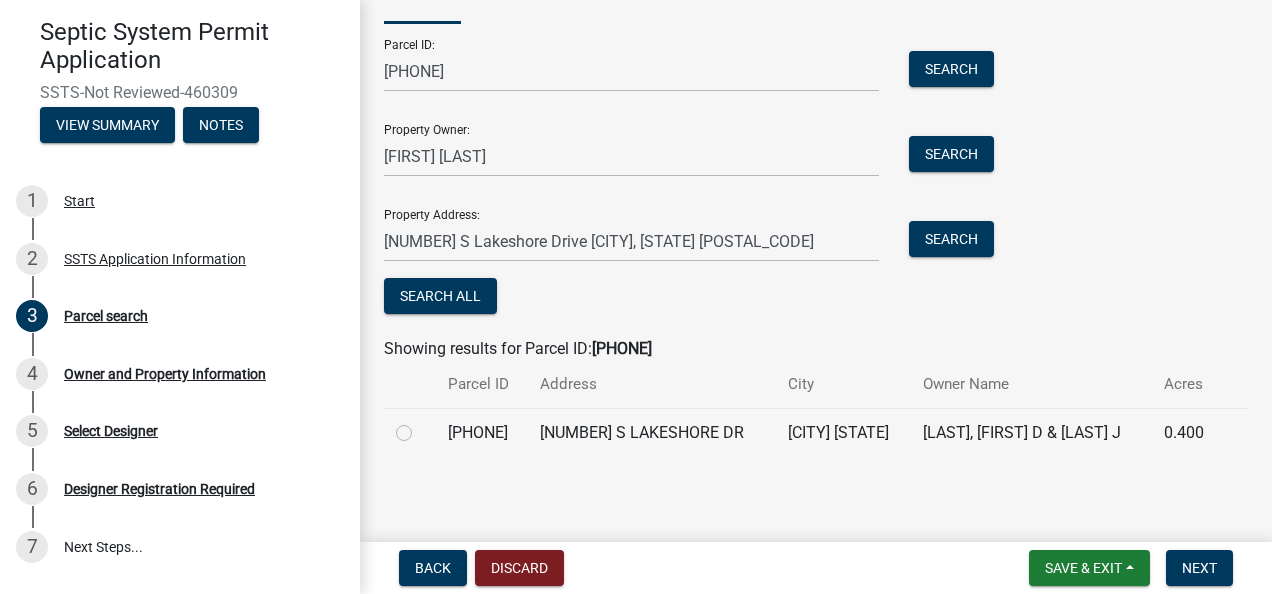 click 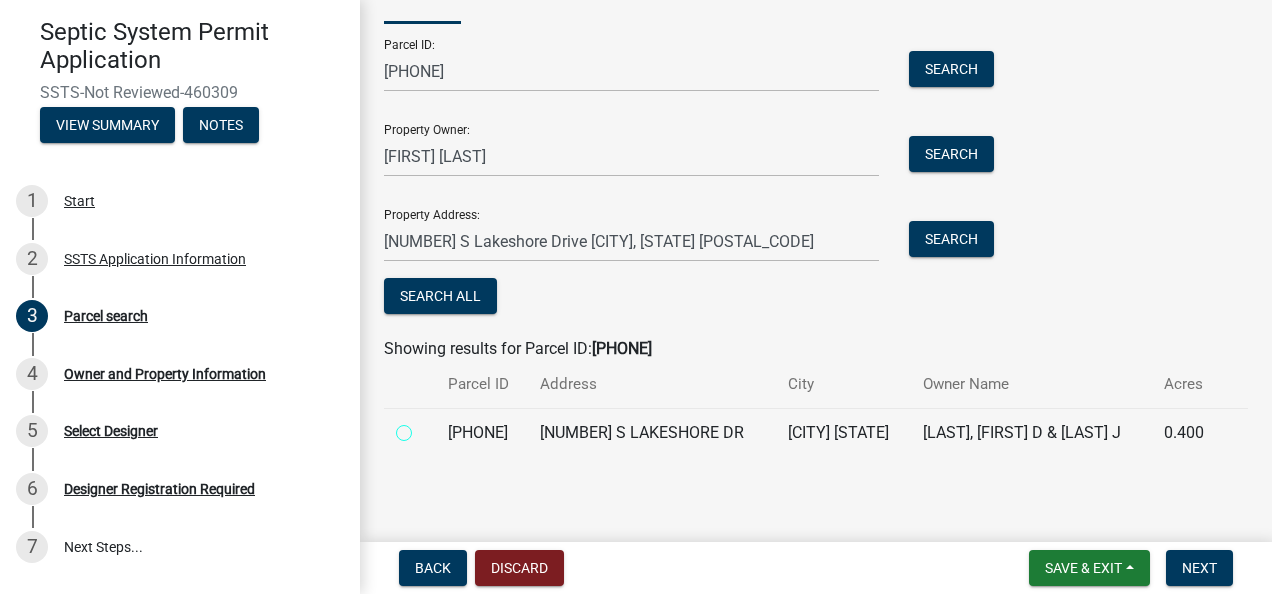 click at bounding box center (426, 427) 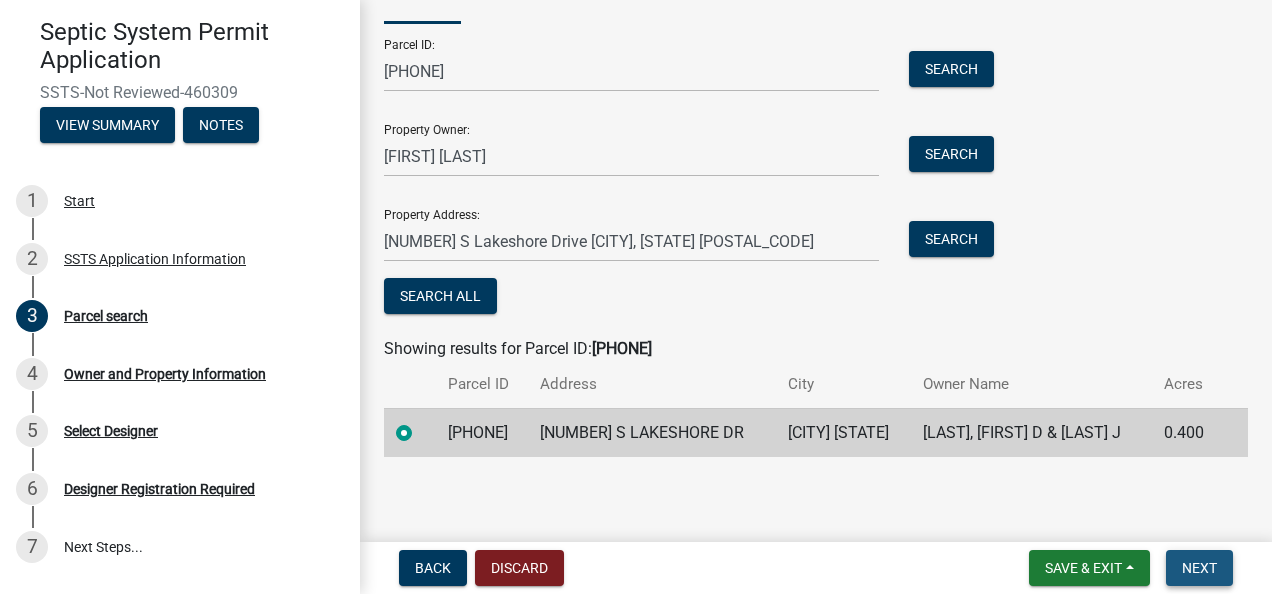 click on "Next" at bounding box center (1199, 568) 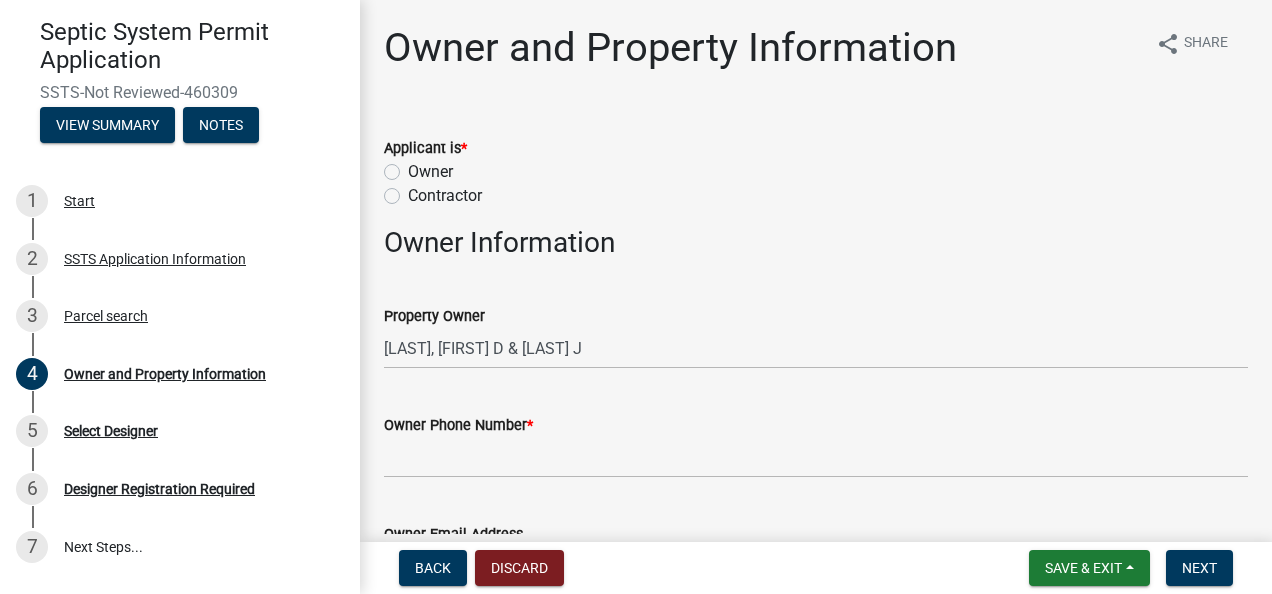 click on "Applicant is  *  Owner   Contractor" 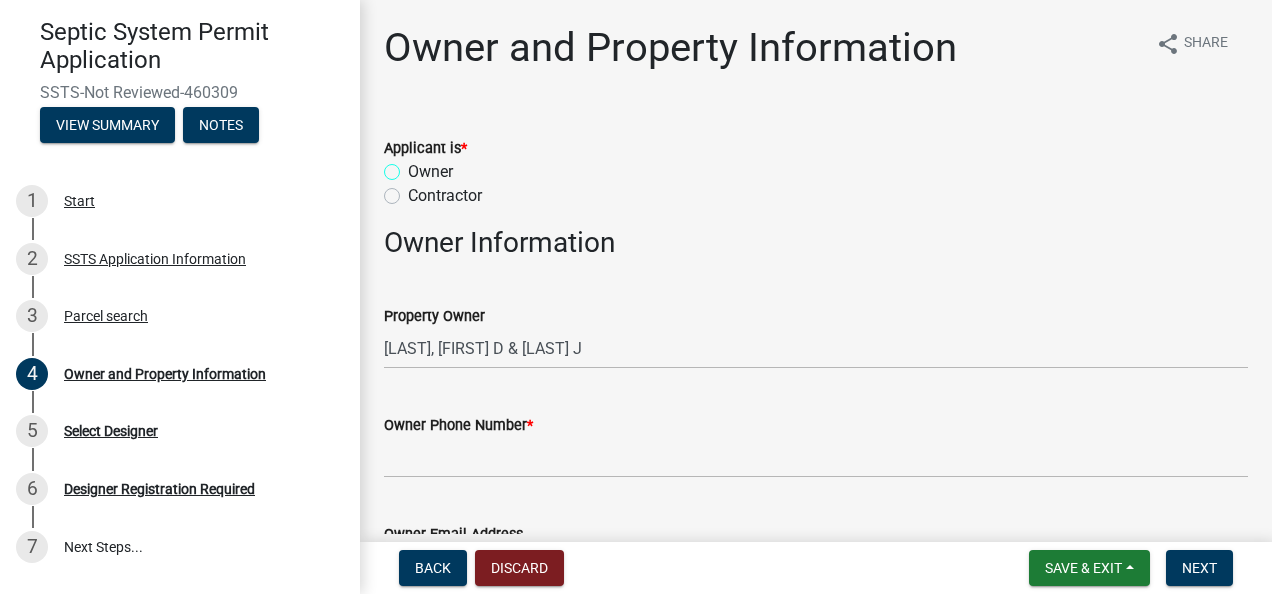 click on "Owner" at bounding box center (414, 166) 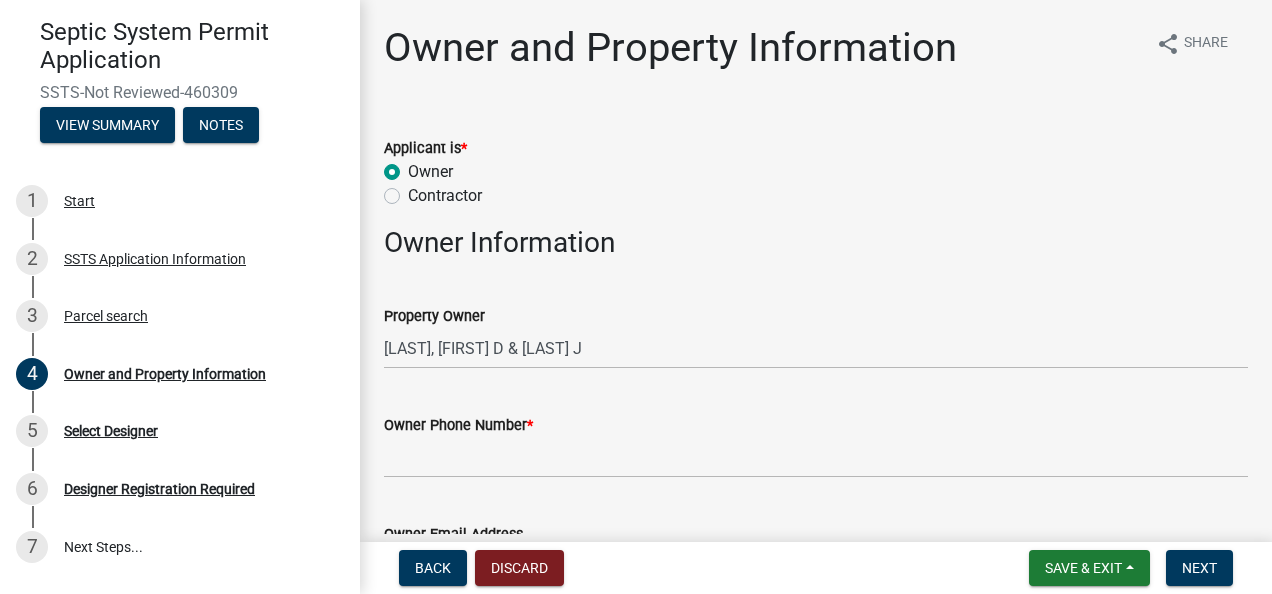 radio on "true" 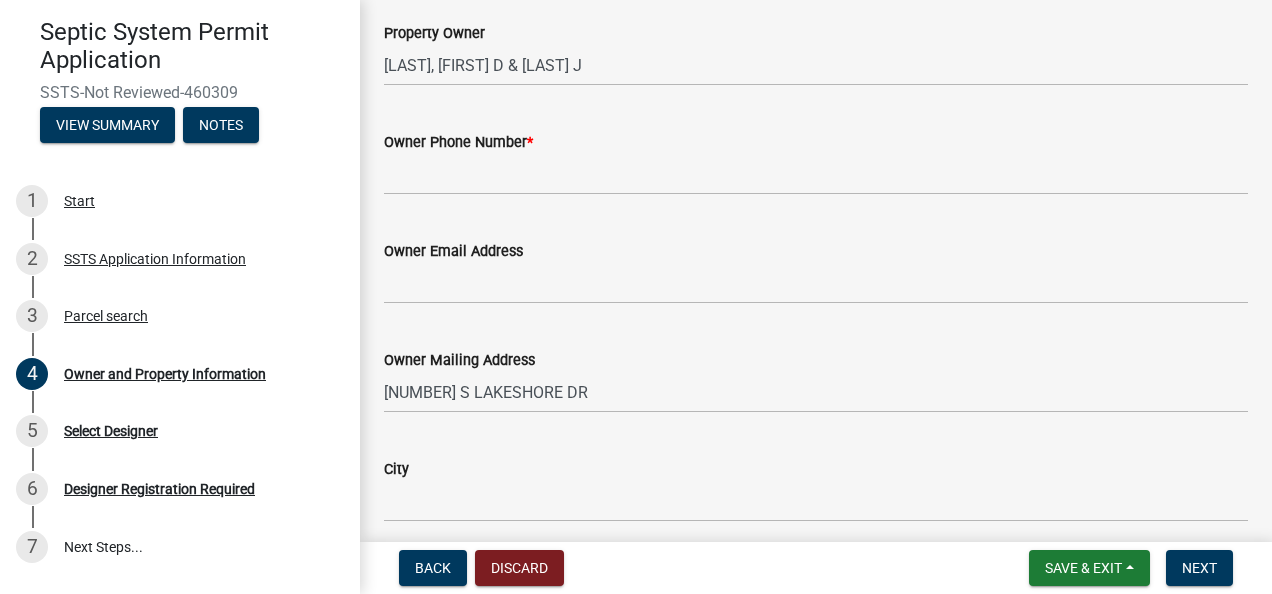 scroll, scrollTop: 300, scrollLeft: 0, axis: vertical 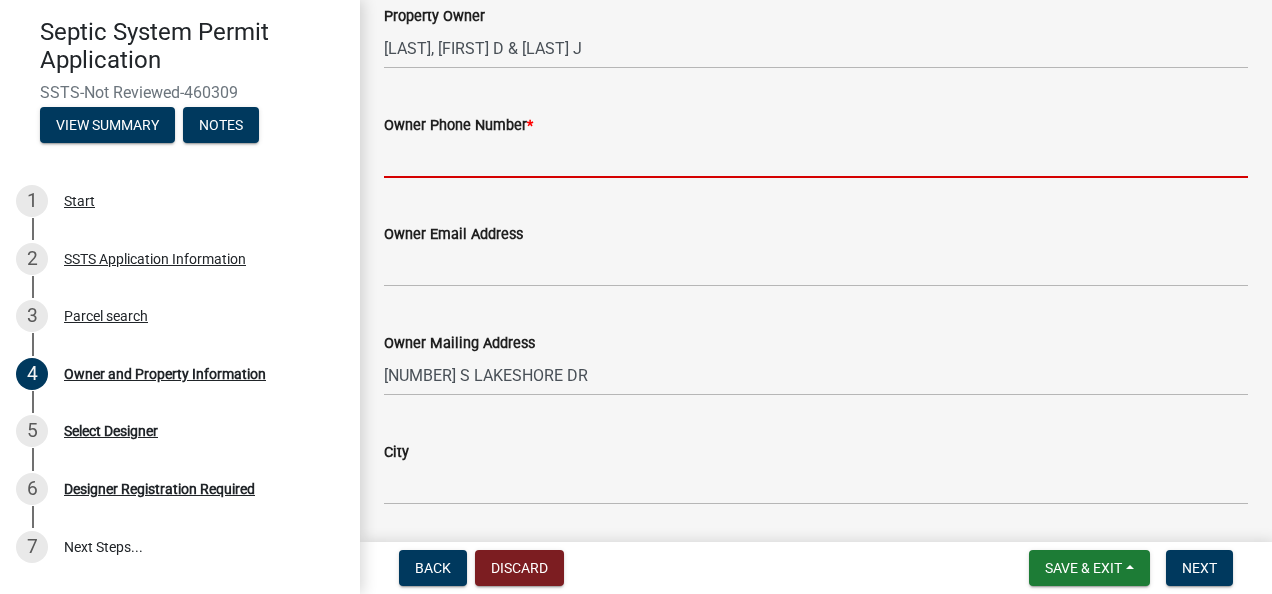 click on "Owner Phone Number  *" at bounding box center [816, 157] 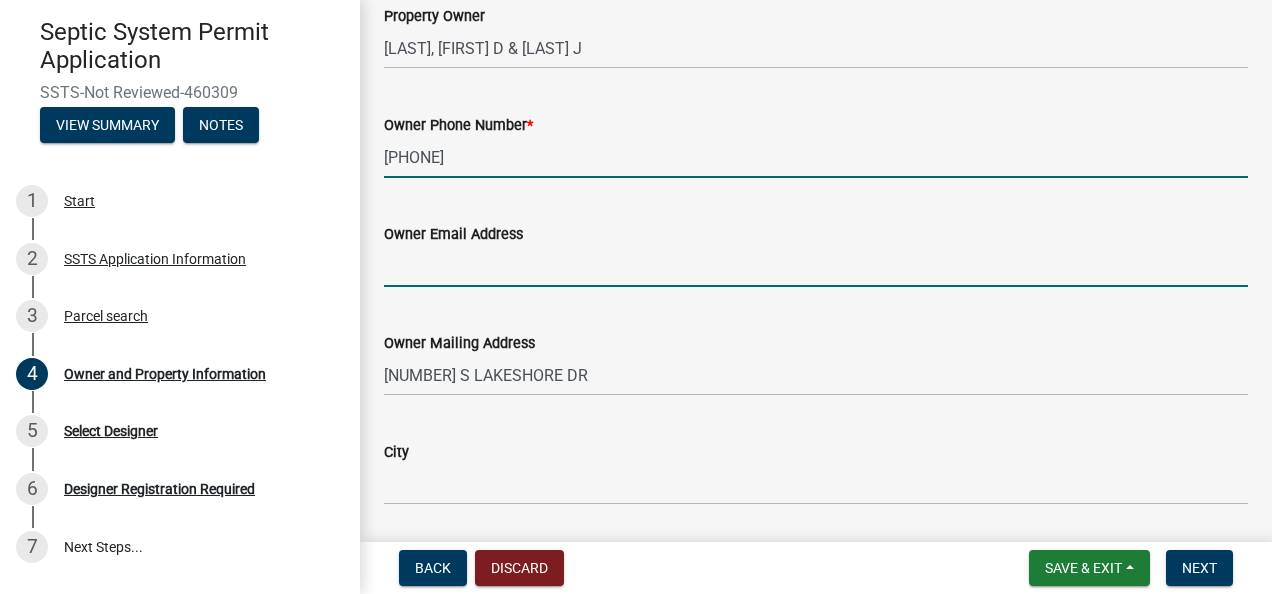 type on "[EMAIL]" 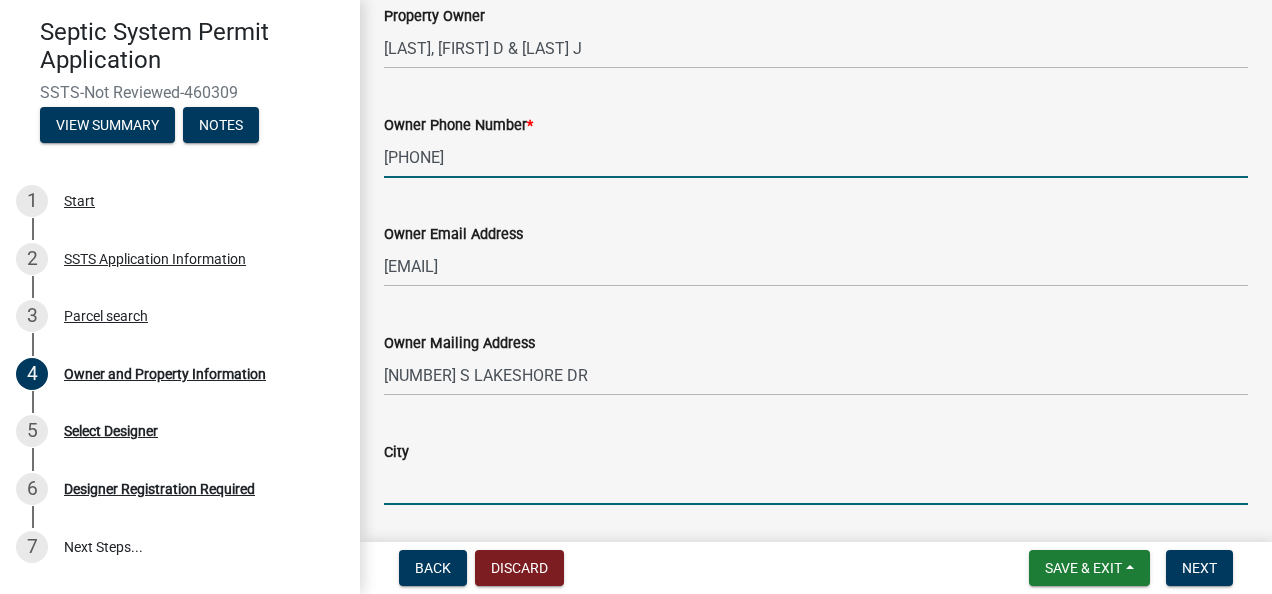 type on "Carlton" 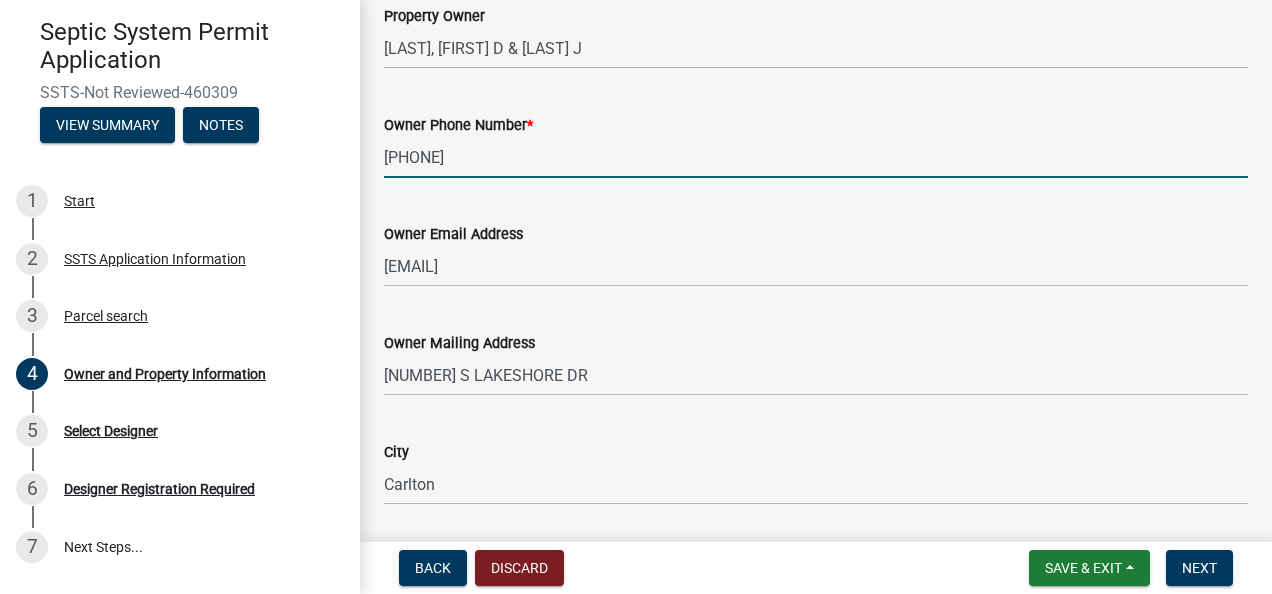 type on "Minnesota" 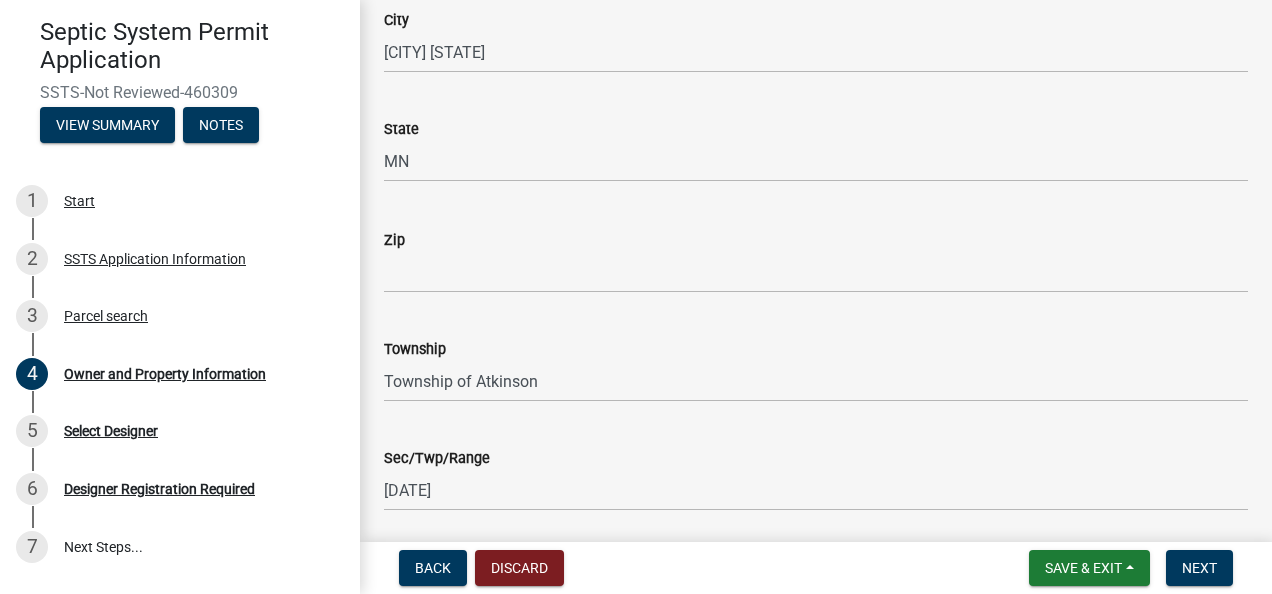 scroll, scrollTop: 1200, scrollLeft: 0, axis: vertical 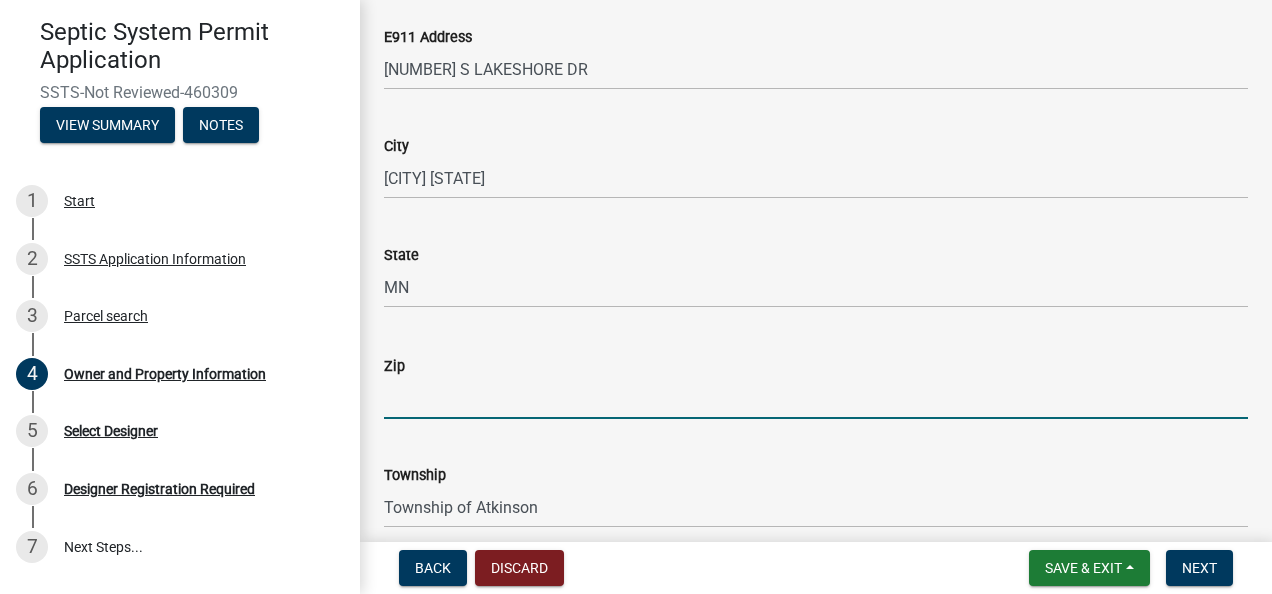 click on "Zip" at bounding box center [816, 398] 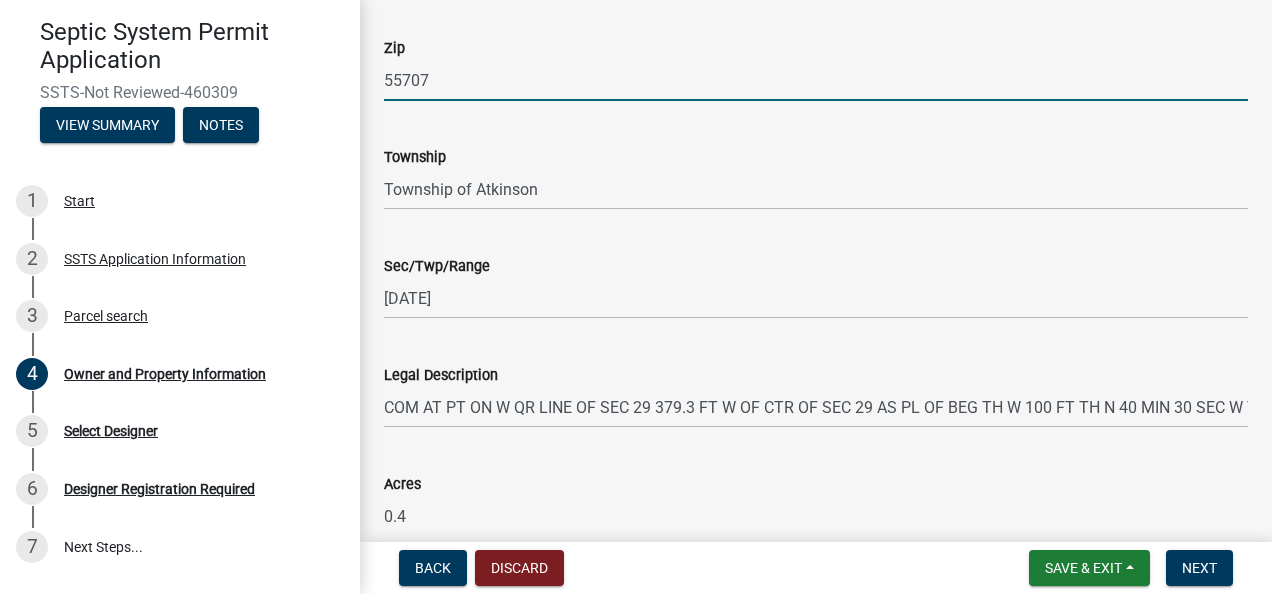 scroll, scrollTop: 1600, scrollLeft: 0, axis: vertical 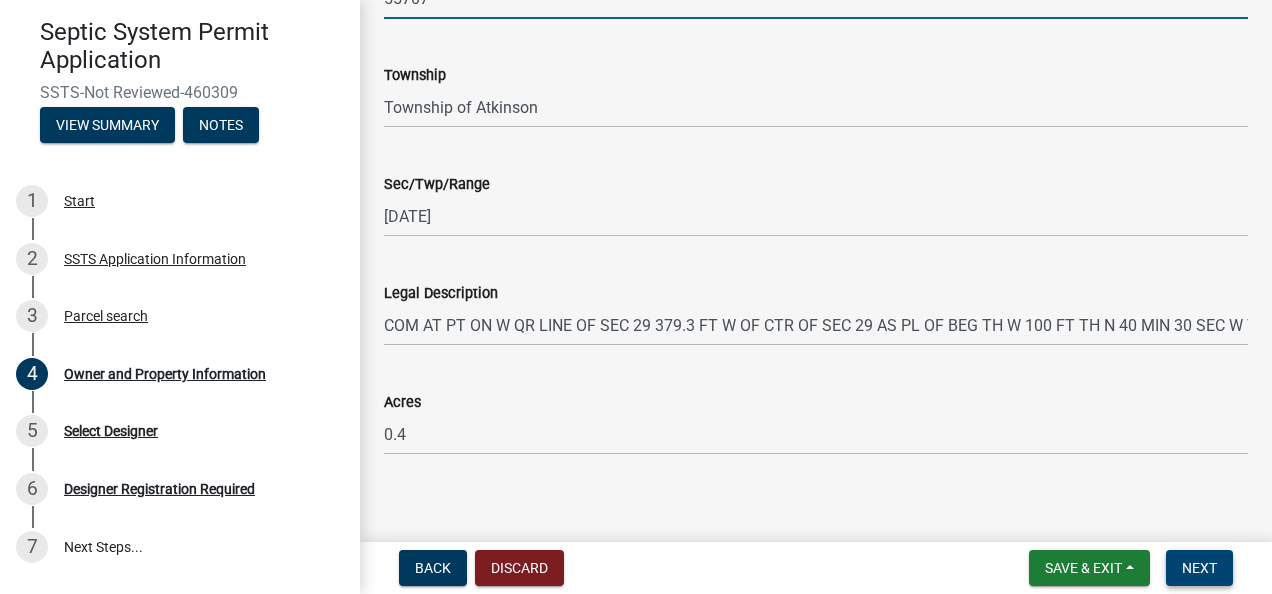 type on "55707" 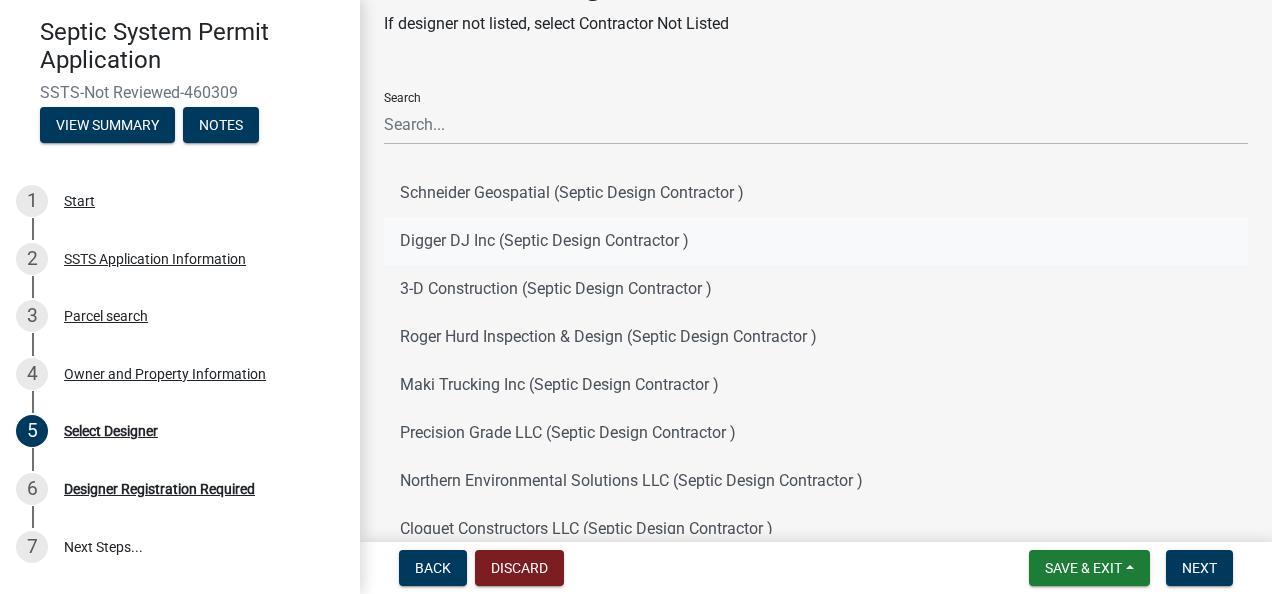 scroll, scrollTop: 100, scrollLeft: 0, axis: vertical 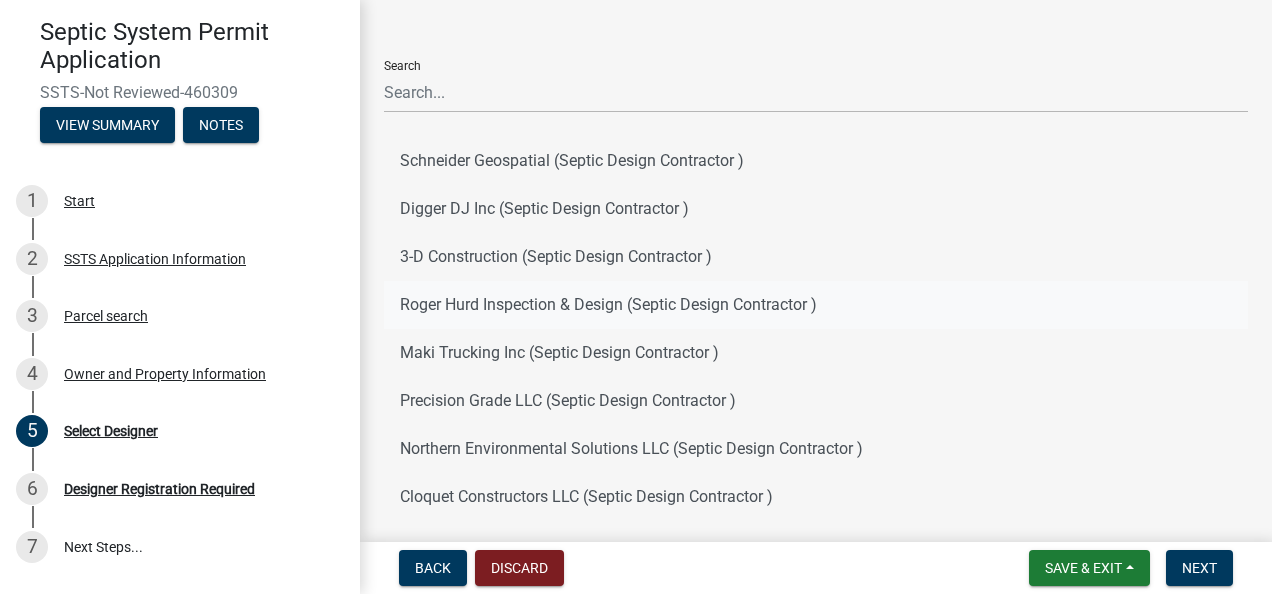 click on "Roger Hurd Inspection & Design (Septic Design Contractor )" 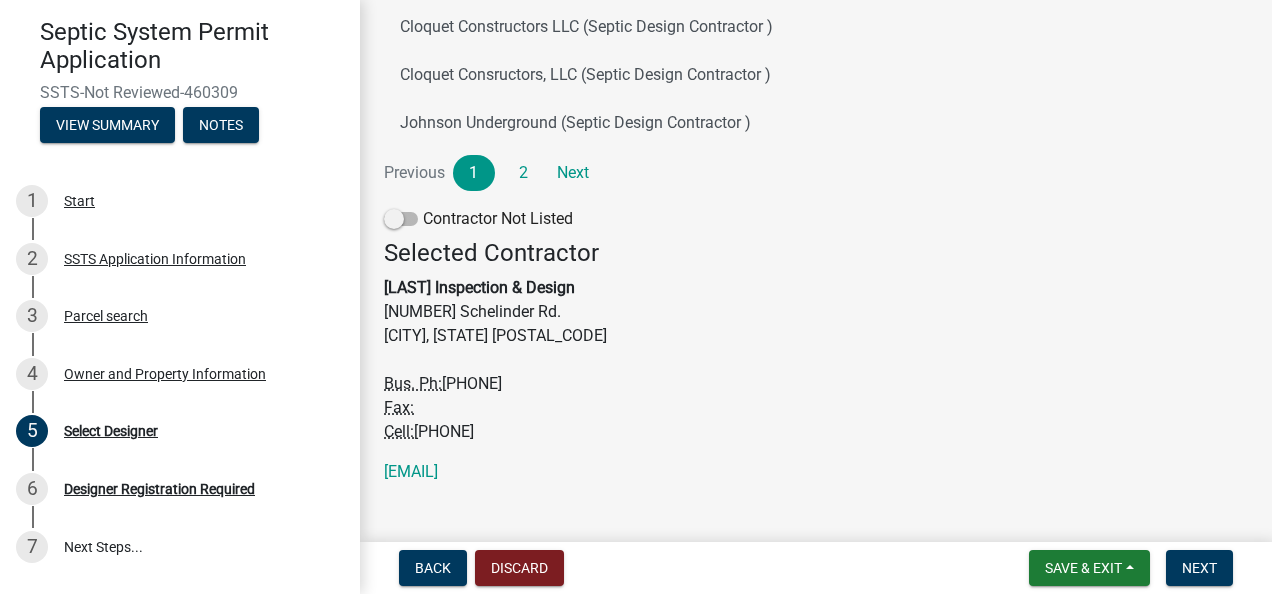 scroll, scrollTop: 598, scrollLeft: 0, axis: vertical 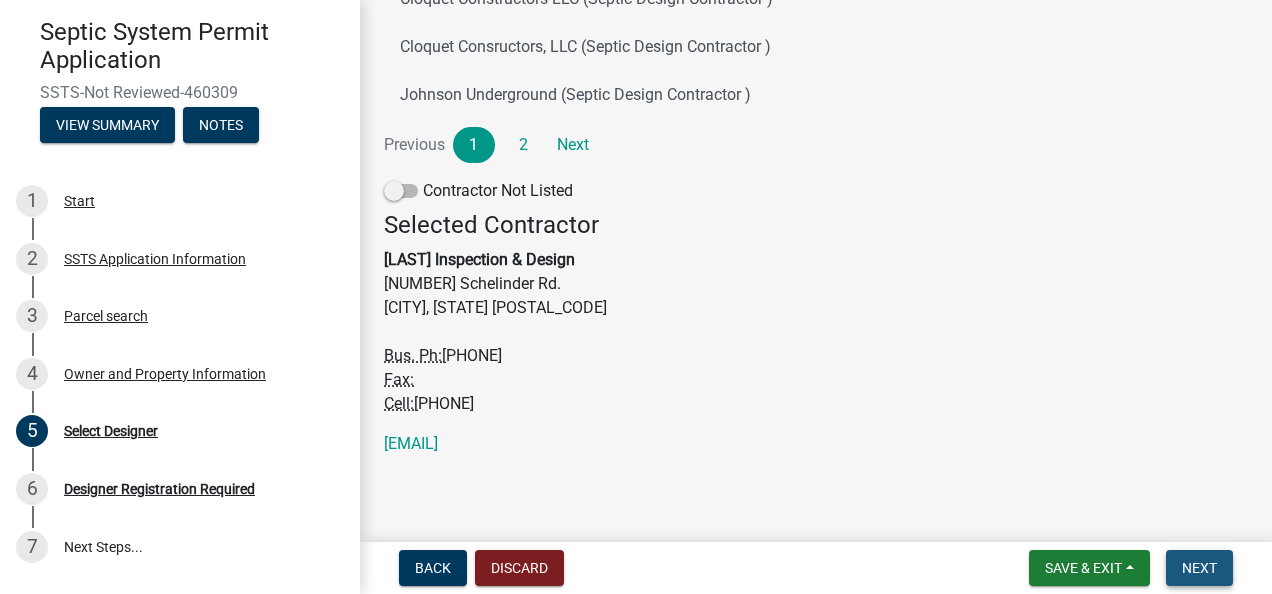 click on "Next" at bounding box center (1199, 568) 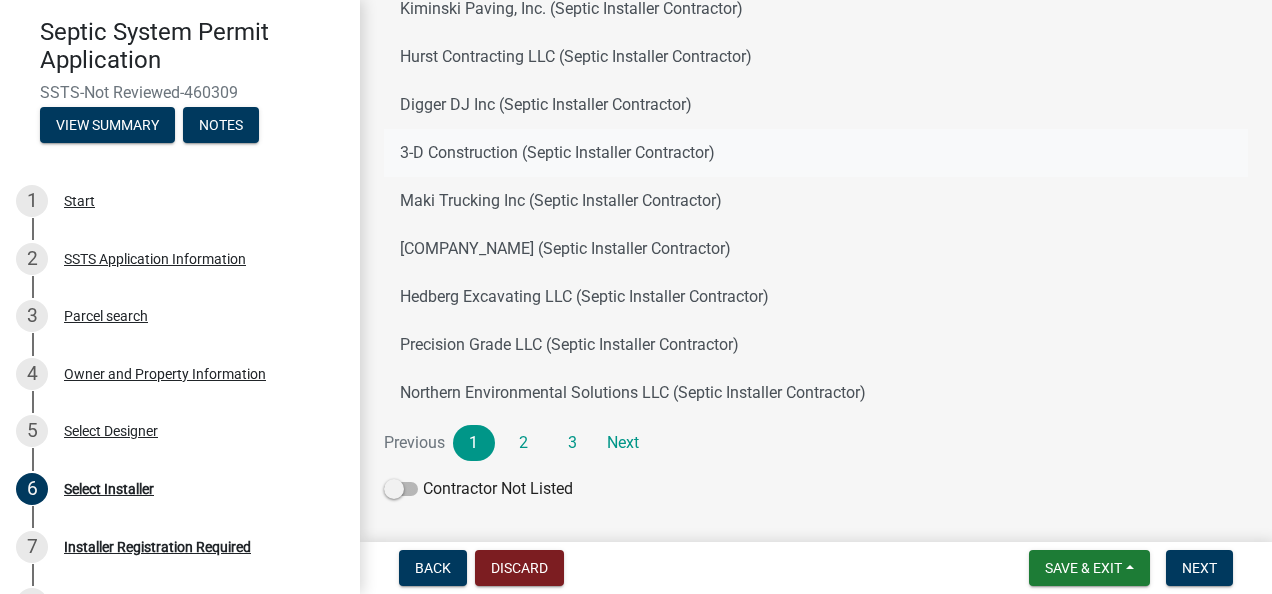 scroll, scrollTop: 200, scrollLeft: 0, axis: vertical 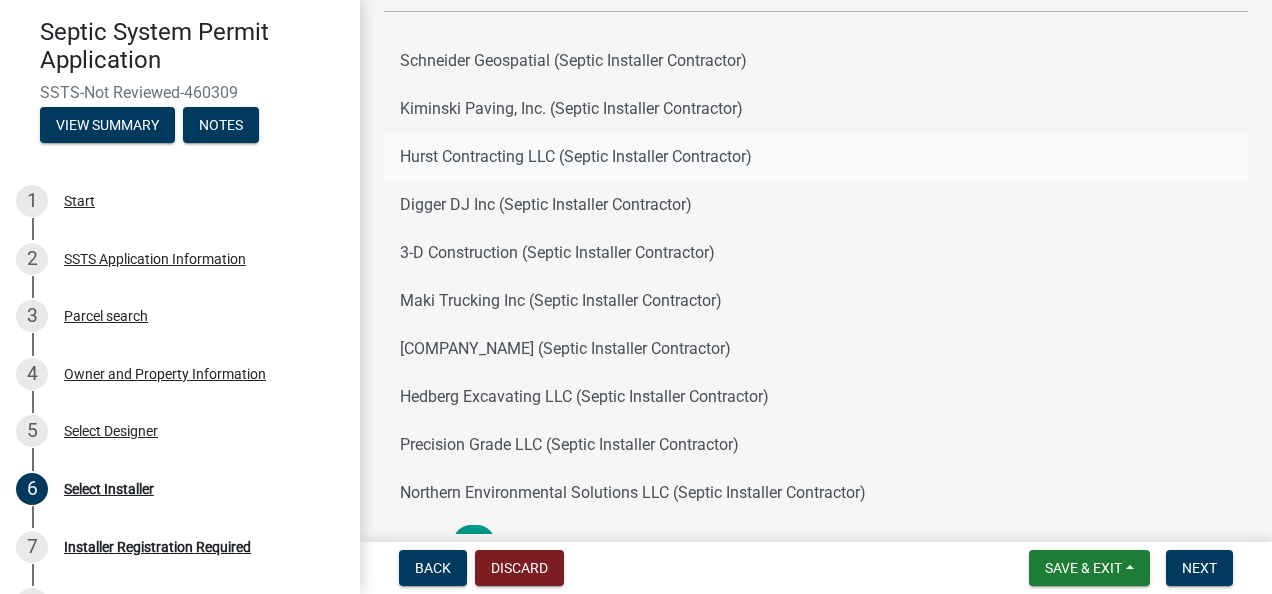 click on "Hurst Contracting LLC (Septic Installer Contractor)" 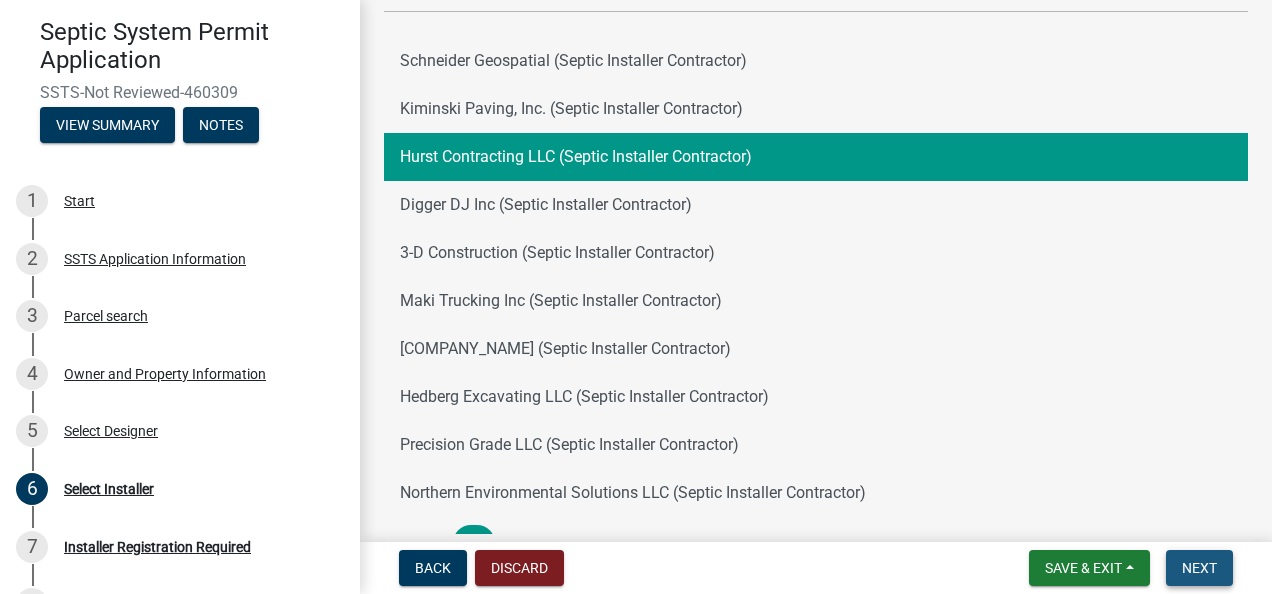 click on "Next" at bounding box center [1199, 568] 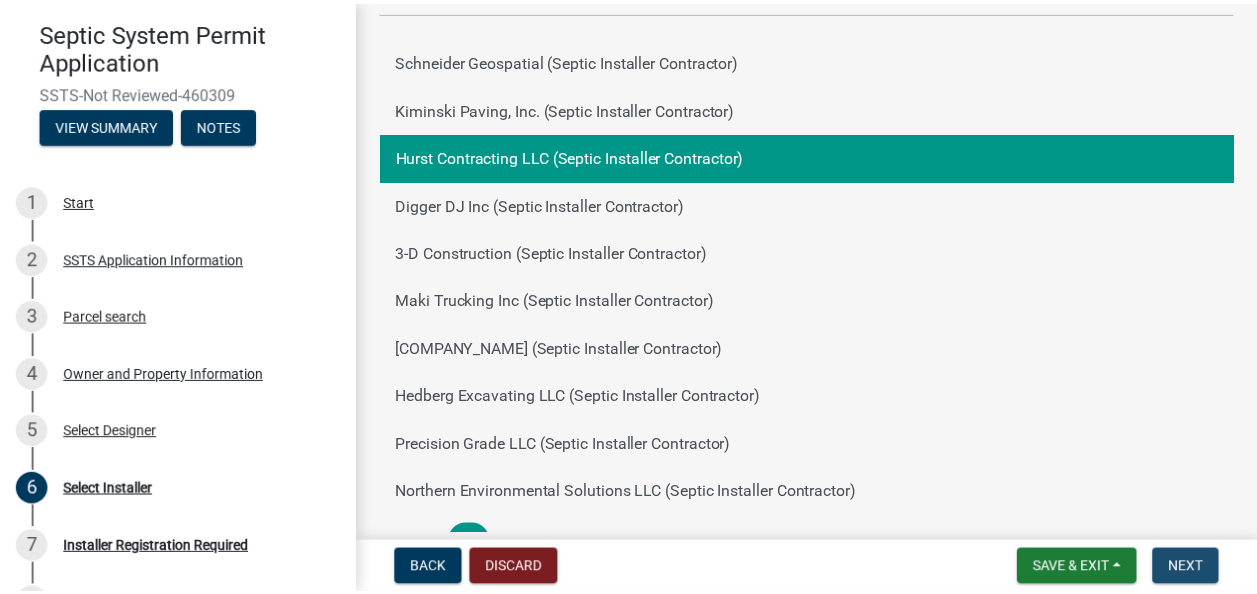 scroll, scrollTop: 0, scrollLeft: 0, axis: both 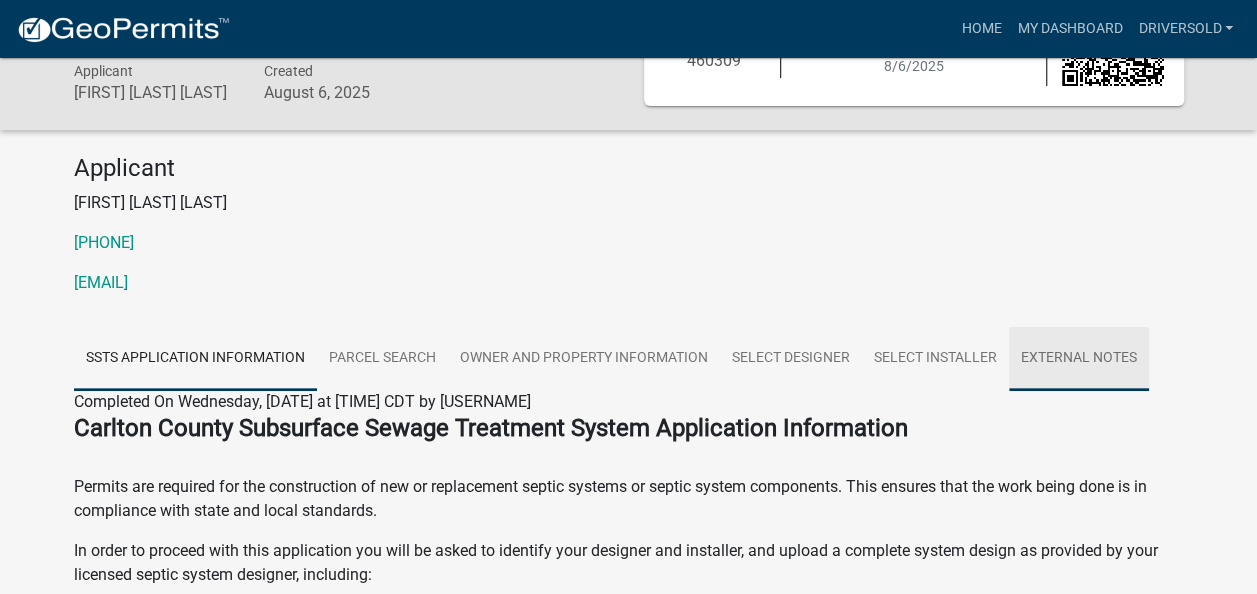 click on "External Notes" at bounding box center [1079, 359] 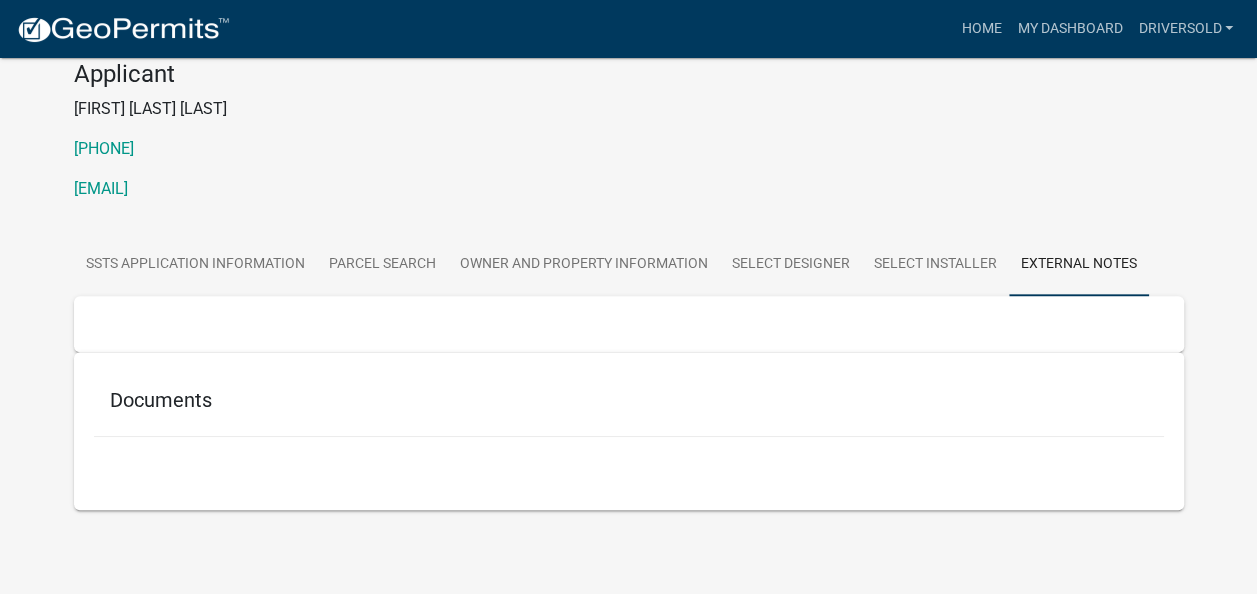 scroll, scrollTop: 226, scrollLeft: 0, axis: vertical 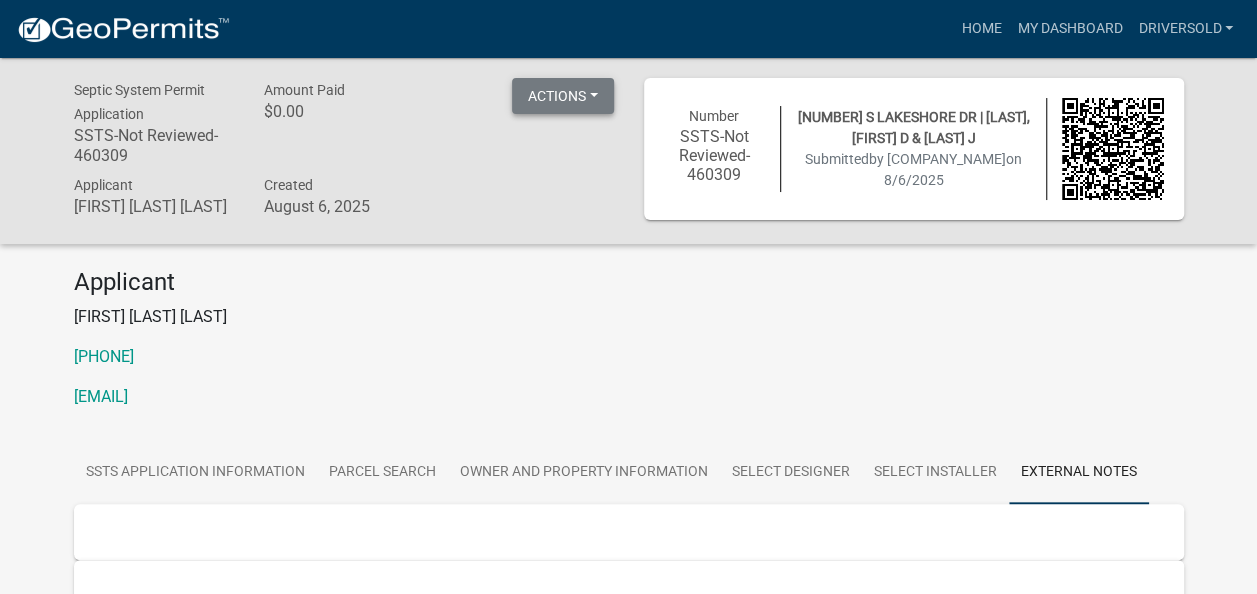 click on "Actions" at bounding box center [563, 96] 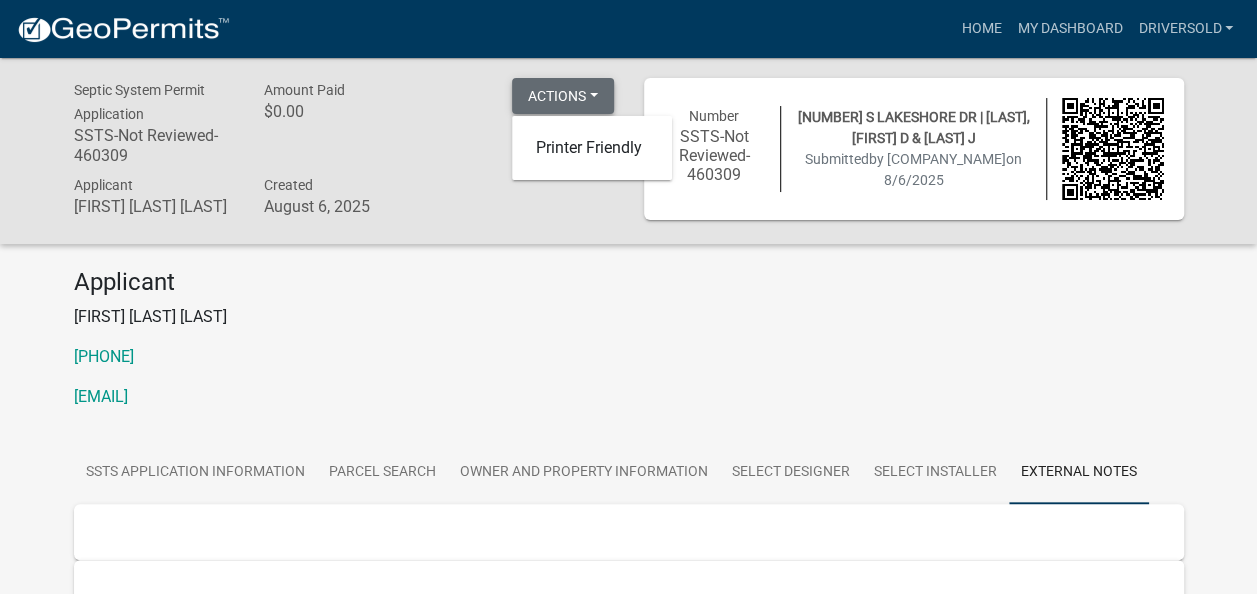 click on "Actions" at bounding box center [563, 96] 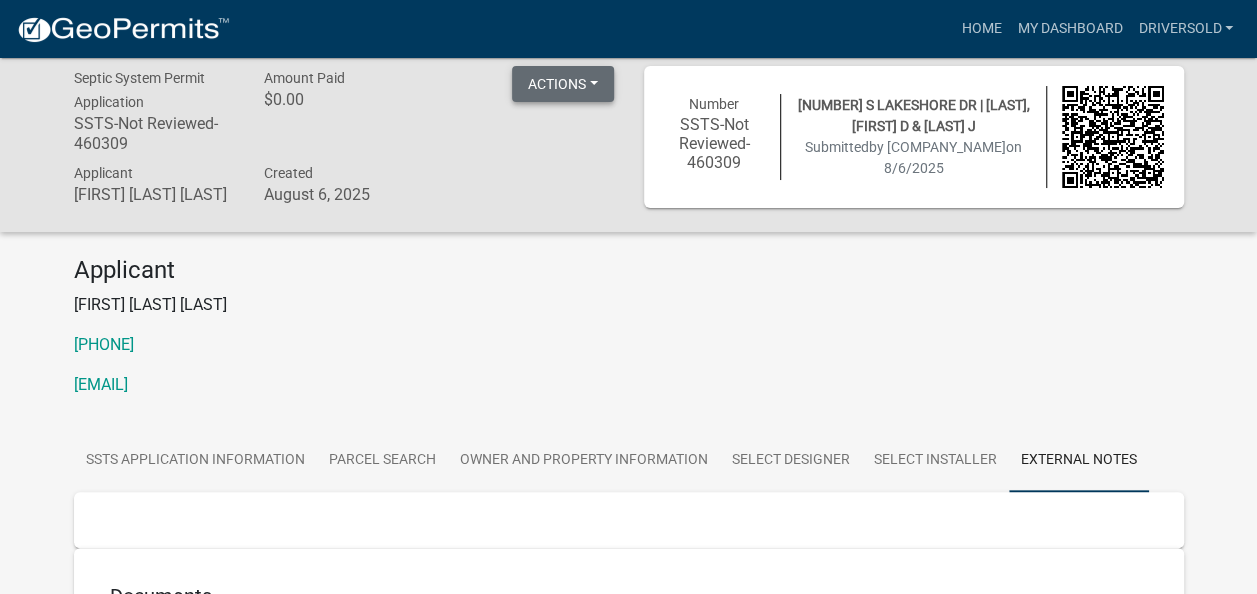 scroll, scrollTop: 0, scrollLeft: 0, axis: both 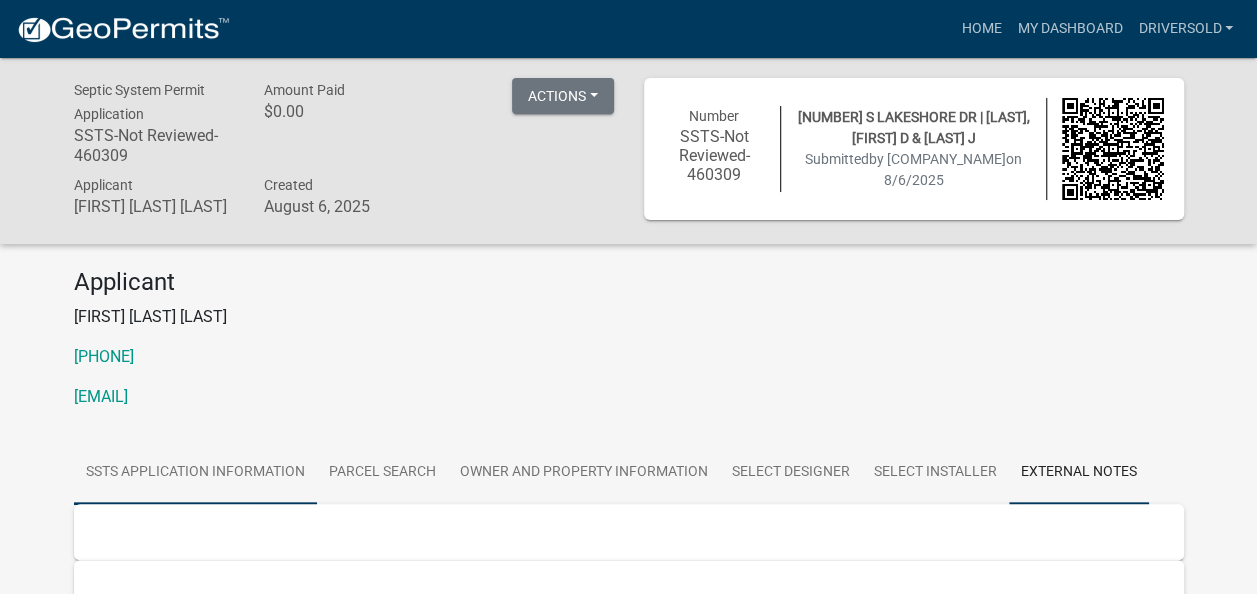 click on "SSTS Application Information" at bounding box center [195, 473] 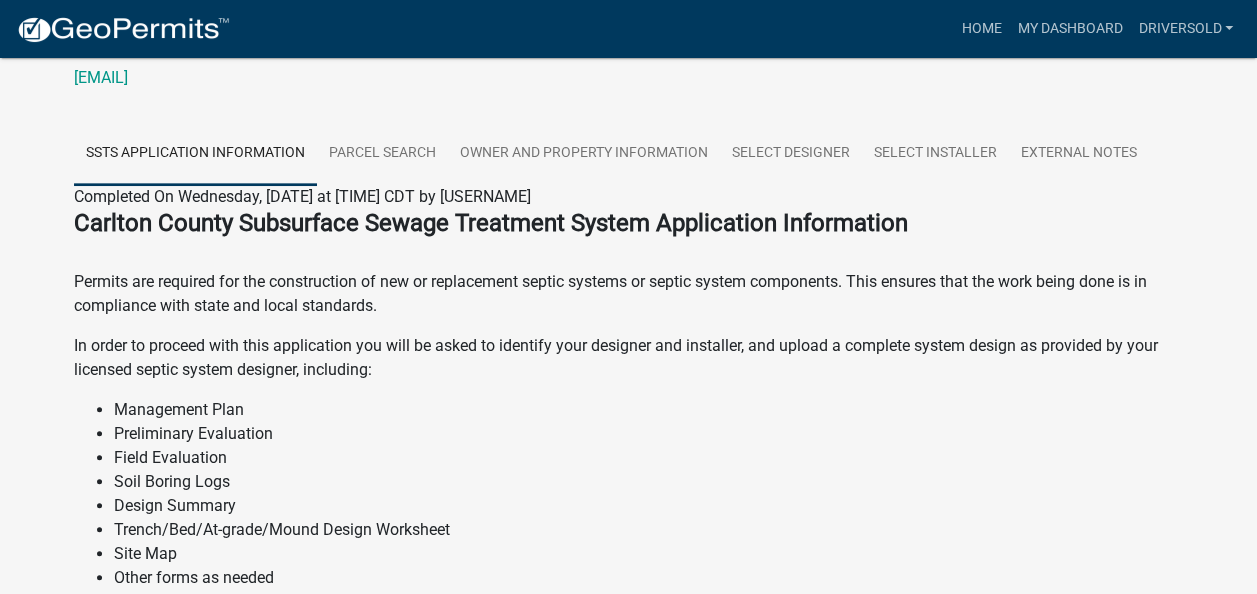scroll, scrollTop: 314, scrollLeft: 0, axis: vertical 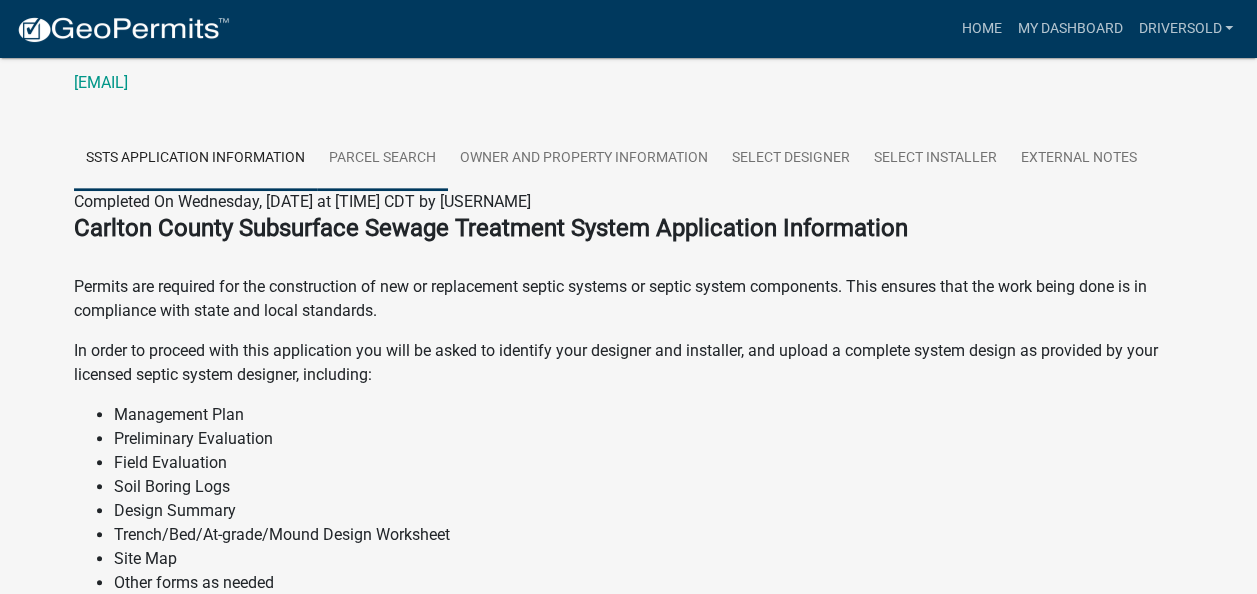 click on "Parcel search" at bounding box center (382, 159) 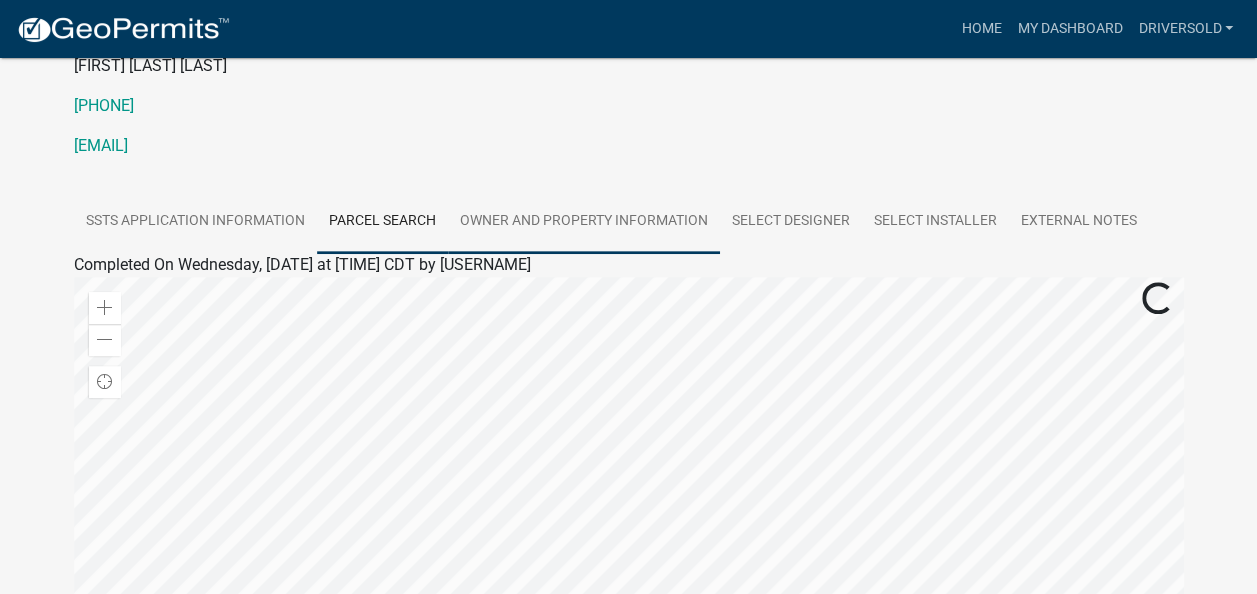 scroll, scrollTop: 250, scrollLeft: 0, axis: vertical 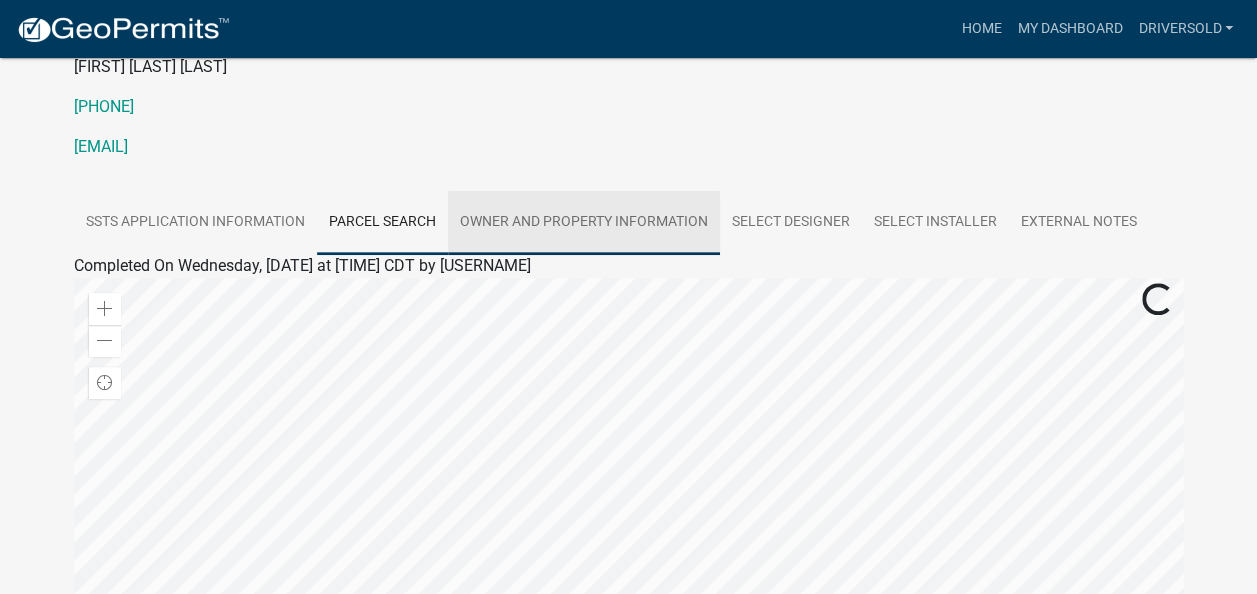 click on "Owner and Property Information" at bounding box center (584, 223) 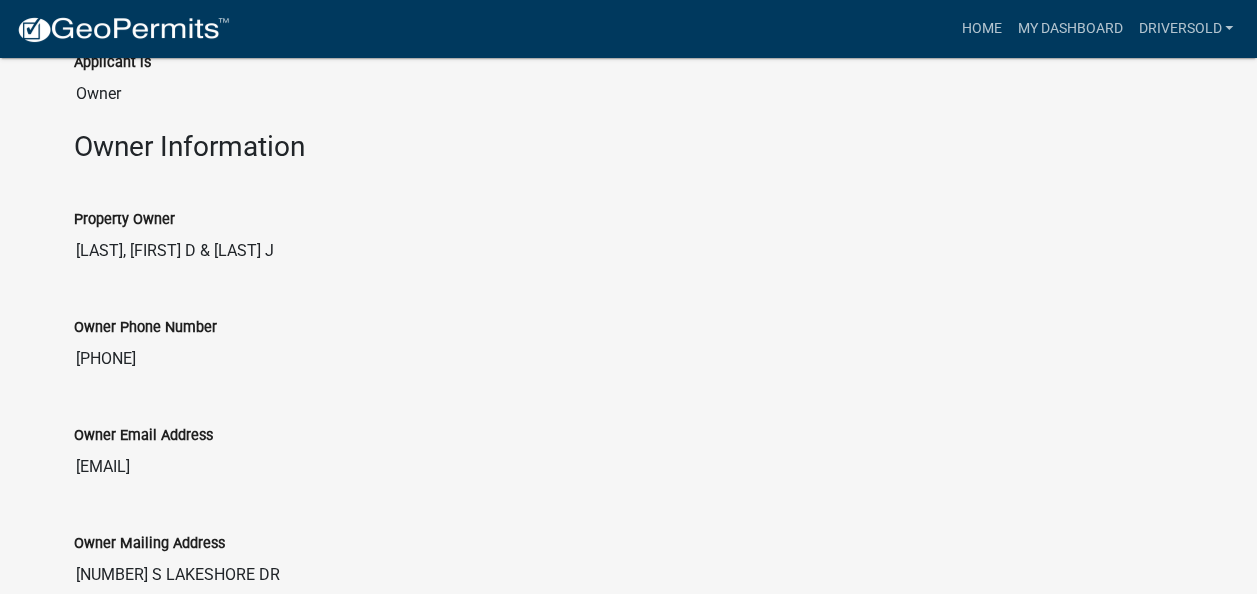 scroll, scrollTop: 250, scrollLeft: 0, axis: vertical 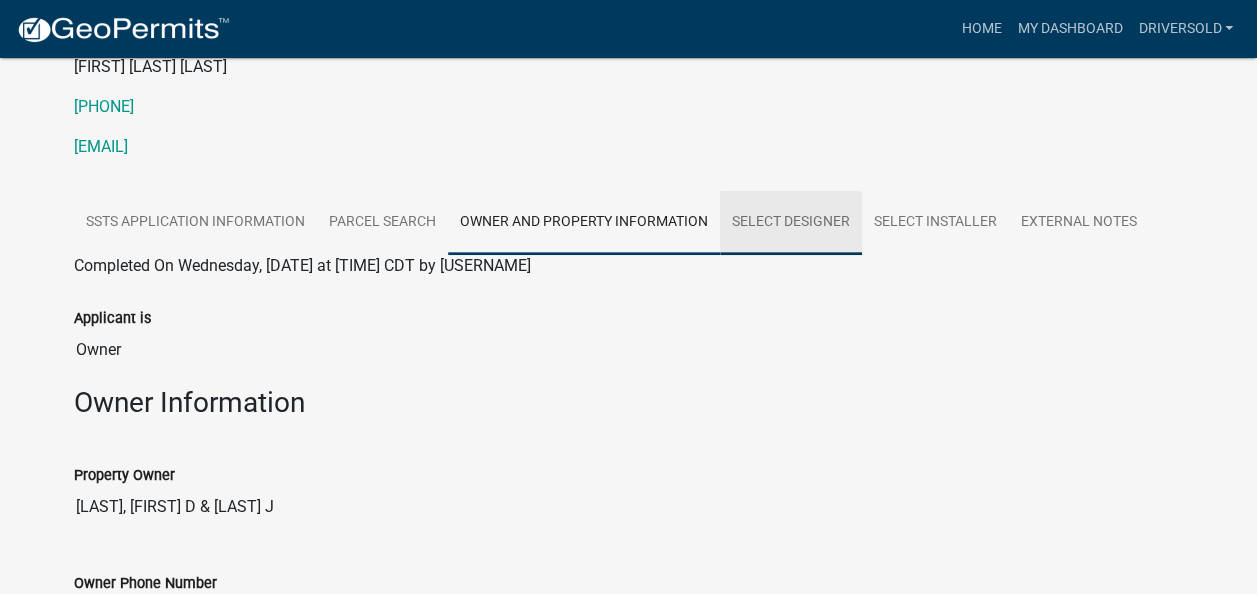 click on "Select Designer" at bounding box center [791, 223] 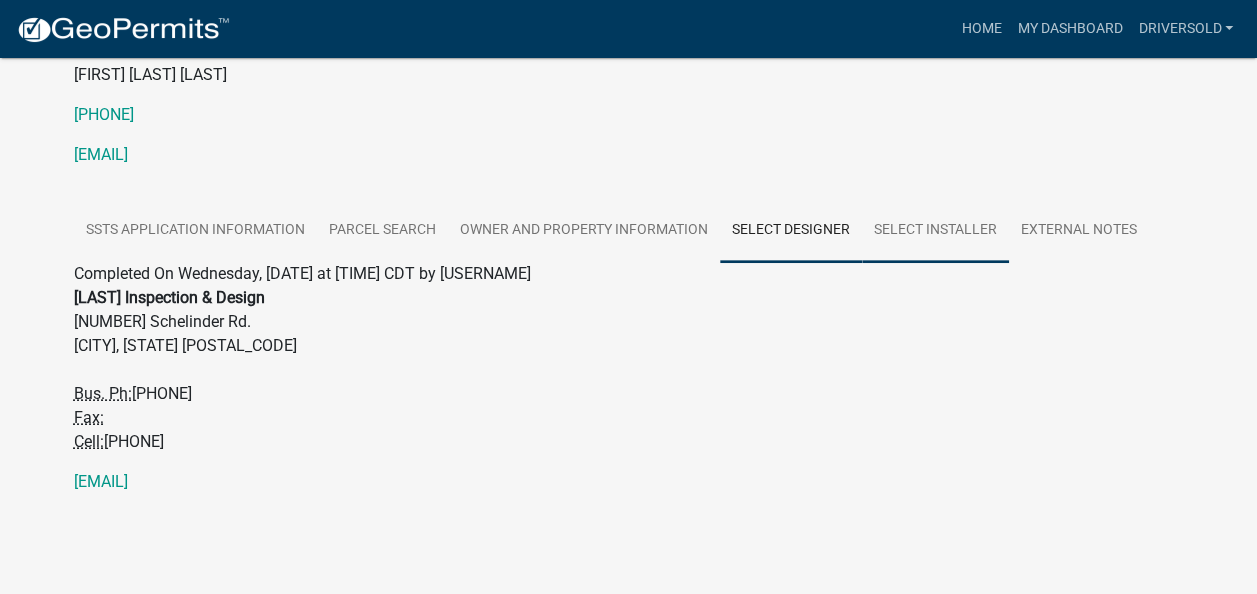 click on "Select Installer" at bounding box center (935, 231) 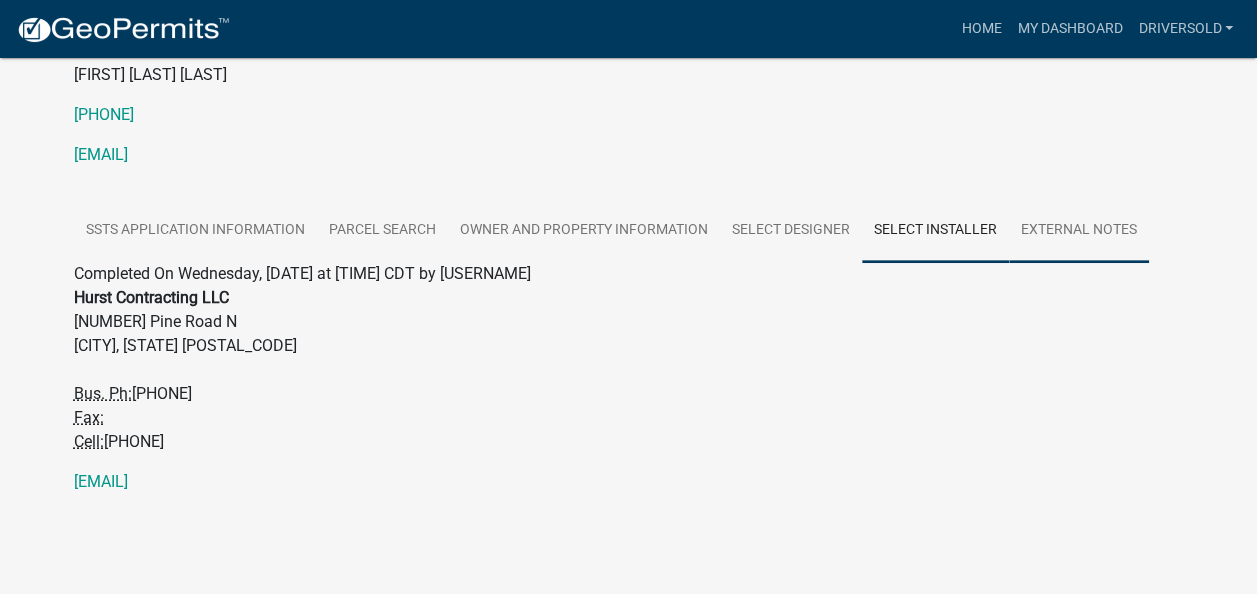 click on "External Notes" at bounding box center (1079, 231) 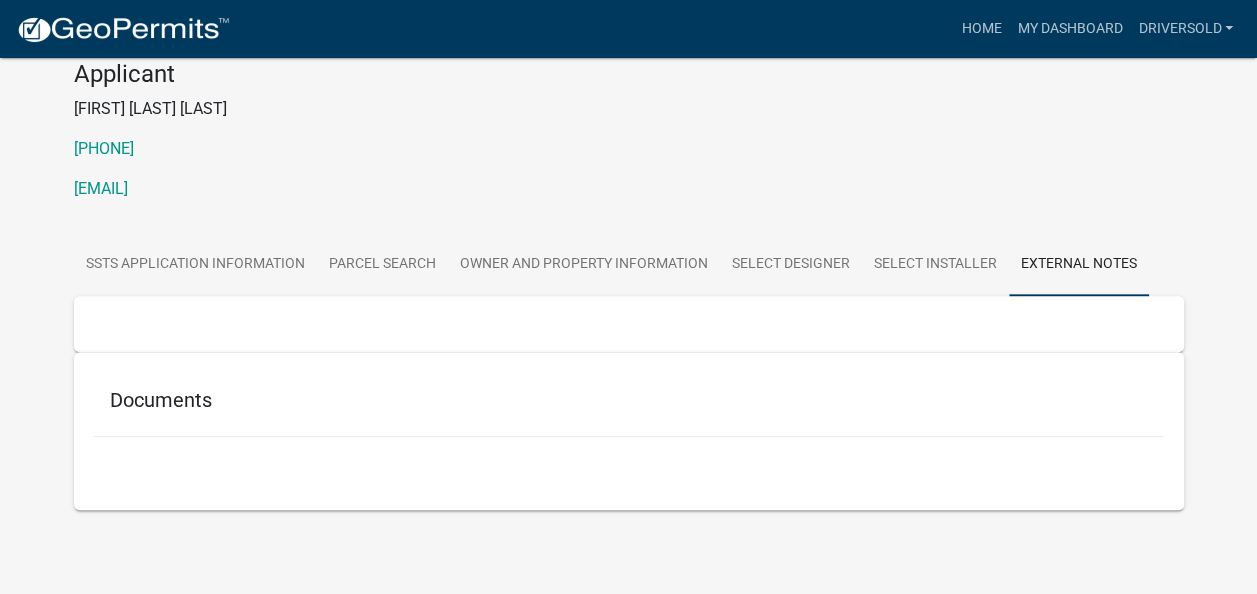 scroll, scrollTop: 126, scrollLeft: 0, axis: vertical 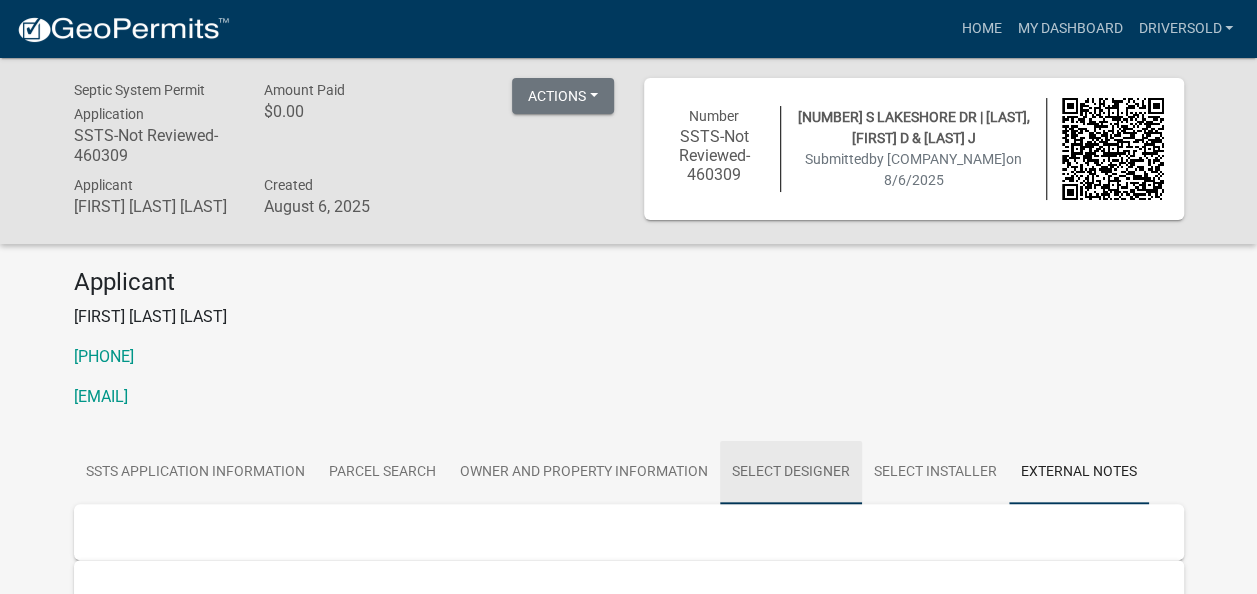 click on "Select Designer" at bounding box center [791, 473] 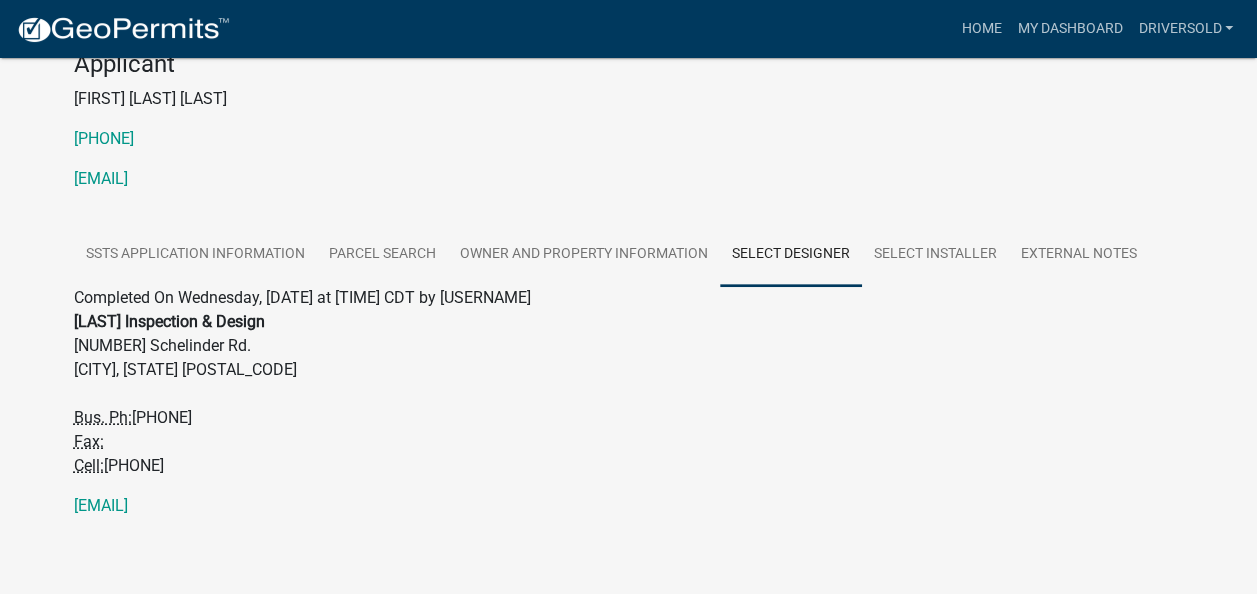scroll, scrollTop: 261, scrollLeft: 0, axis: vertical 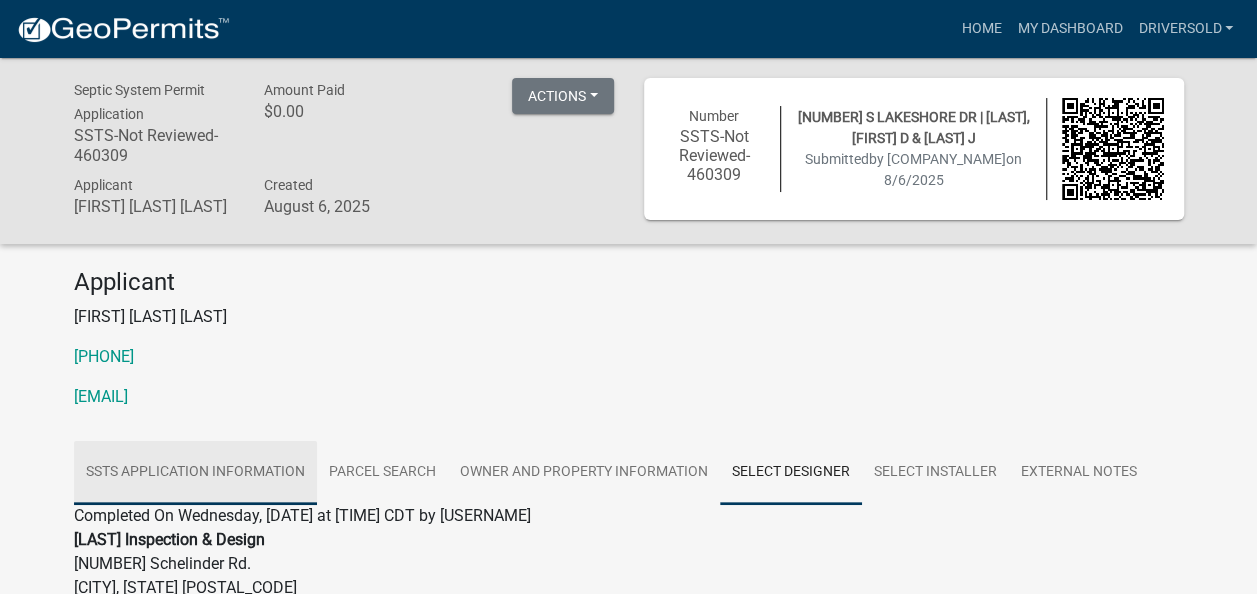 click on "SSTS Application Information" at bounding box center [195, 473] 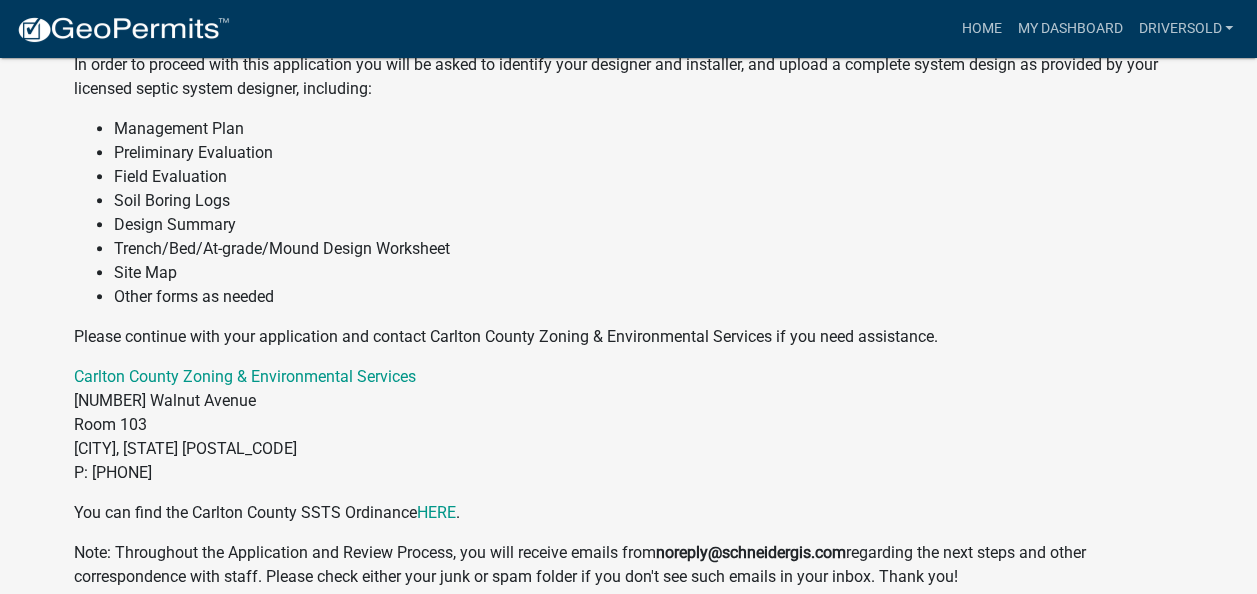 scroll, scrollTop: 700, scrollLeft: 0, axis: vertical 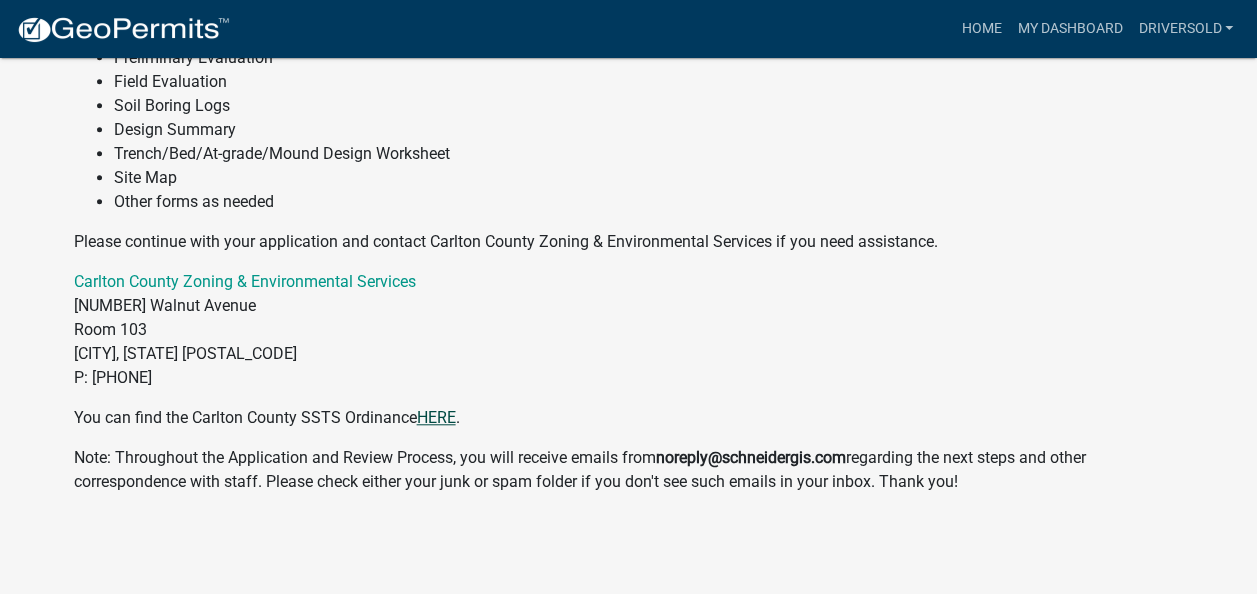 click on "HERE" 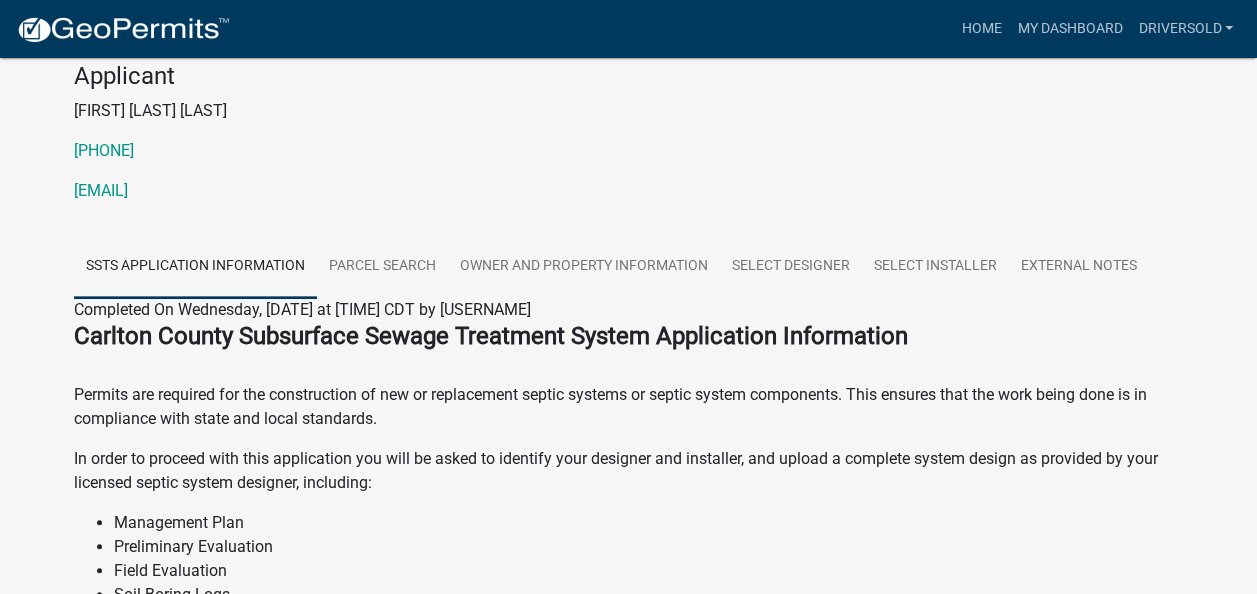 scroll, scrollTop: 200, scrollLeft: 0, axis: vertical 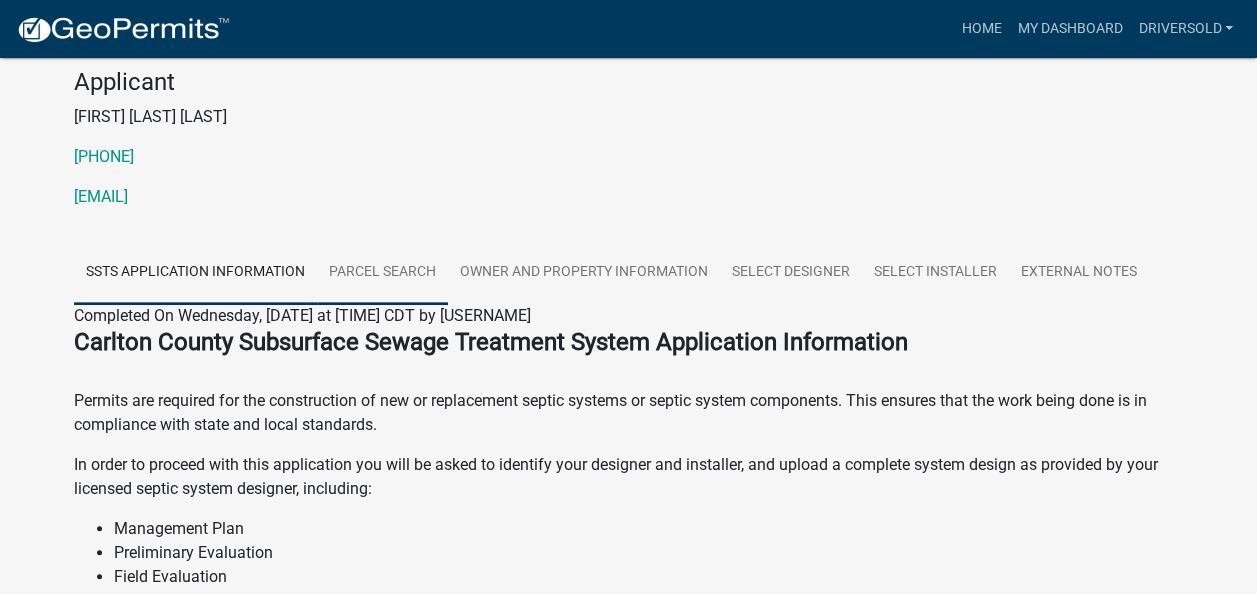 click on "Parcel search" at bounding box center (382, 273) 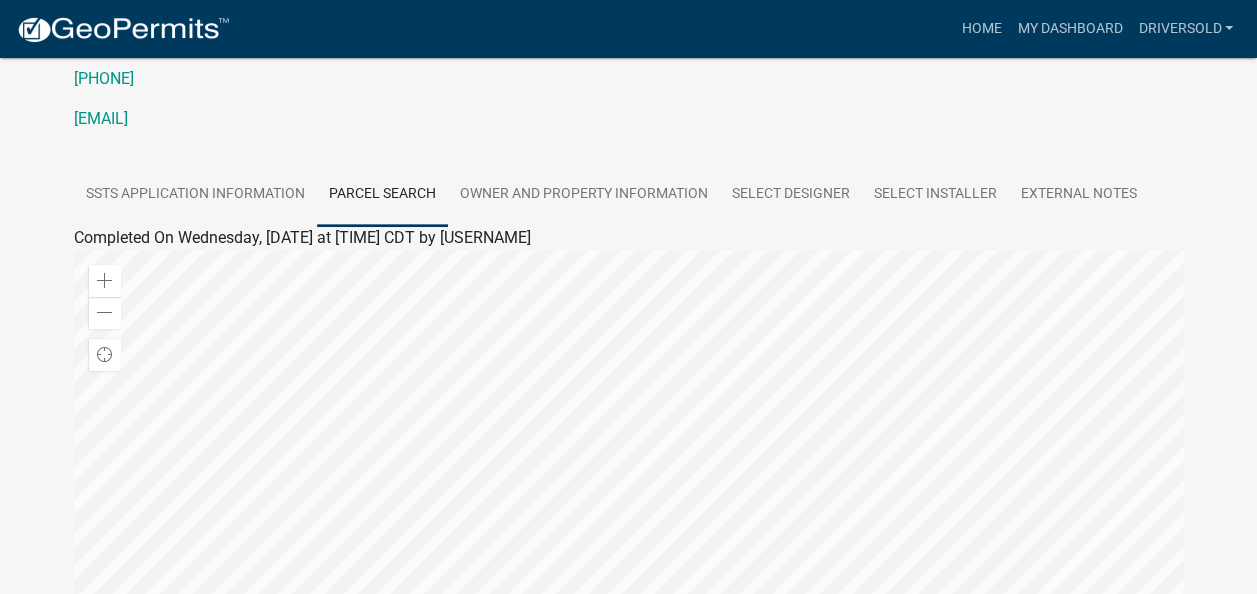 scroll, scrollTop: 250, scrollLeft: 0, axis: vertical 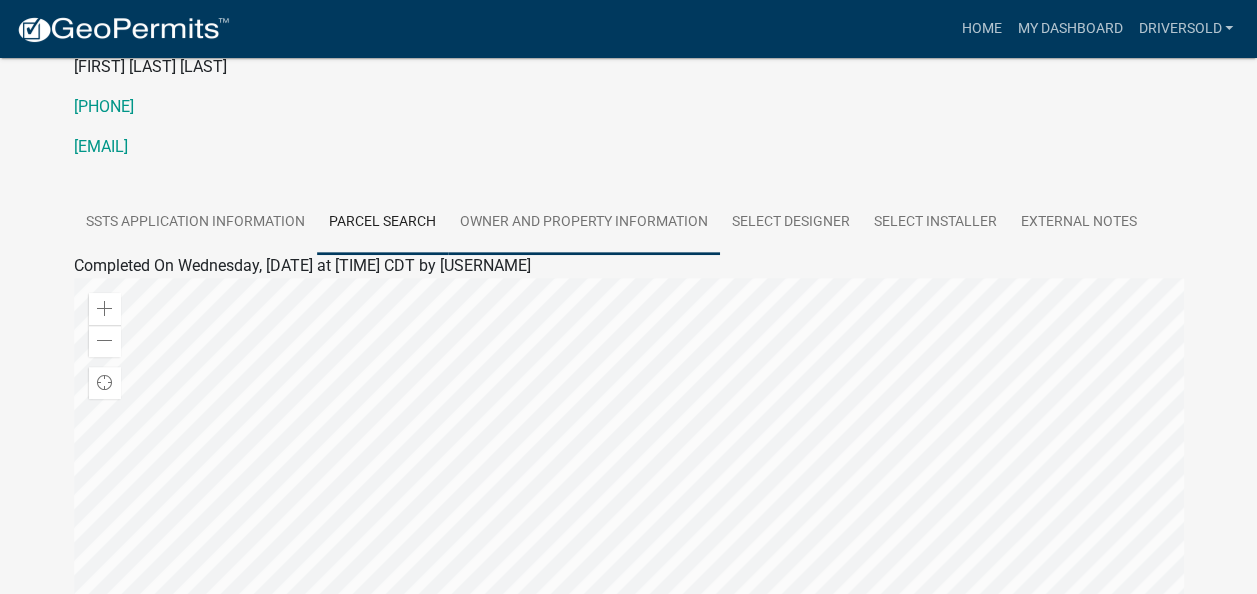 click on "Owner and Property Information" at bounding box center (584, 223) 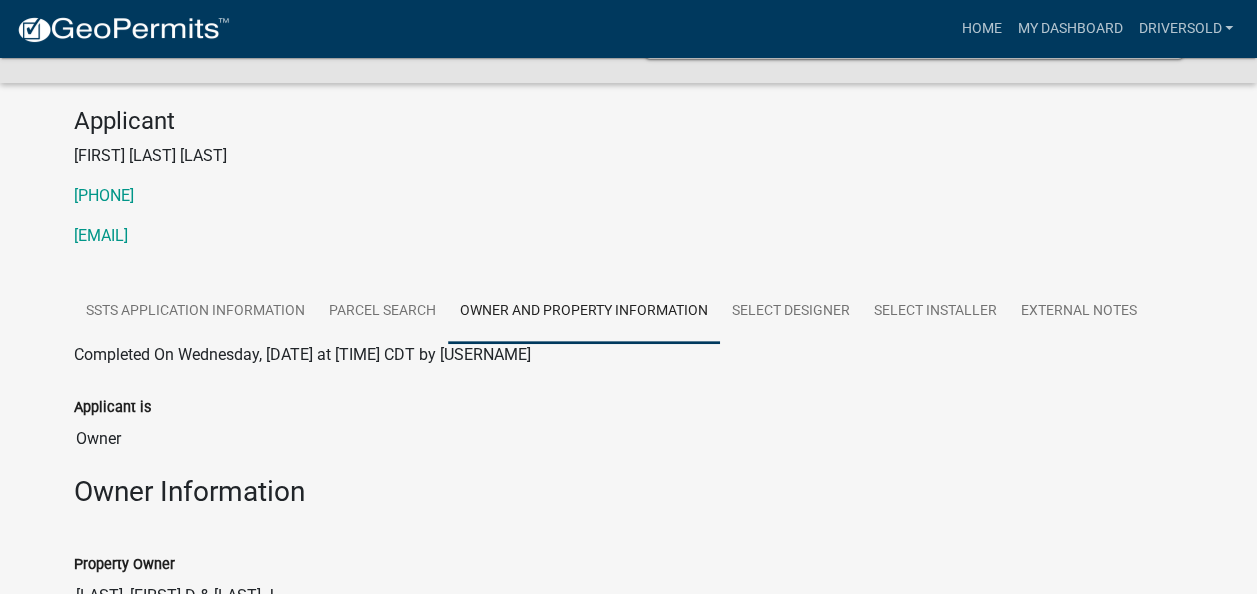 scroll, scrollTop: 0, scrollLeft: 0, axis: both 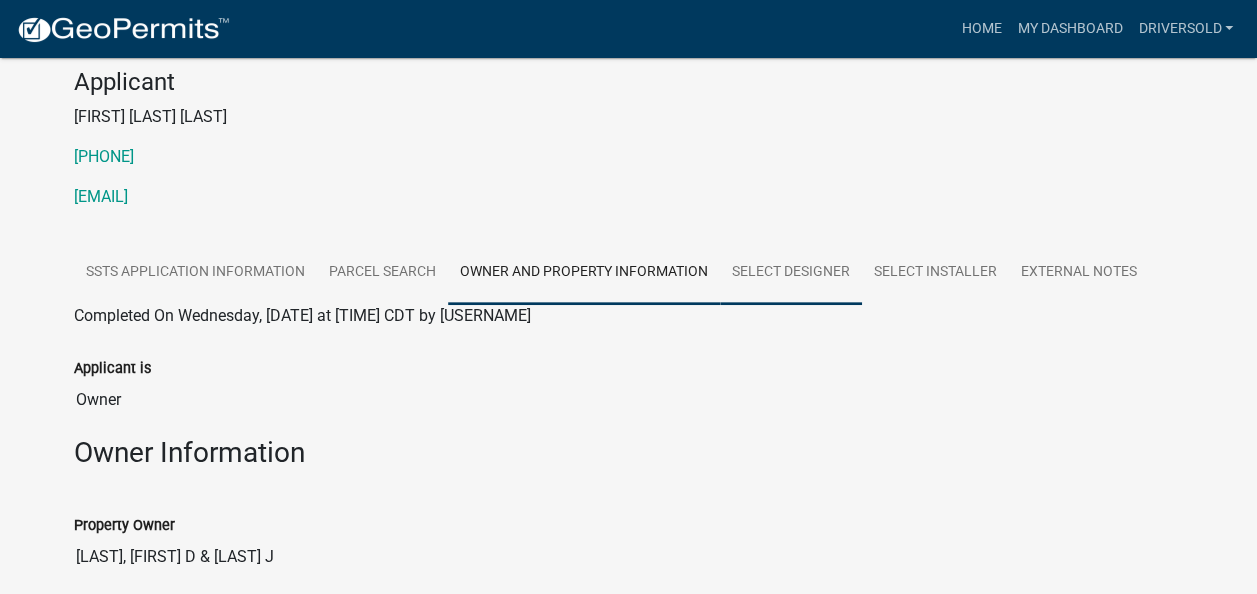 click on "Select Designer" at bounding box center (791, 273) 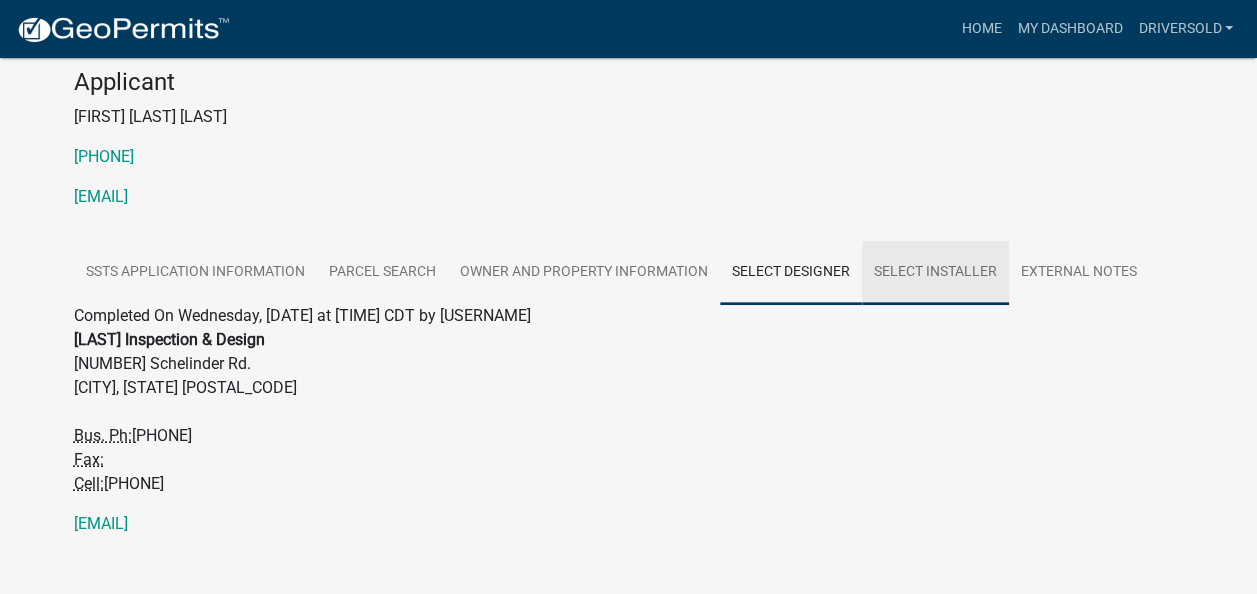 click on "Select Installer" at bounding box center (935, 273) 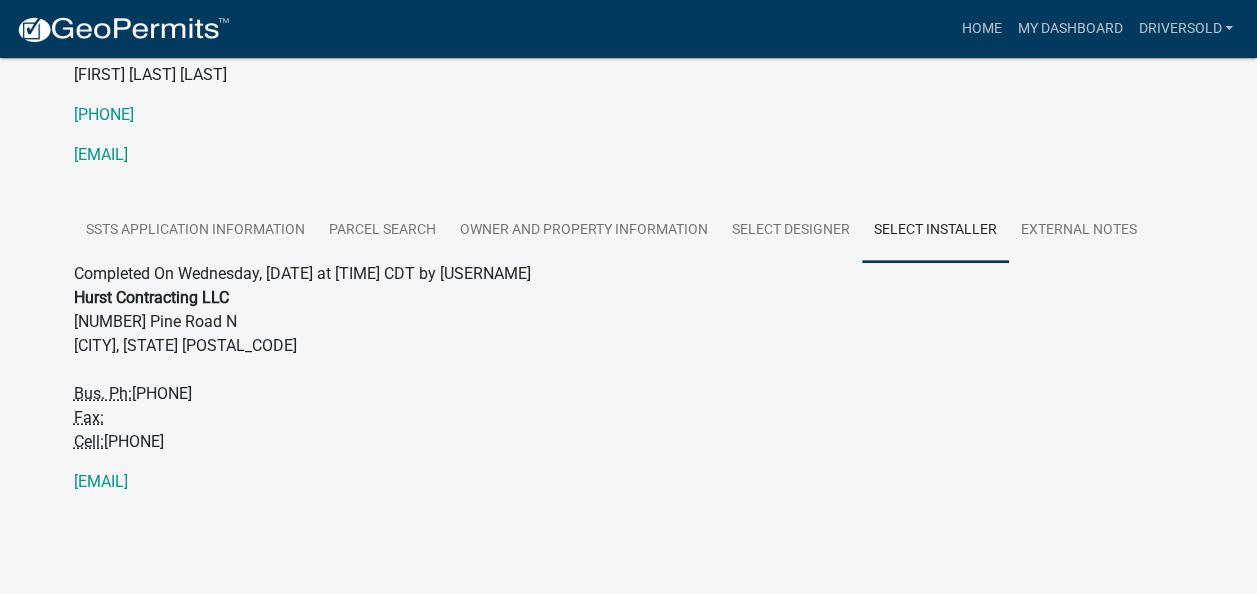 scroll, scrollTop: 161, scrollLeft: 0, axis: vertical 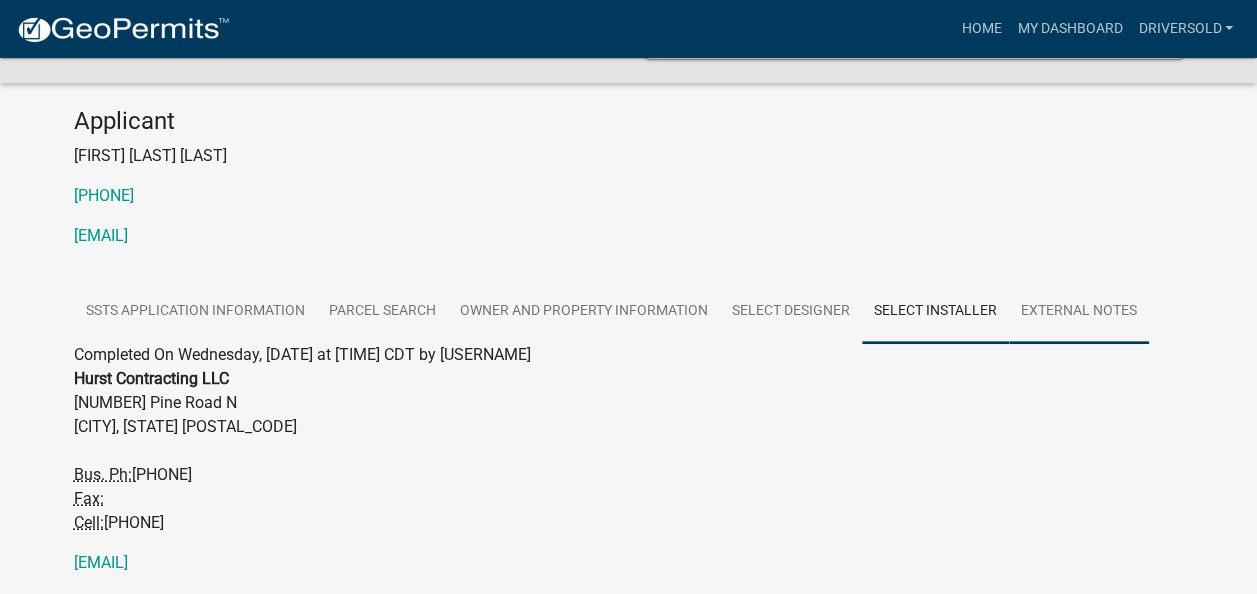 click on "External Notes" at bounding box center (1079, 312) 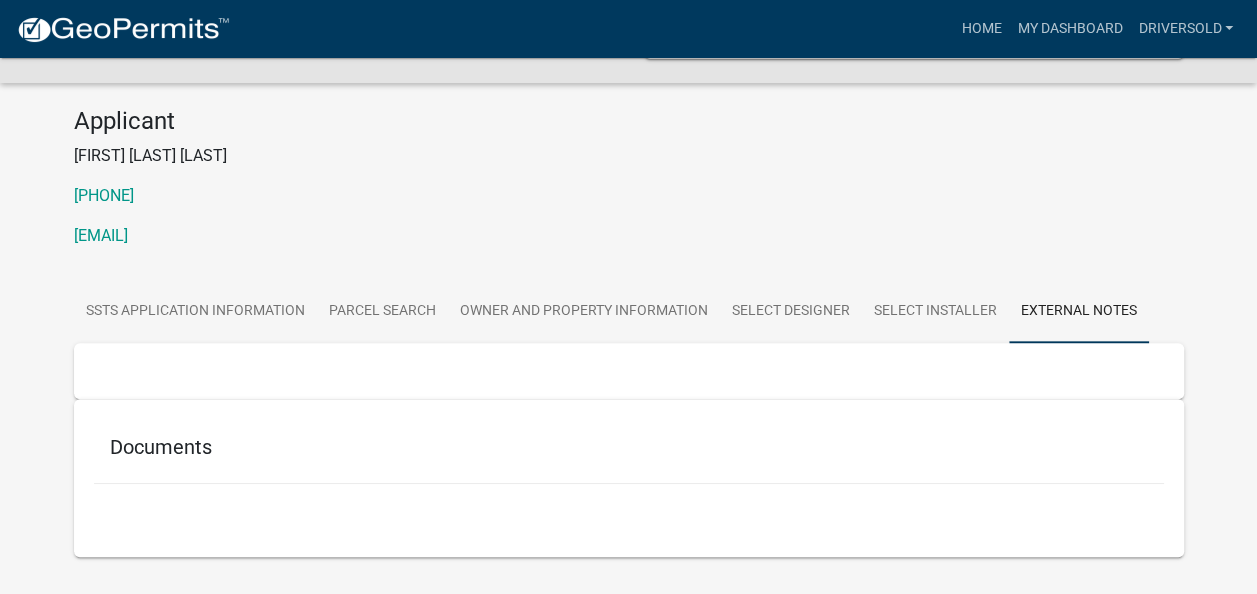click on "Documents" at bounding box center [629, 447] 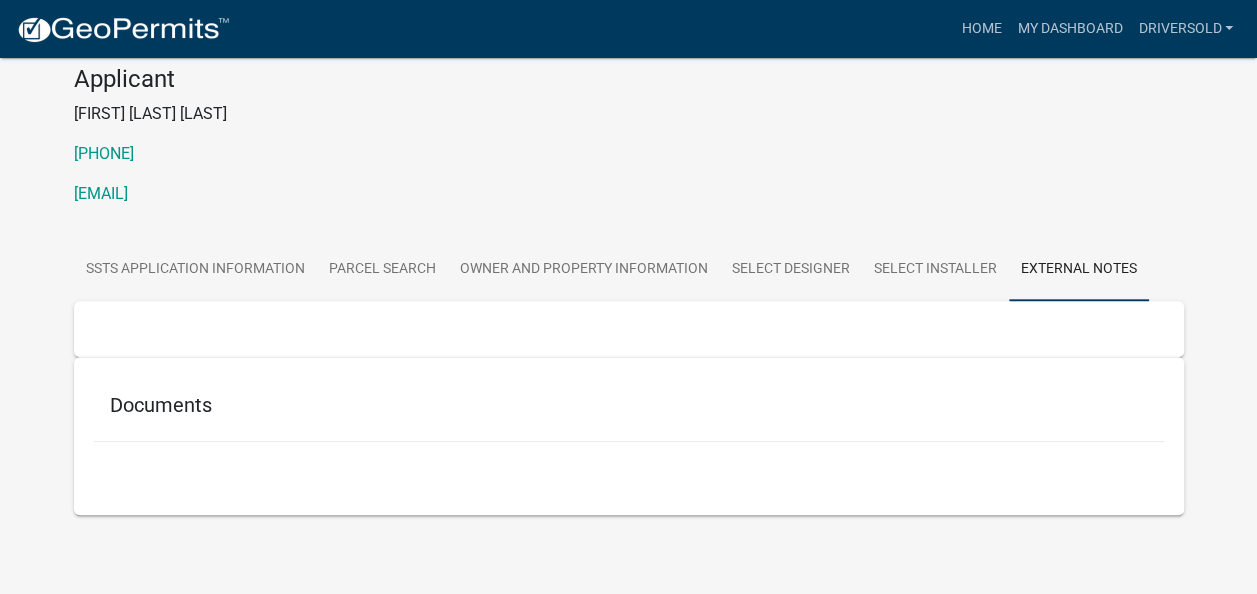 scroll, scrollTop: 226, scrollLeft: 0, axis: vertical 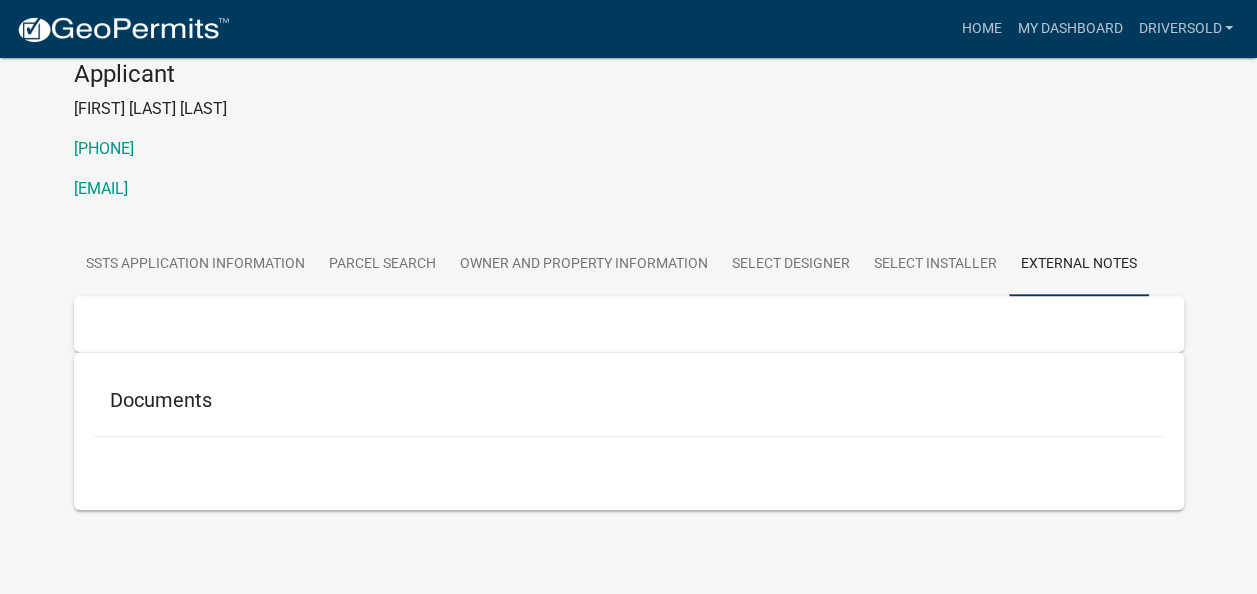 drag, startPoint x: 186, startPoint y: 402, endPoint x: 180, endPoint y: 362, distance: 40.4475 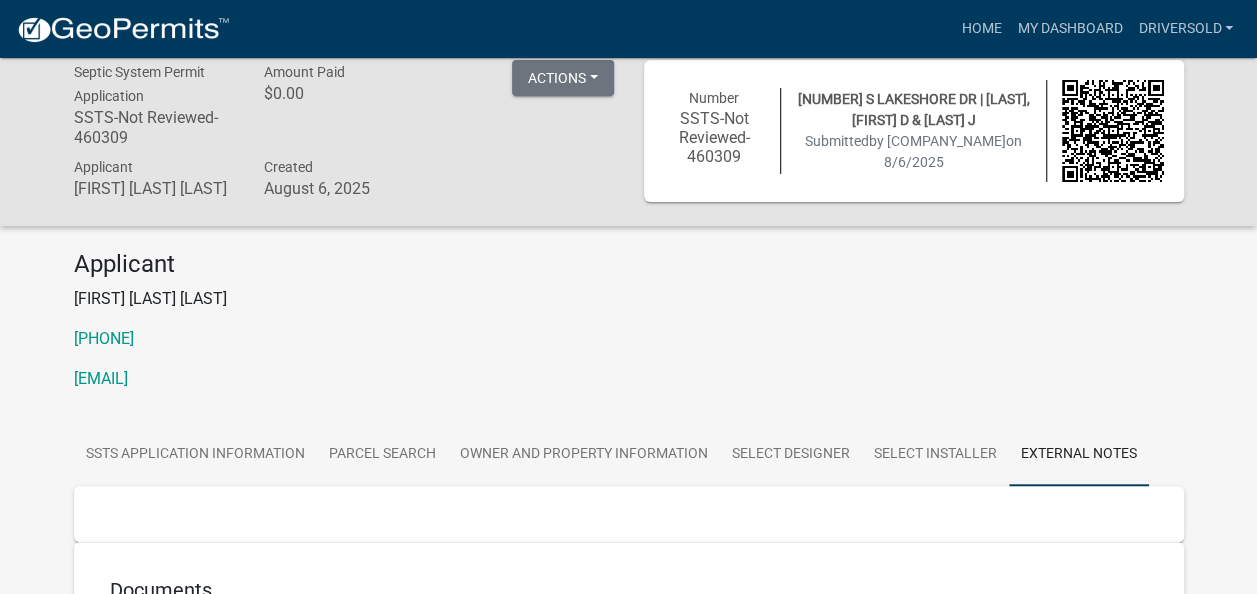 scroll, scrollTop: 0, scrollLeft: 0, axis: both 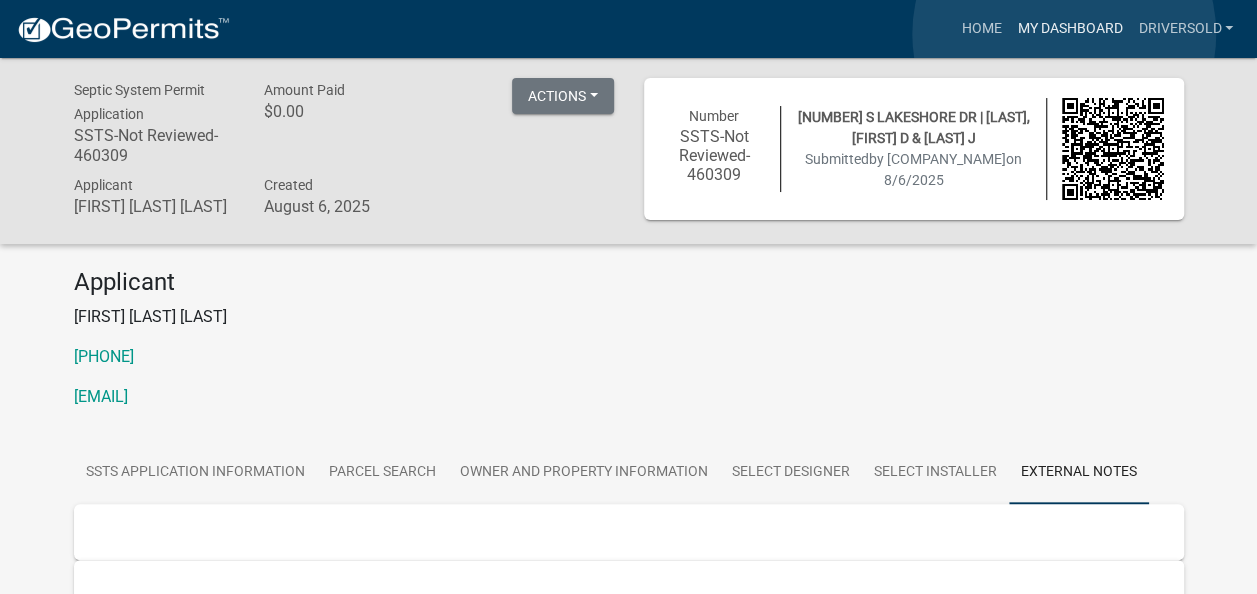 click on "My Dashboard" at bounding box center (1069, 29) 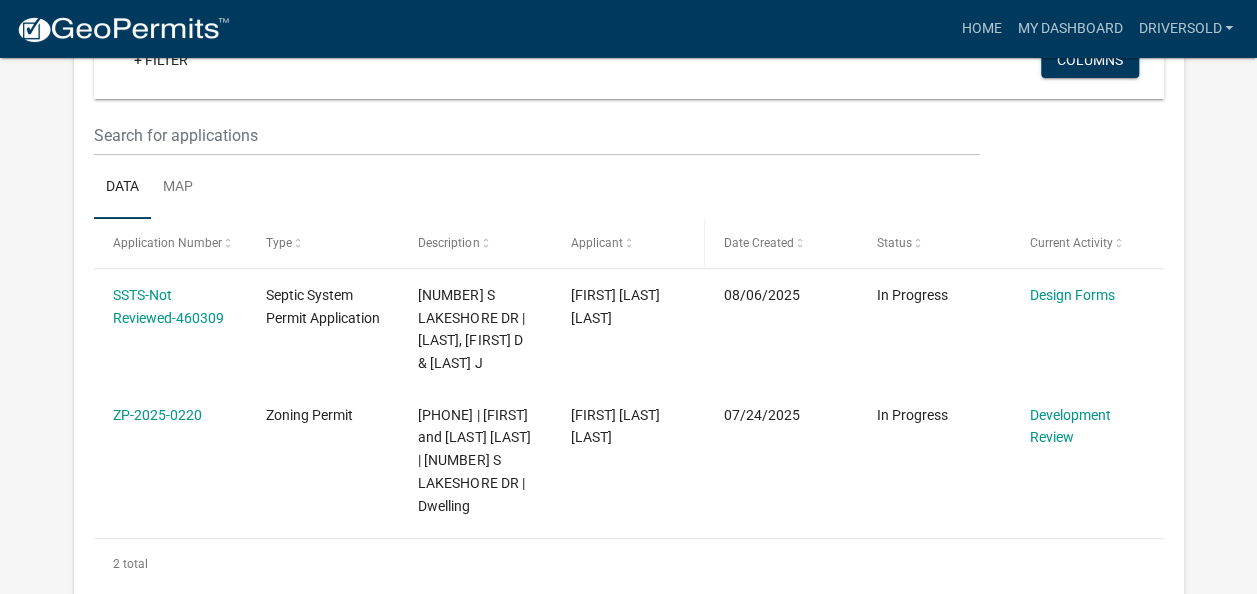 scroll, scrollTop: 300, scrollLeft: 0, axis: vertical 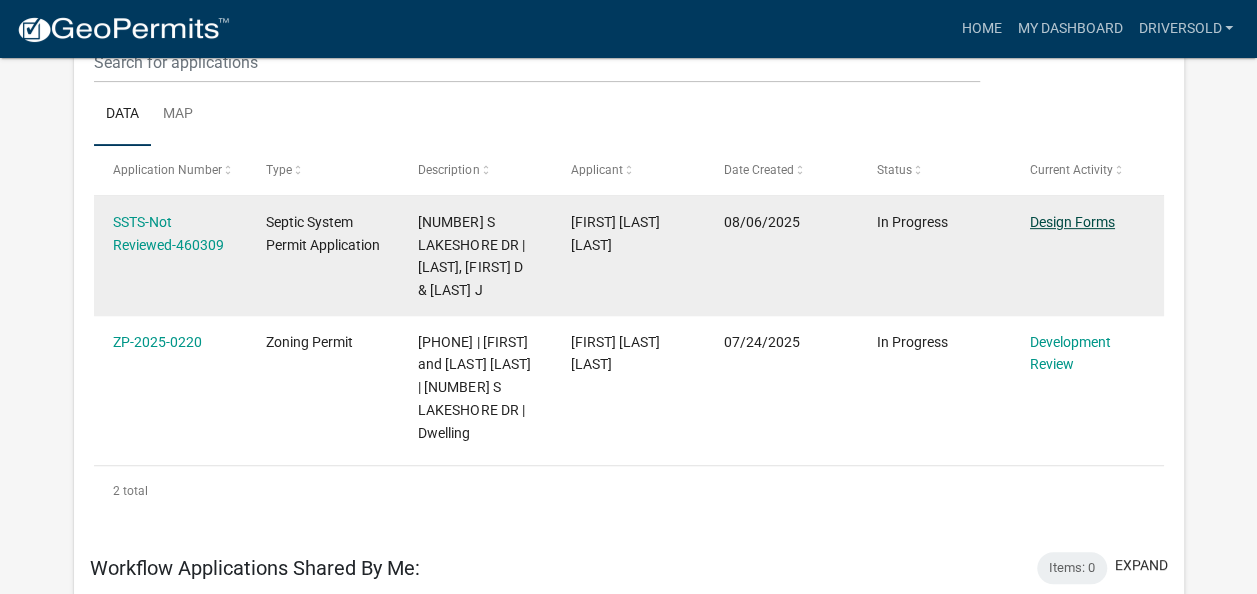 click on "Design Forms" 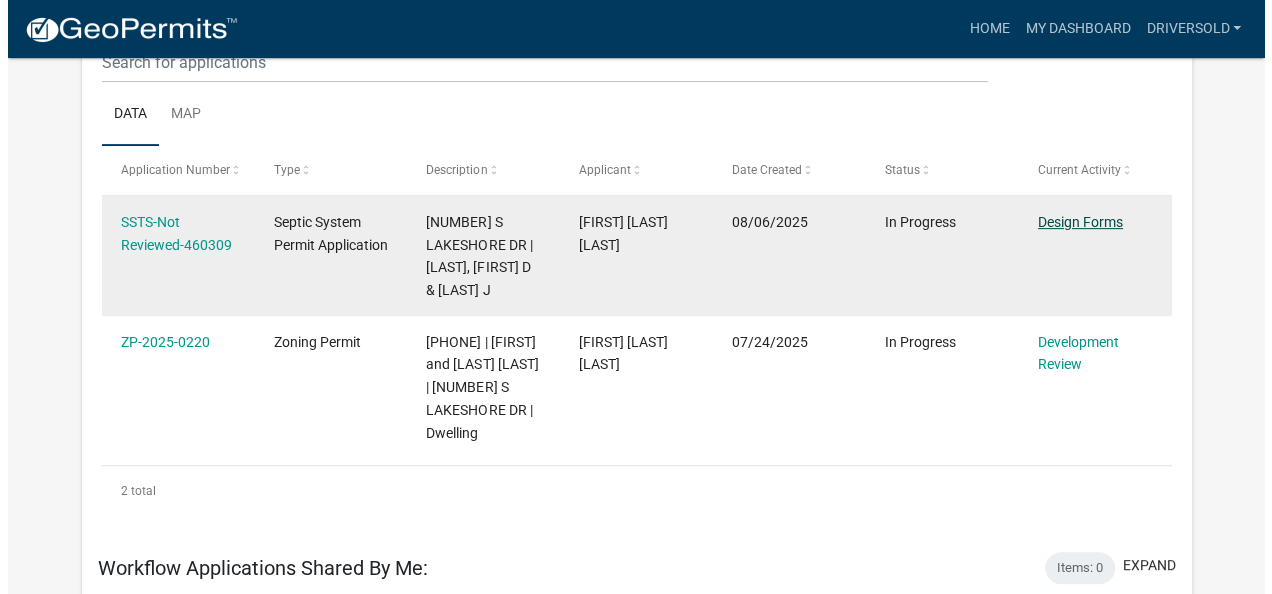 scroll, scrollTop: 0, scrollLeft: 0, axis: both 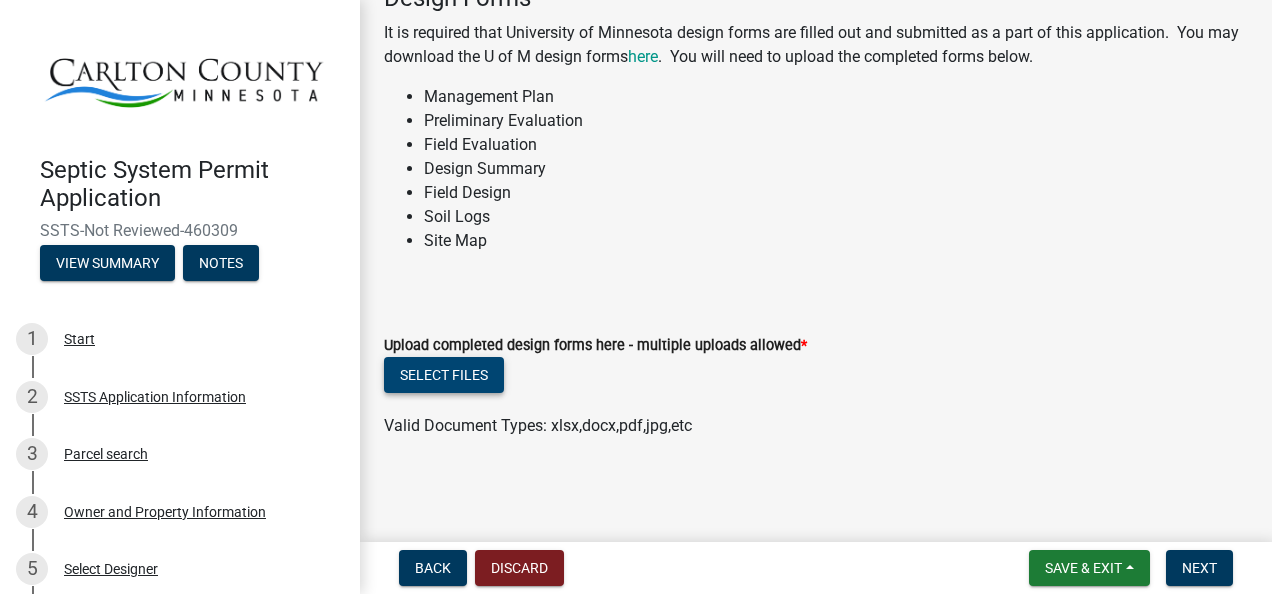 click on "Select files" 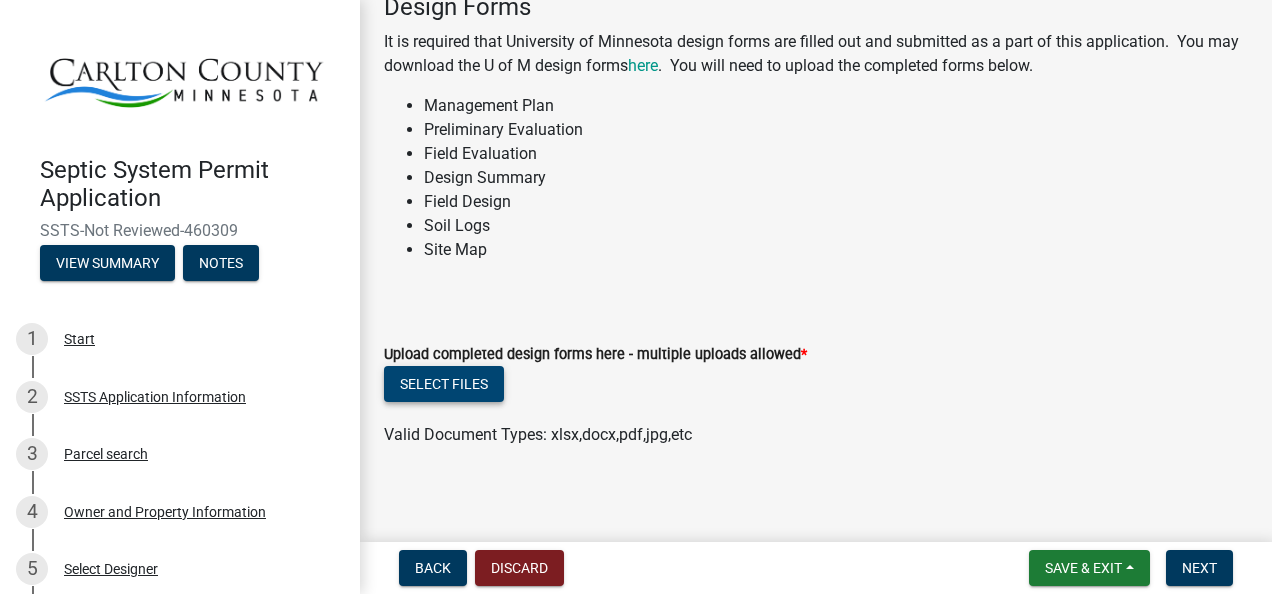 scroll, scrollTop: 168, scrollLeft: 0, axis: vertical 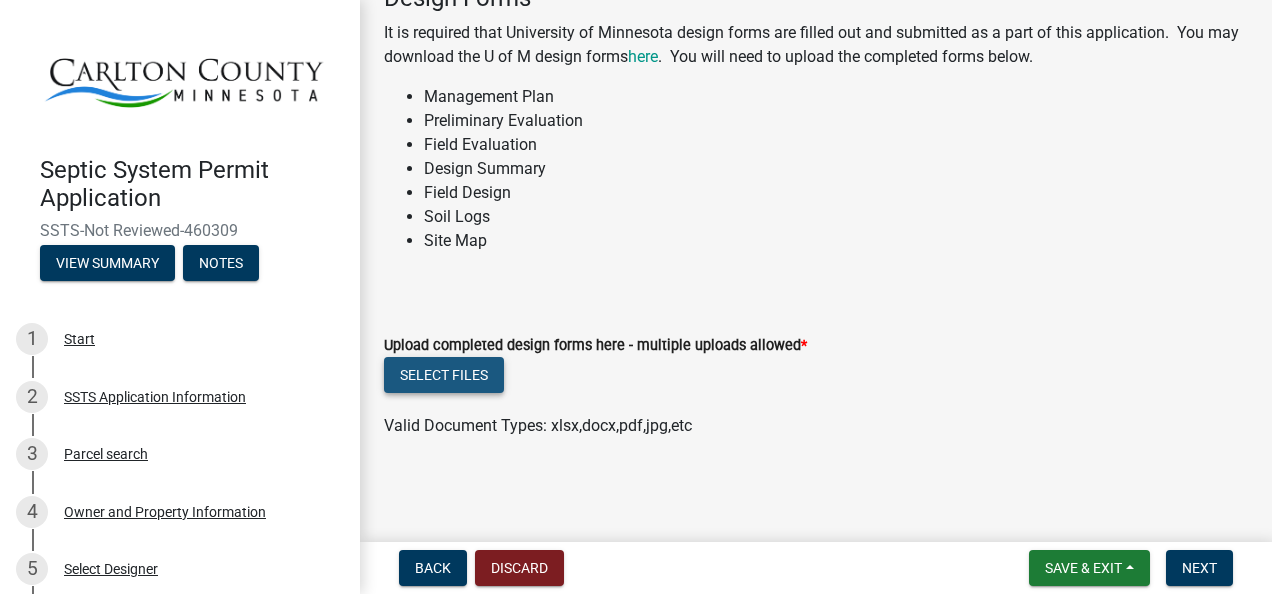 click on "Select files" 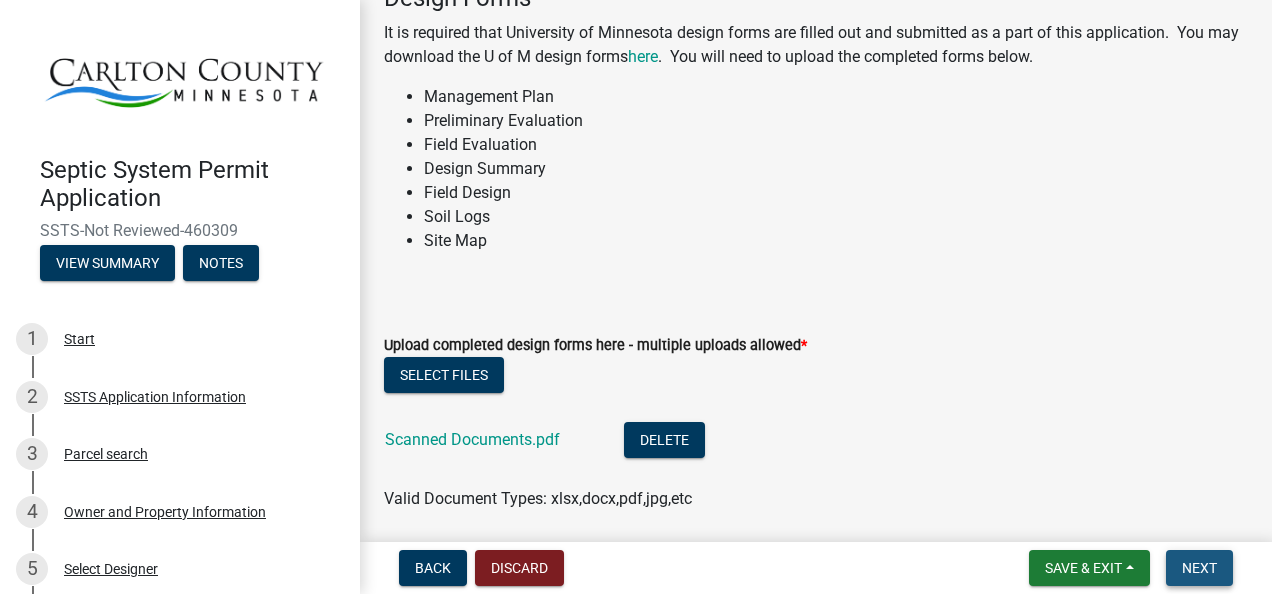 click on "Next" at bounding box center (1199, 568) 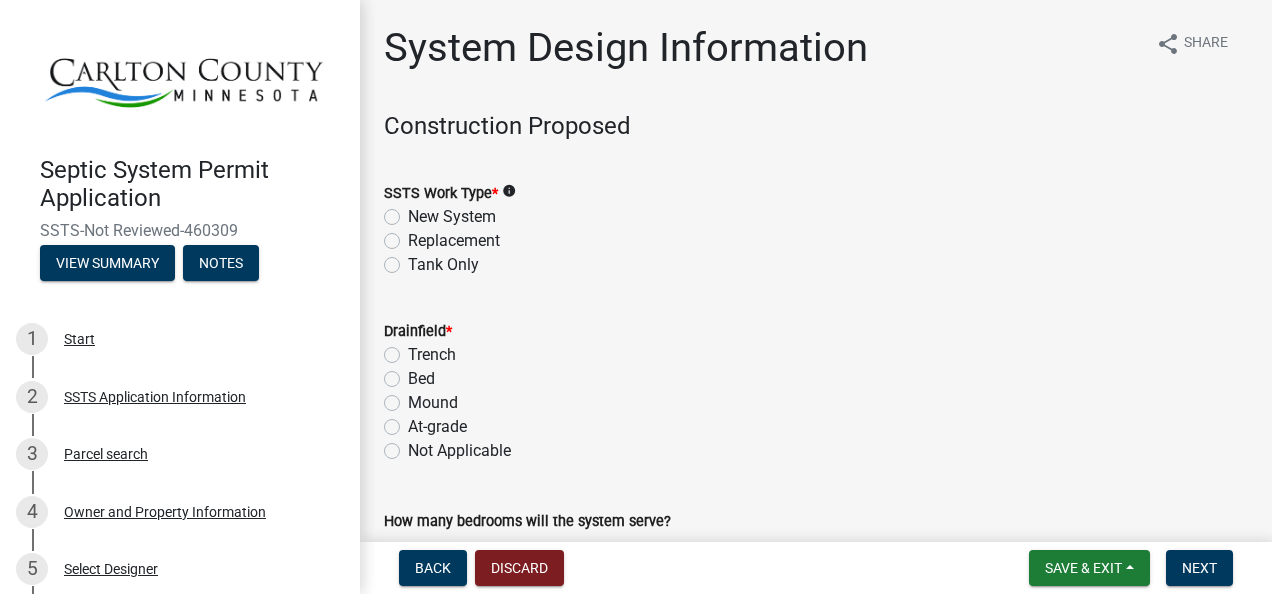 click on "New System" 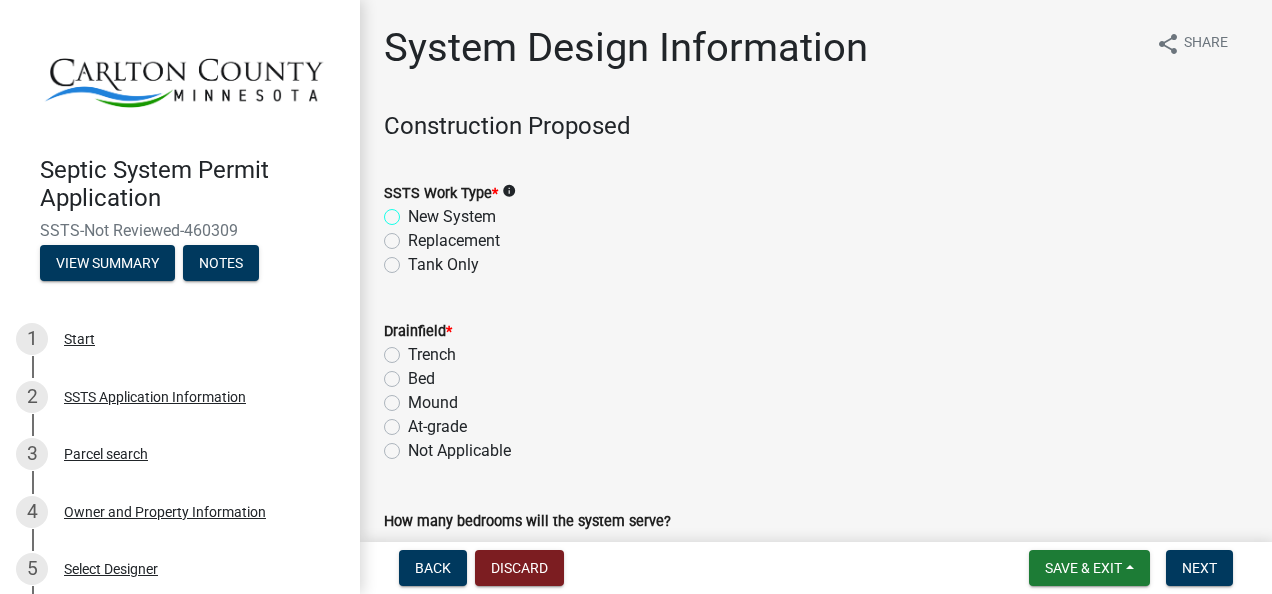 click on "New System" at bounding box center (414, 211) 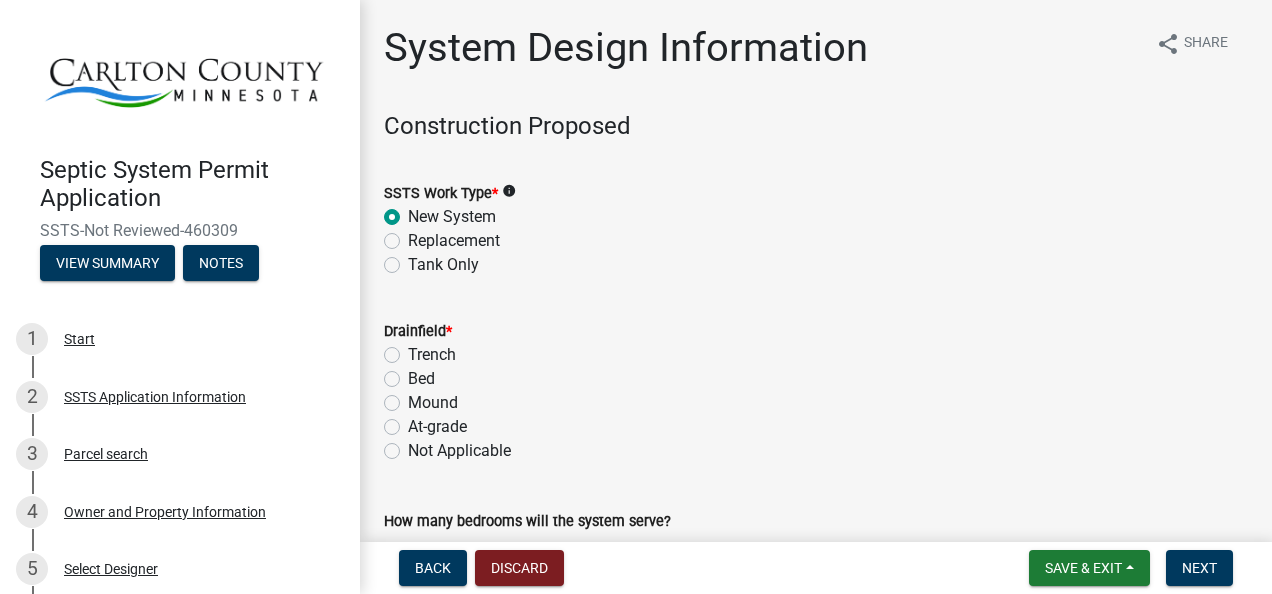 radio on "true" 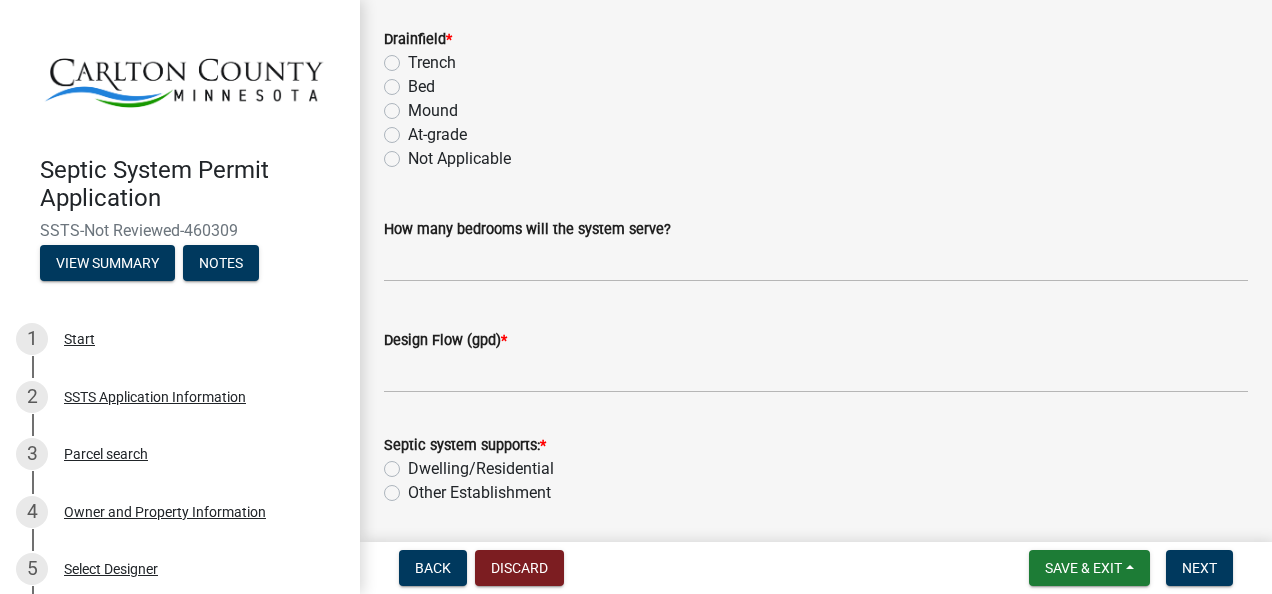 scroll, scrollTop: 300, scrollLeft: 0, axis: vertical 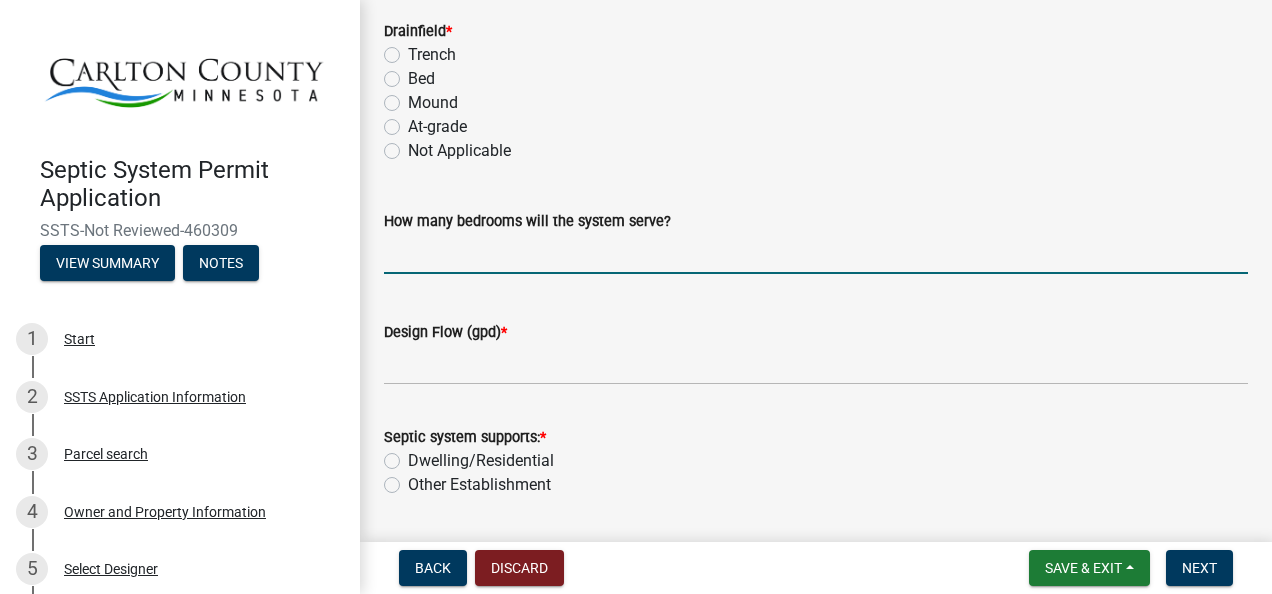 click 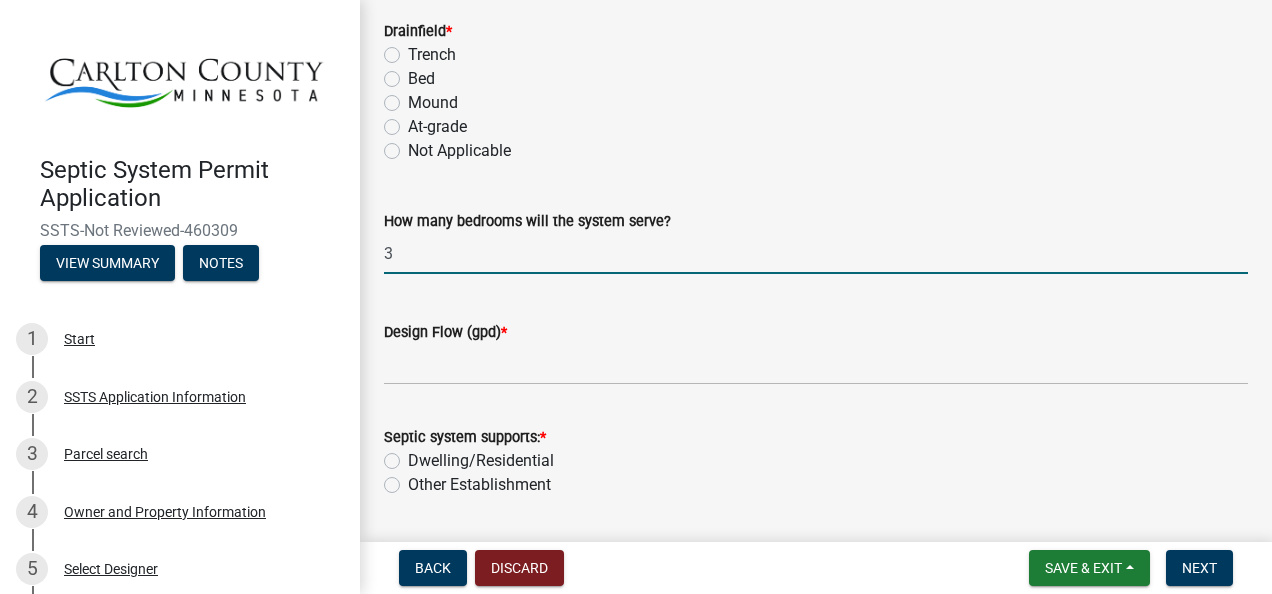type on "3" 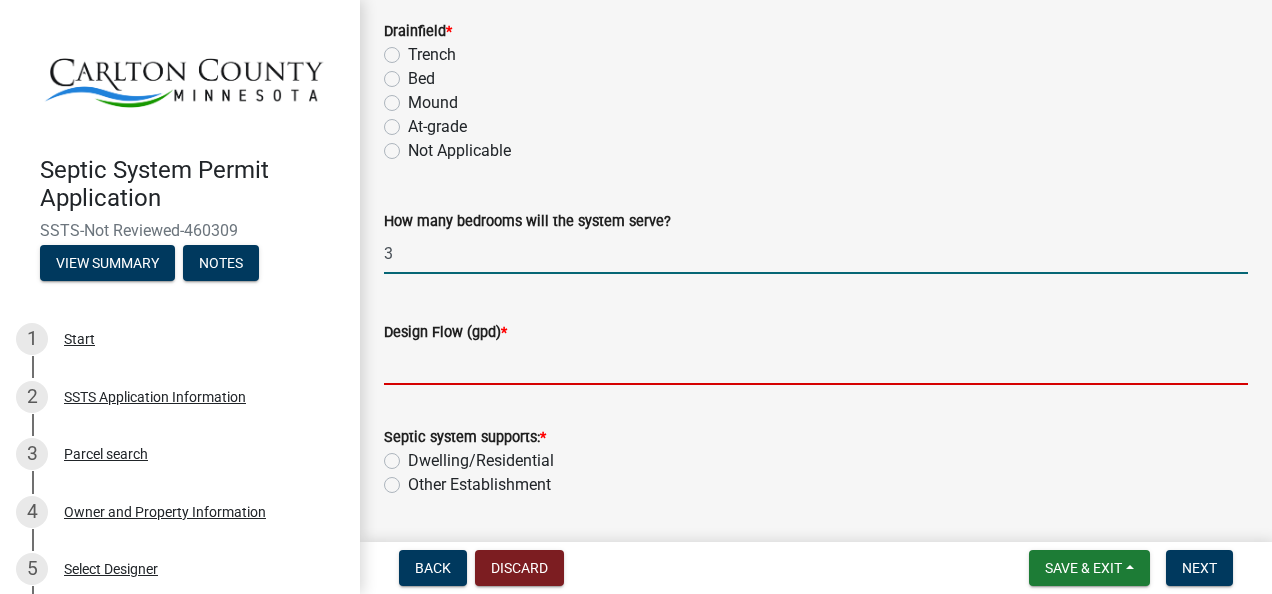 click on "Design Flow (gpd)  *" at bounding box center [816, 364] 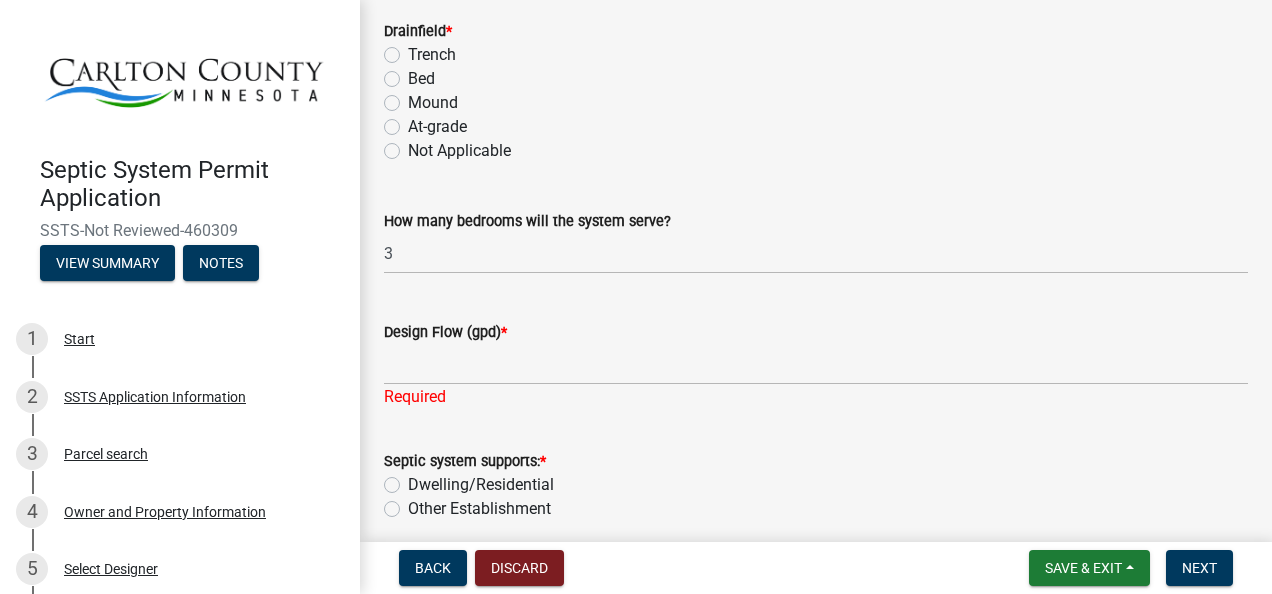click on "Septic system supports:  *  Dwelling/Residential   Other Establishment" 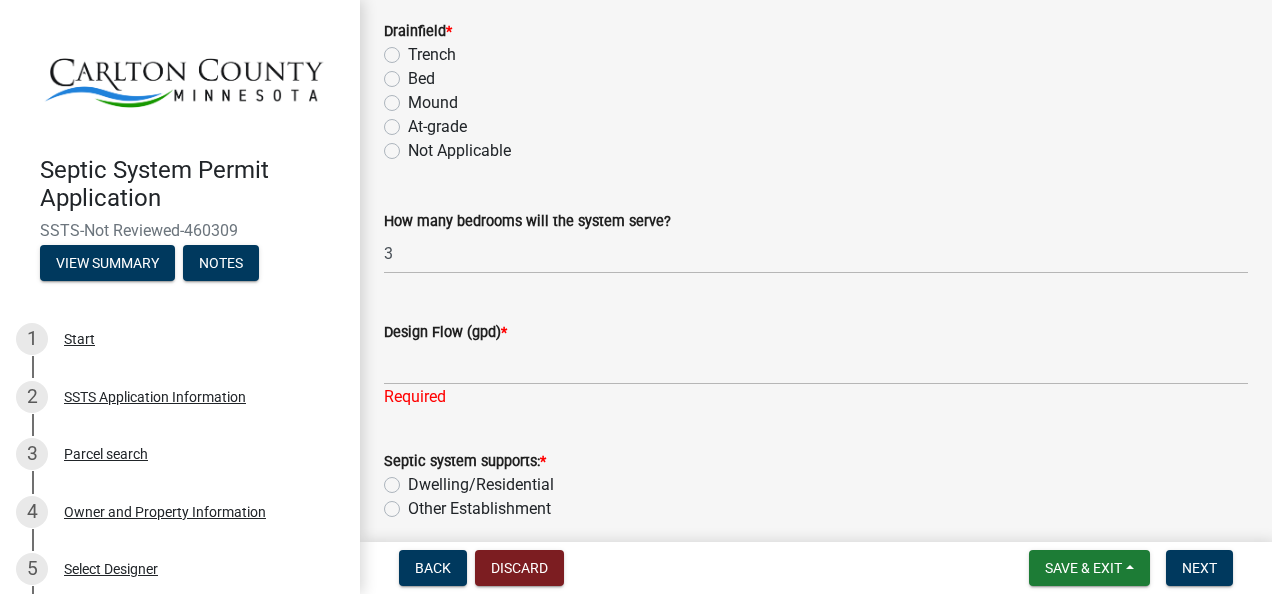 click on "Dwelling/Residential" 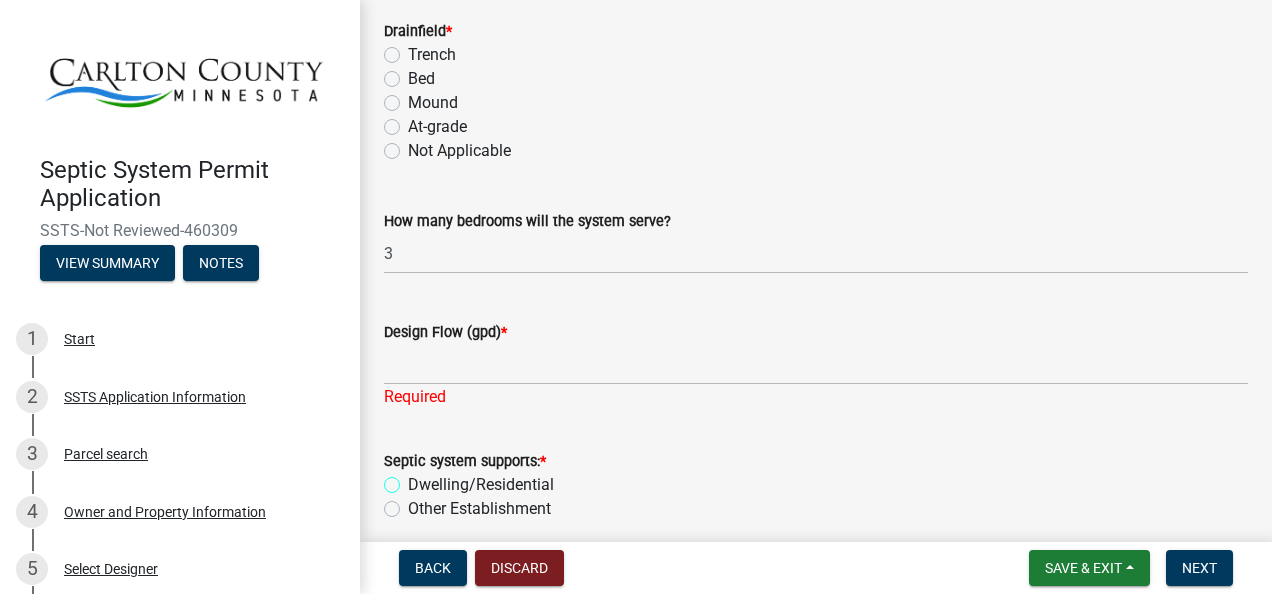 click on "Dwelling/Residential" at bounding box center (414, 479) 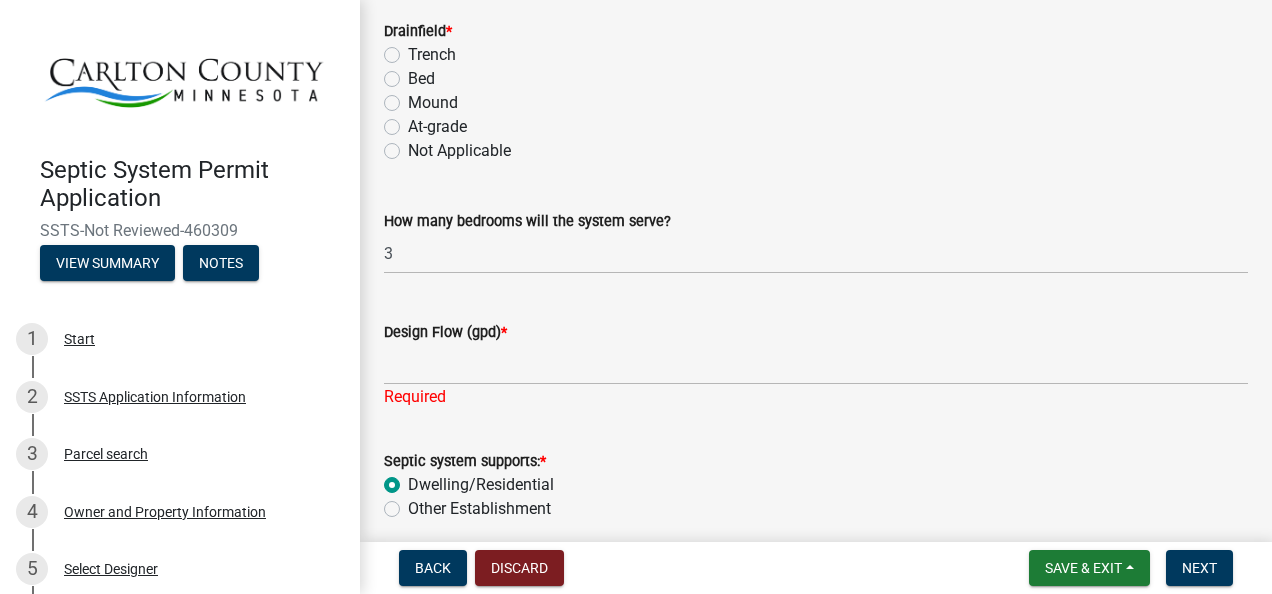 radio on "true" 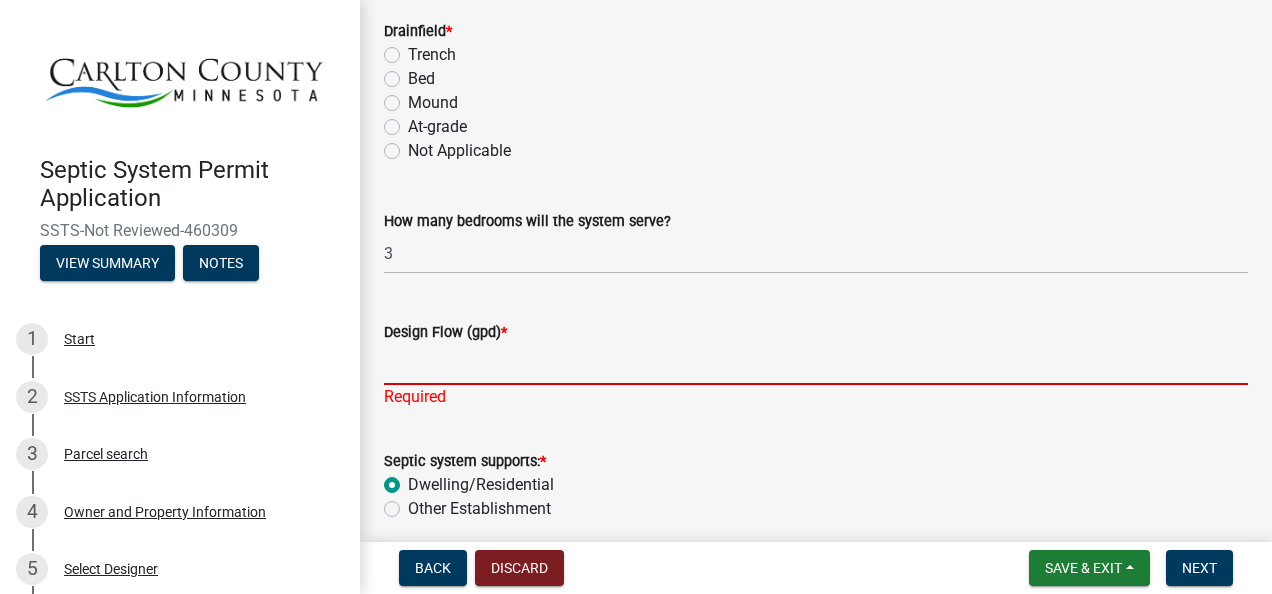 click on "Design Flow (gpd)  *" at bounding box center [816, 364] 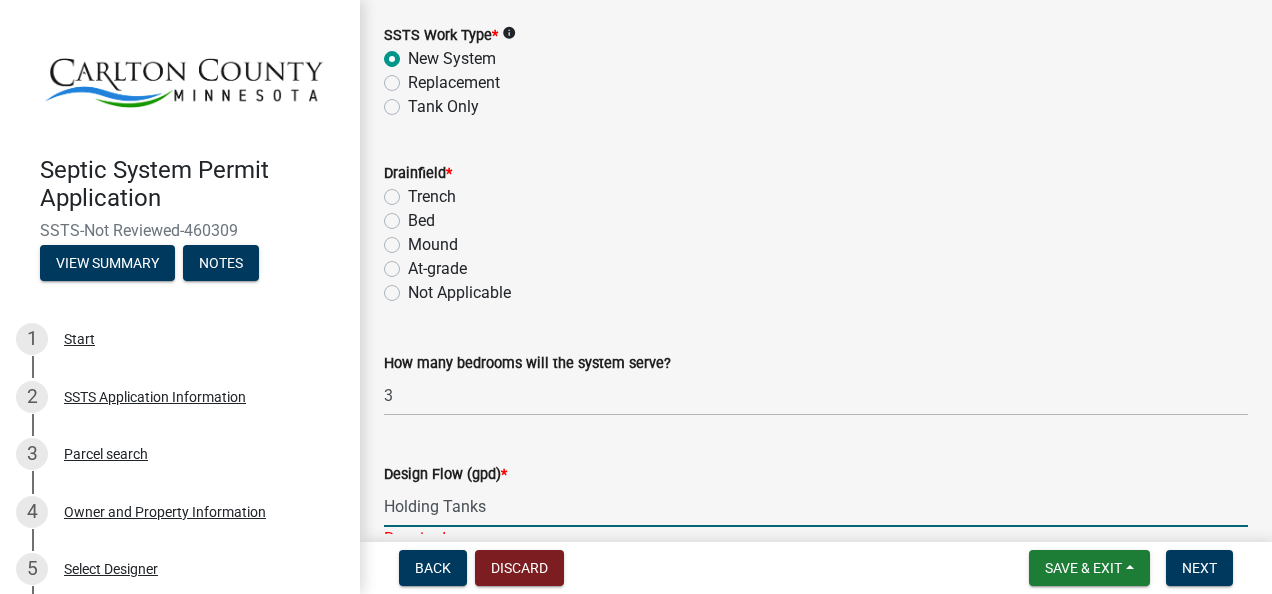 scroll, scrollTop: 200, scrollLeft: 0, axis: vertical 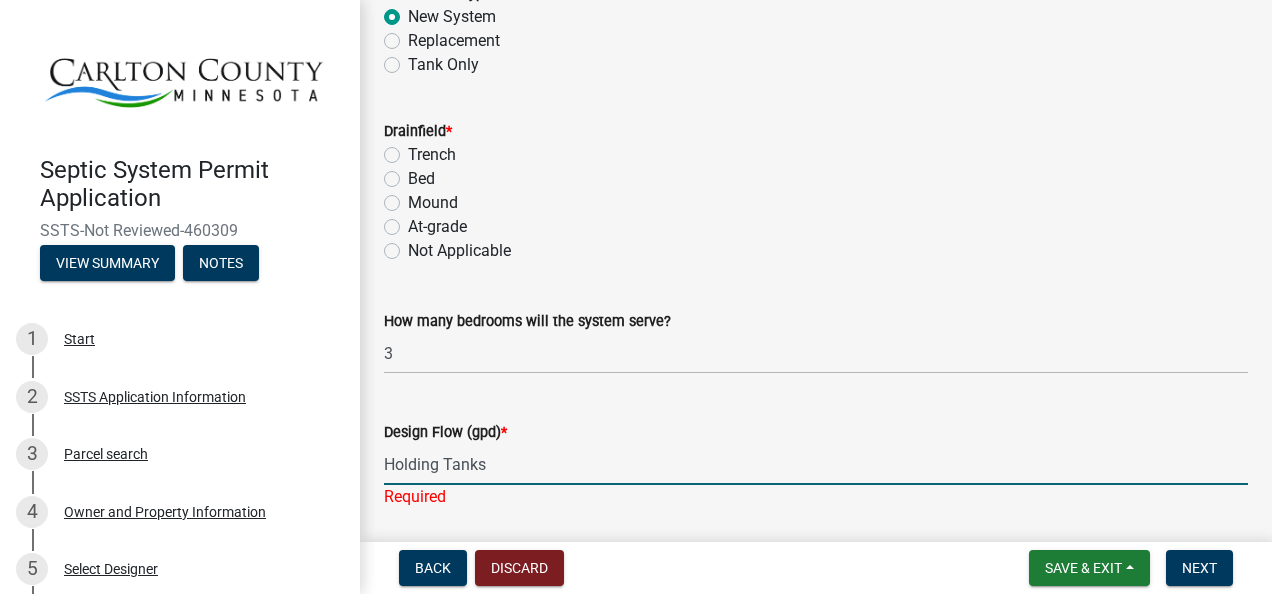 type on "Holding Tanks" 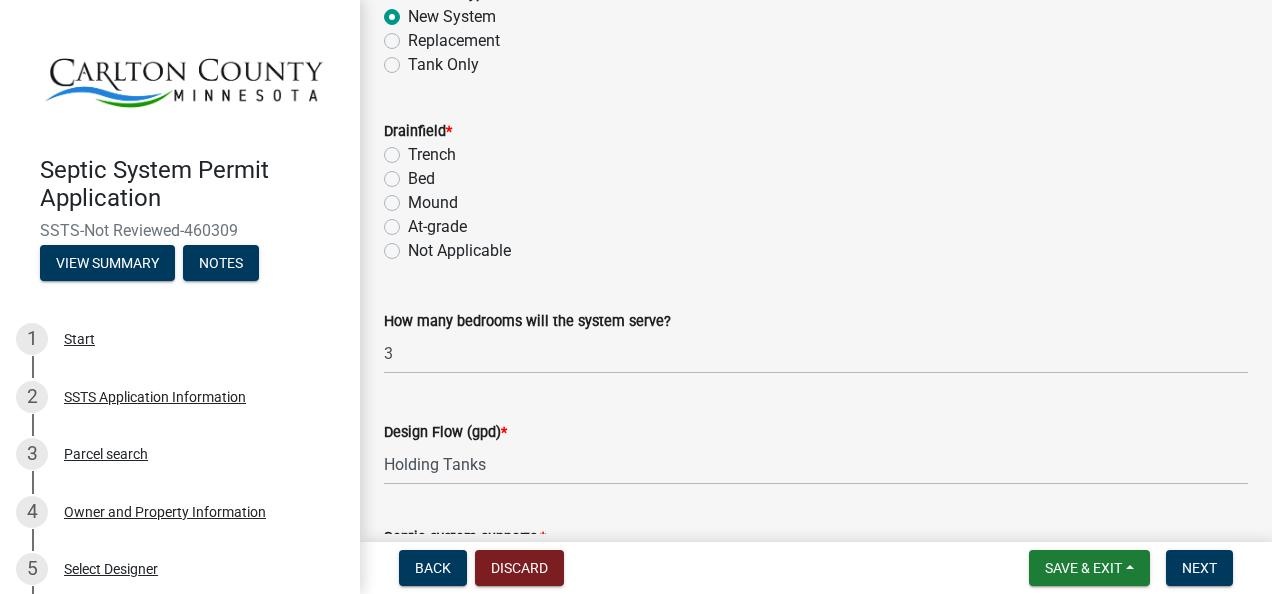 click on "Not Applicable" 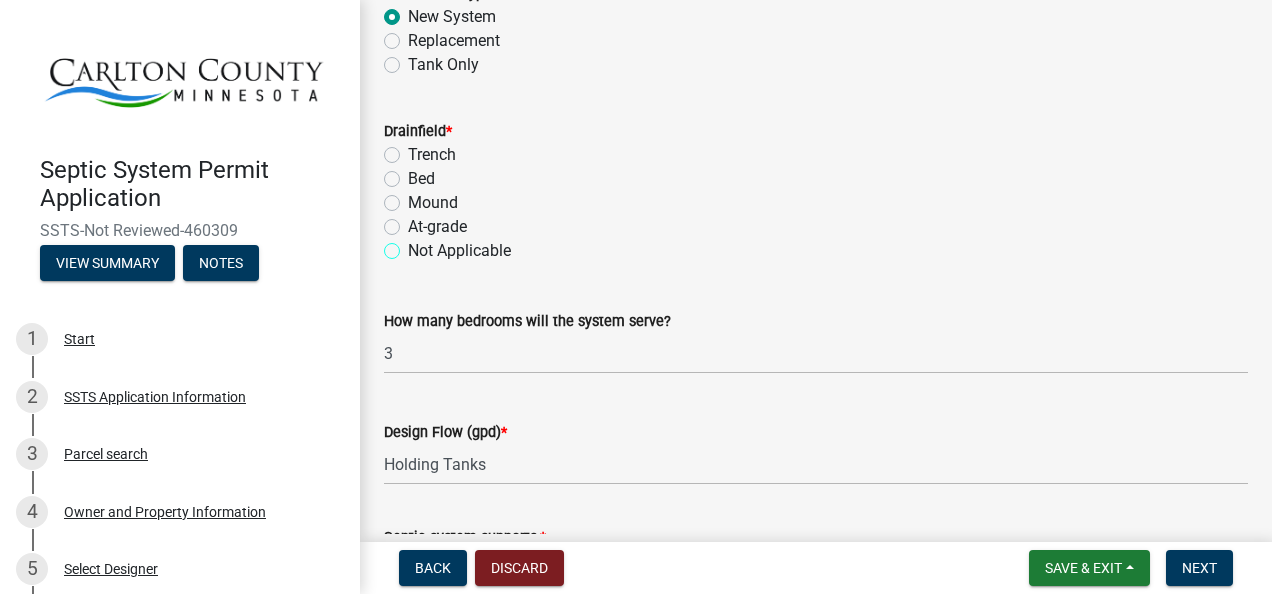 click on "Not Applicable" at bounding box center (414, 245) 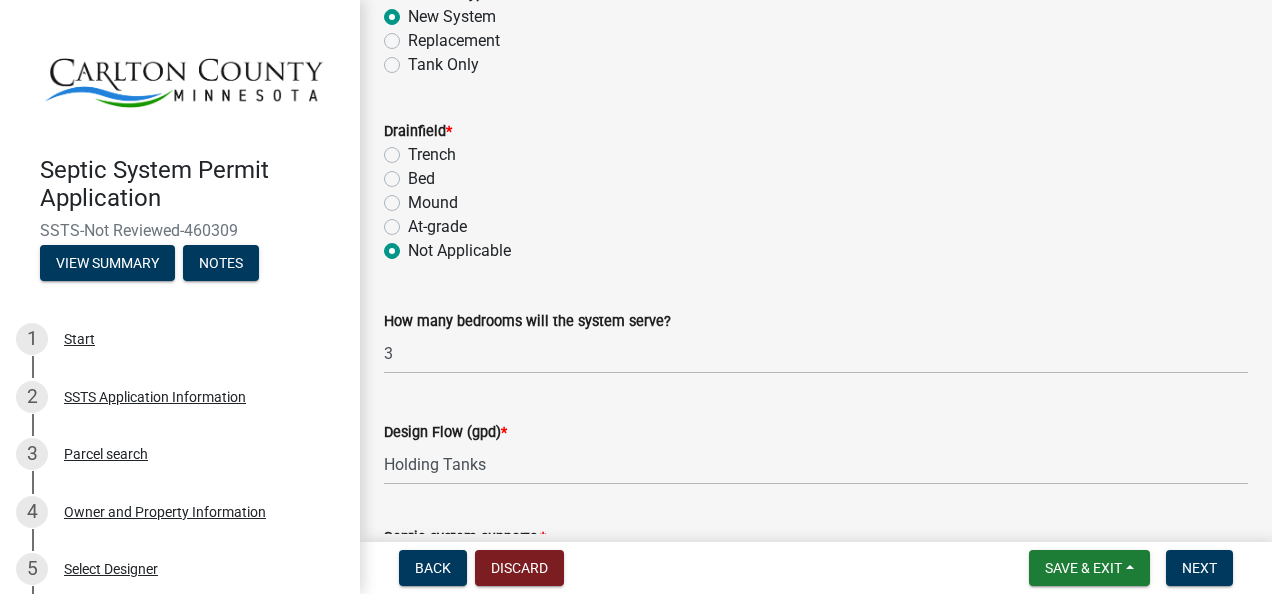 radio on "true" 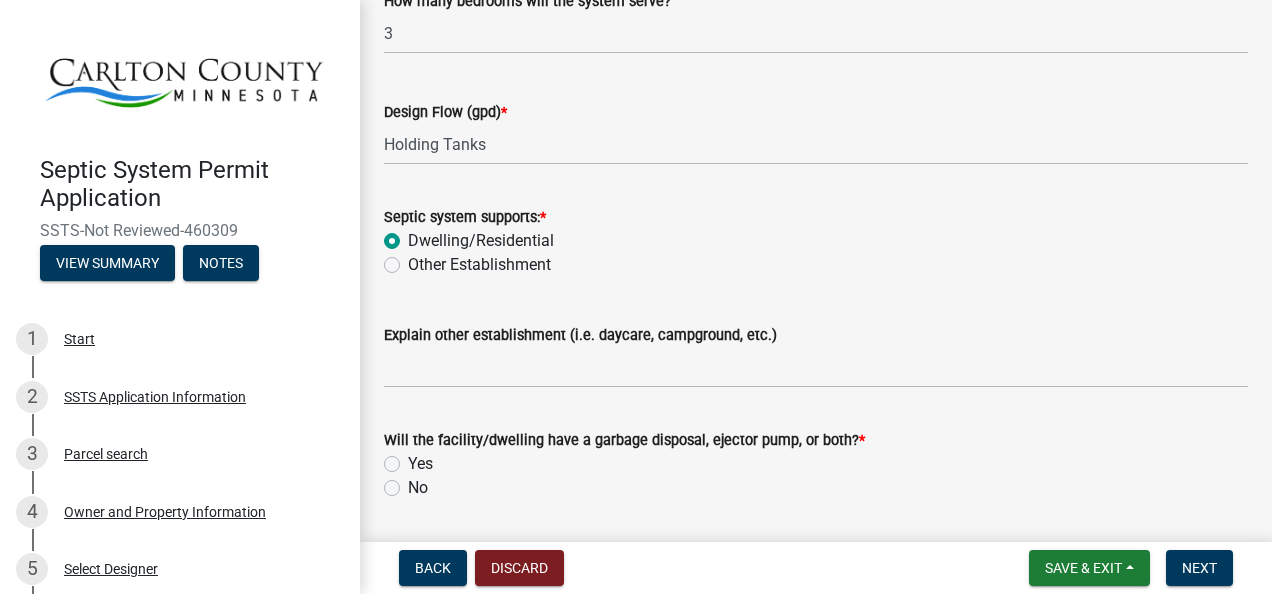 scroll, scrollTop: 582, scrollLeft: 0, axis: vertical 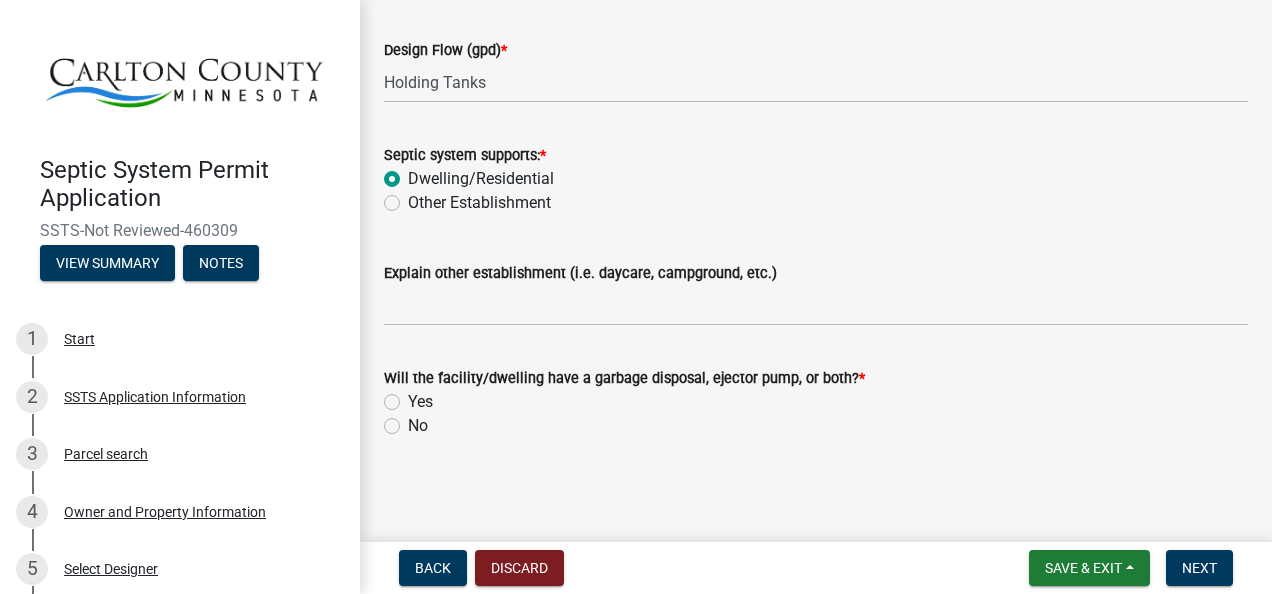 click on "No" 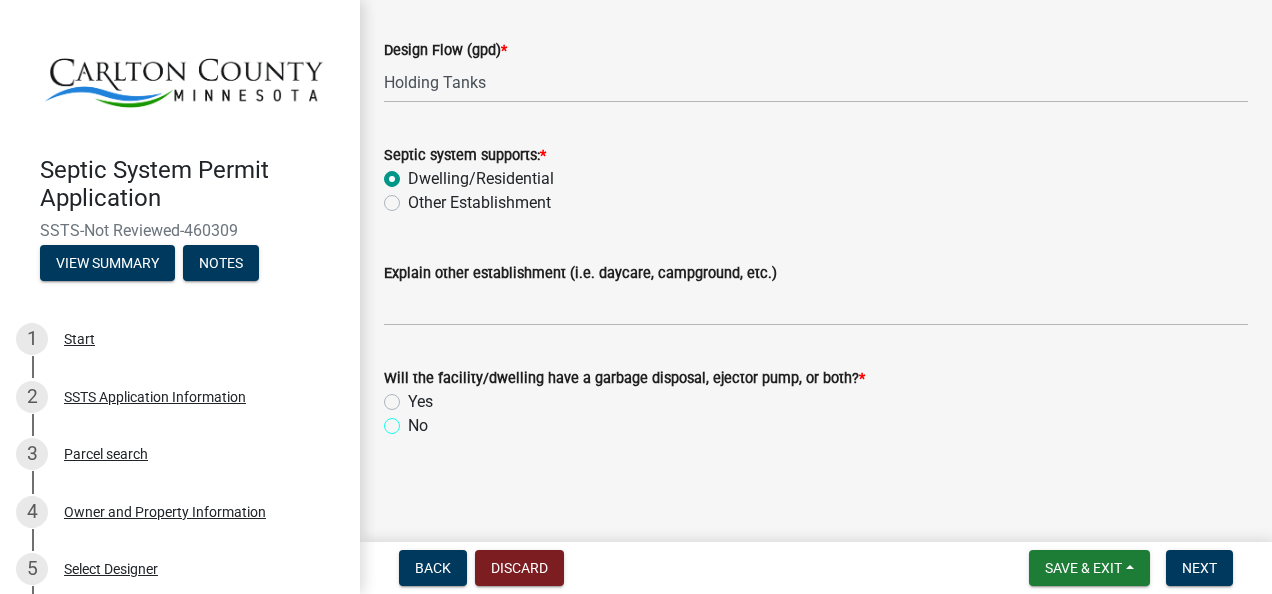 click on "No" at bounding box center (414, 420) 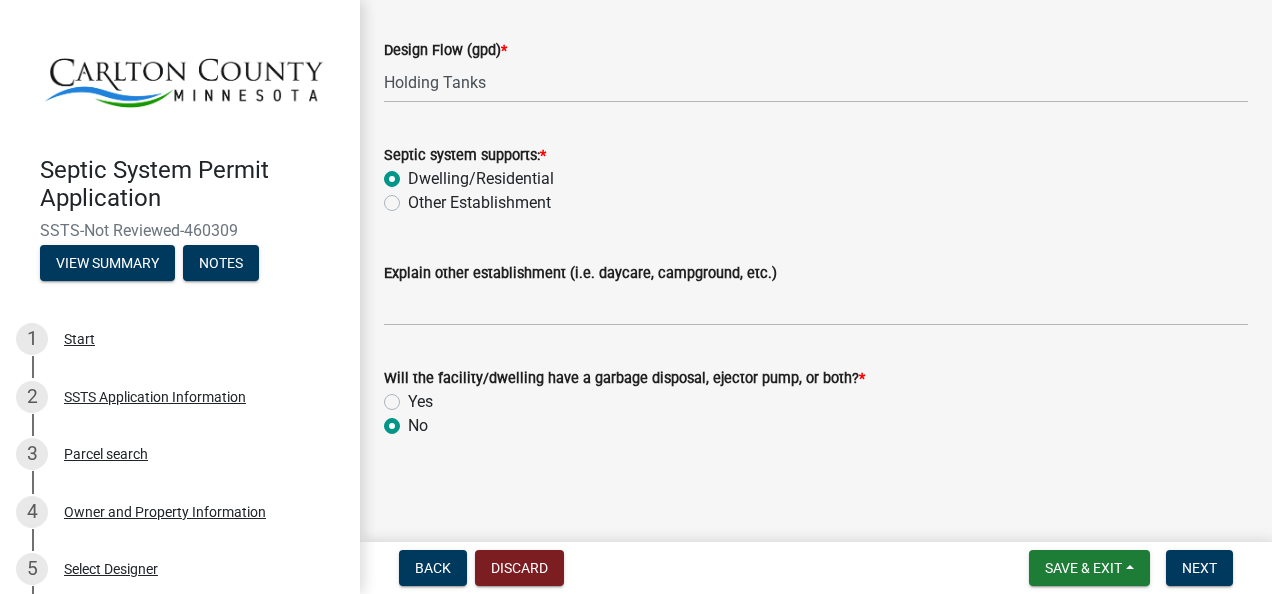 radio on "true" 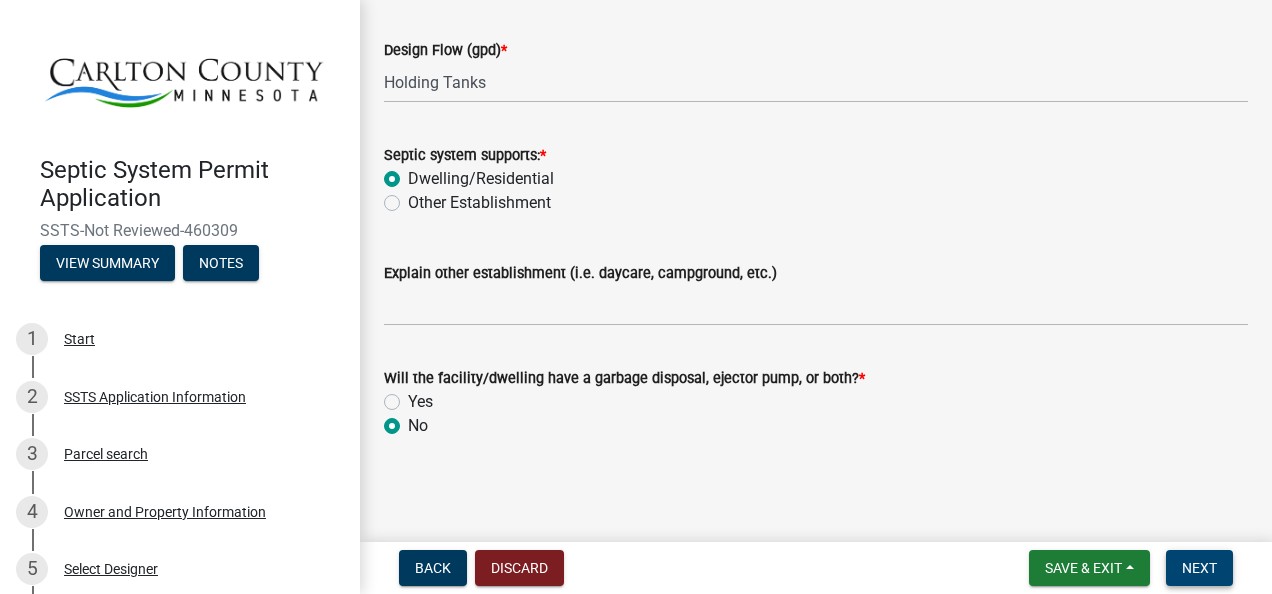 click on "Next" at bounding box center [1199, 568] 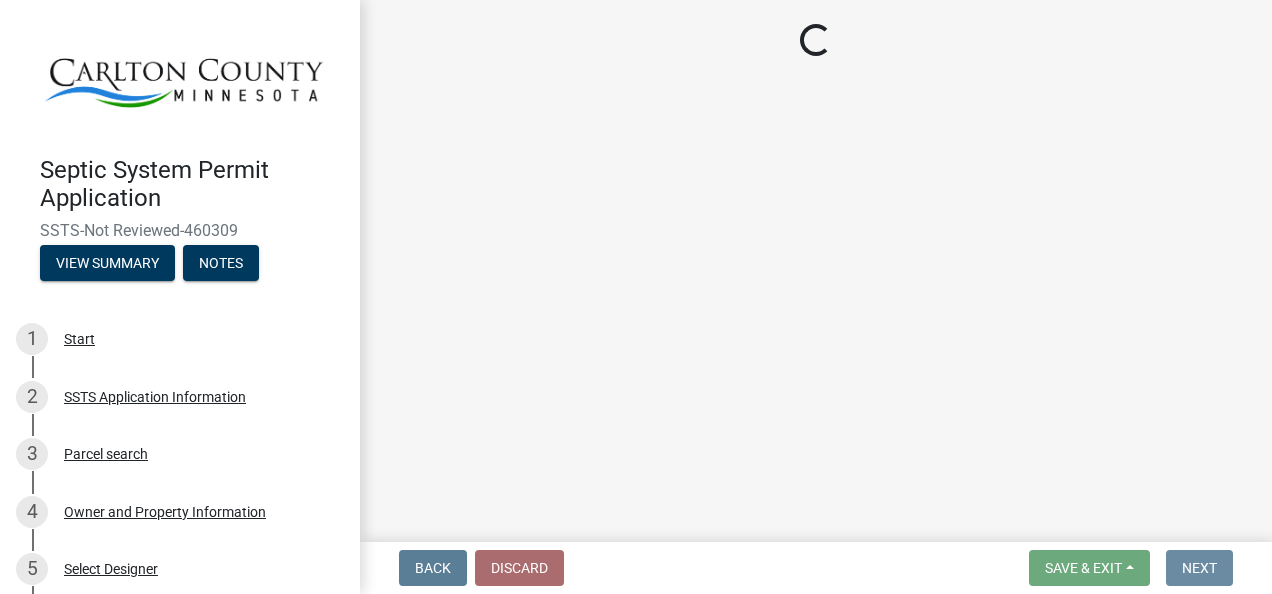 scroll, scrollTop: 0, scrollLeft: 0, axis: both 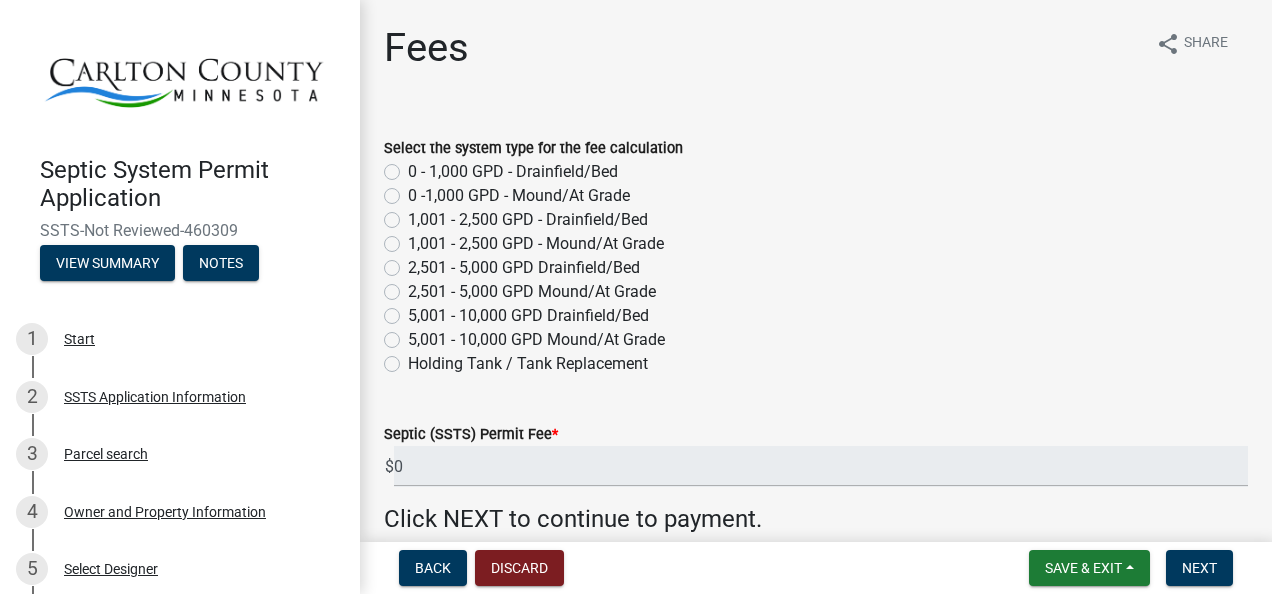 click on "Holding Tank / Tank Replacement" 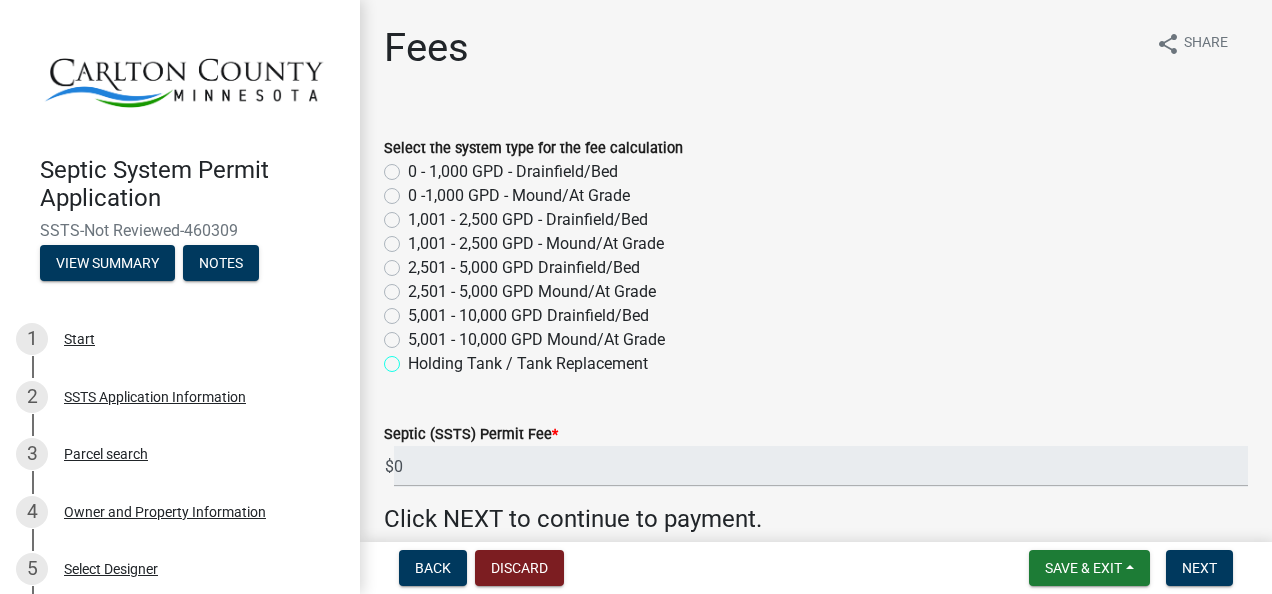 click on "Holding Tank / Tank Replacement" at bounding box center (414, 358) 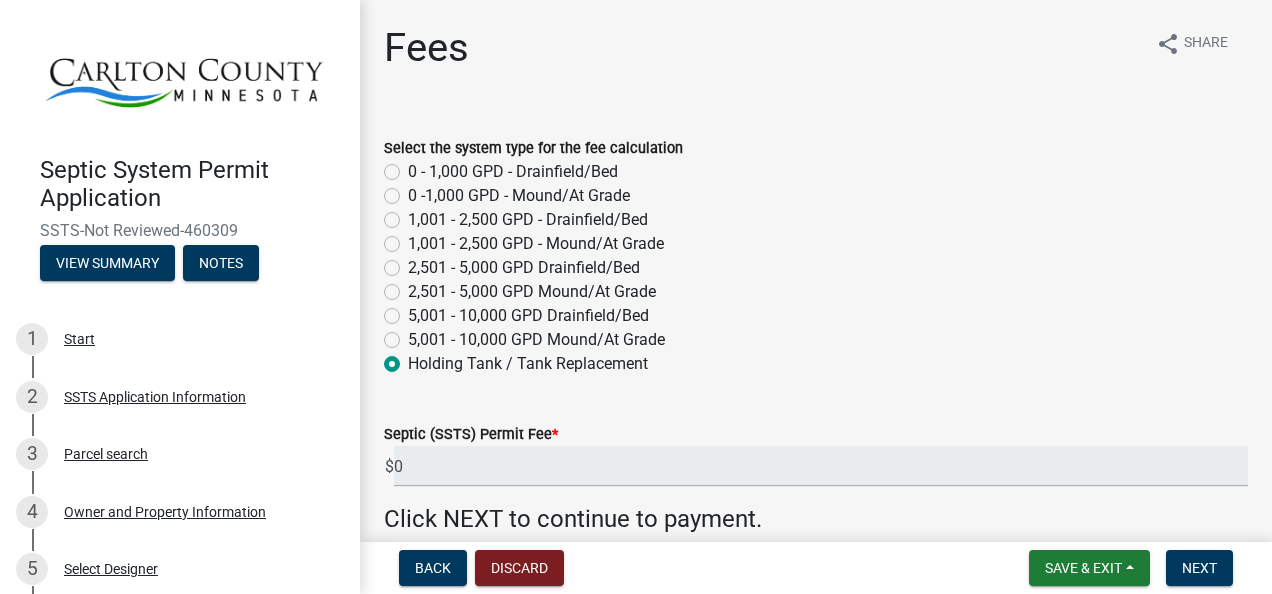 radio on "true" 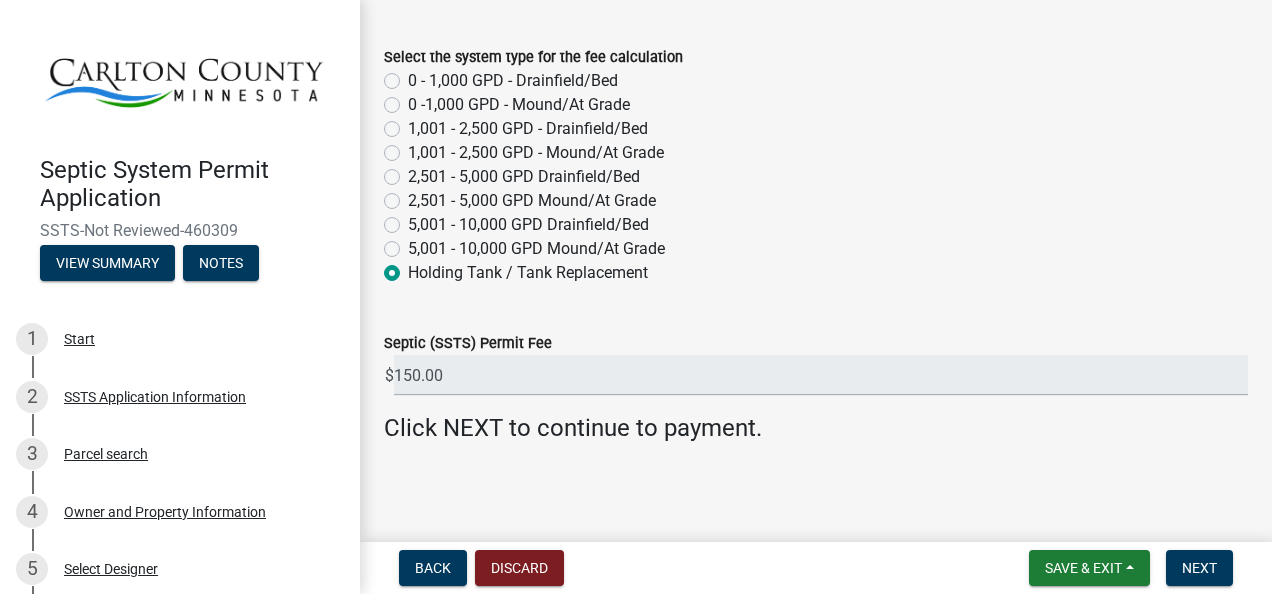 scroll, scrollTop: 94, scrollLeft: 0, axis: vertical 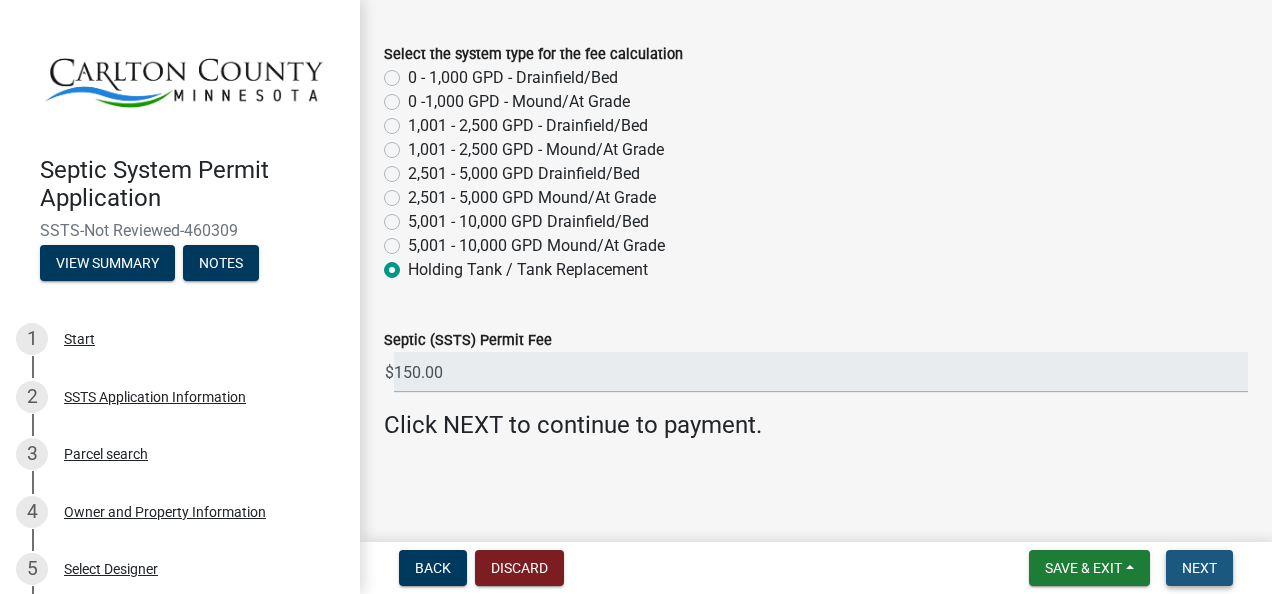 click on "Next" at bounding box center [1199, 568] 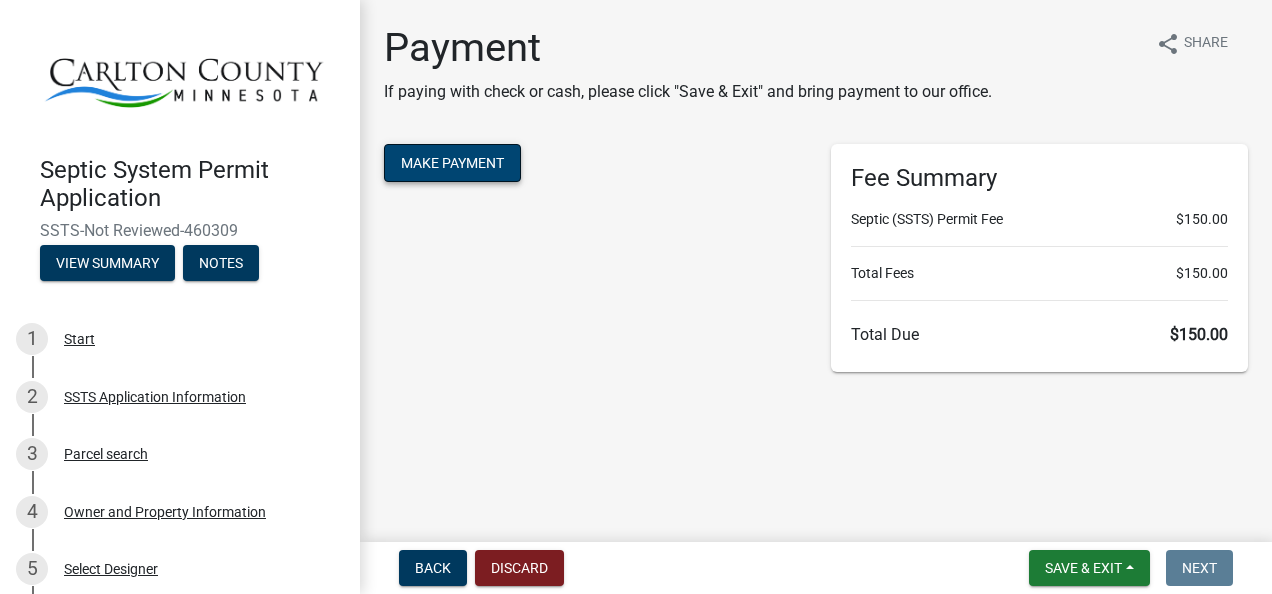 click on "Make Payment" at bounding box center [452, 163] 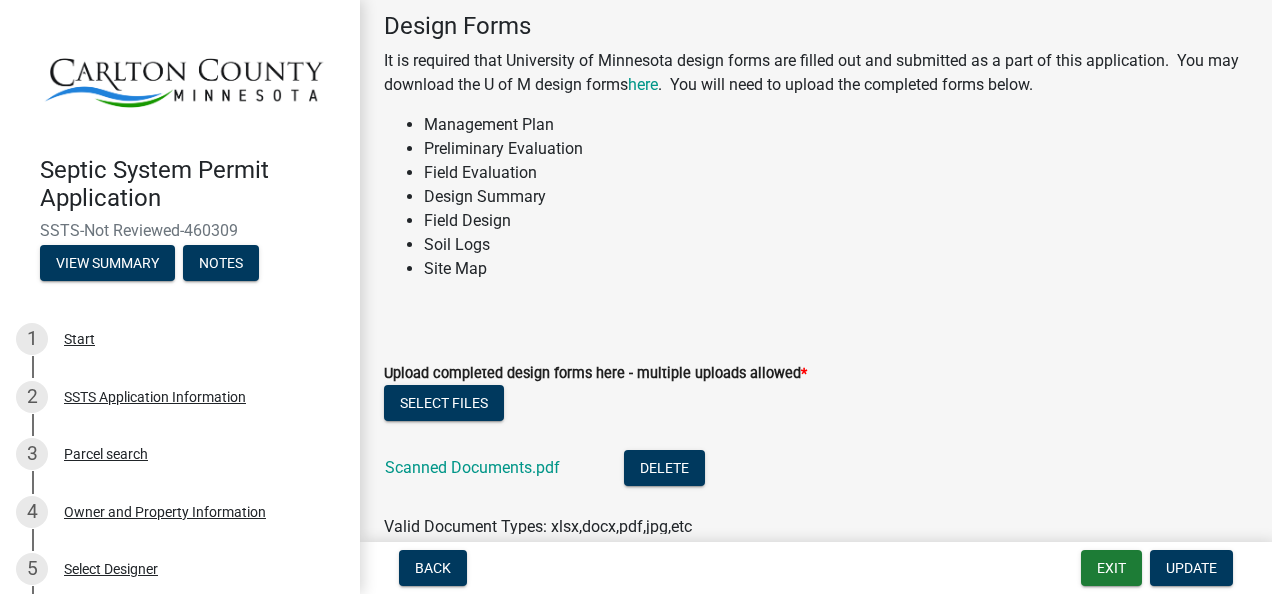 scroll, scrollTop: 200, scrollLeft: 0, axis: vertical 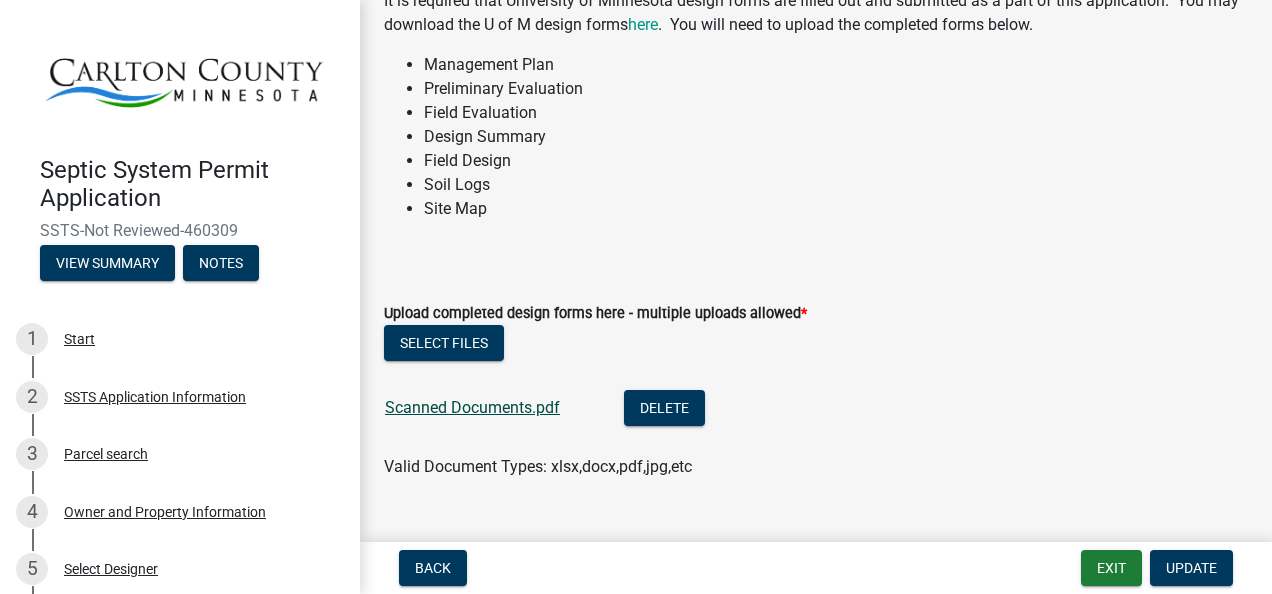 click on "Scanned Documents.pdf" 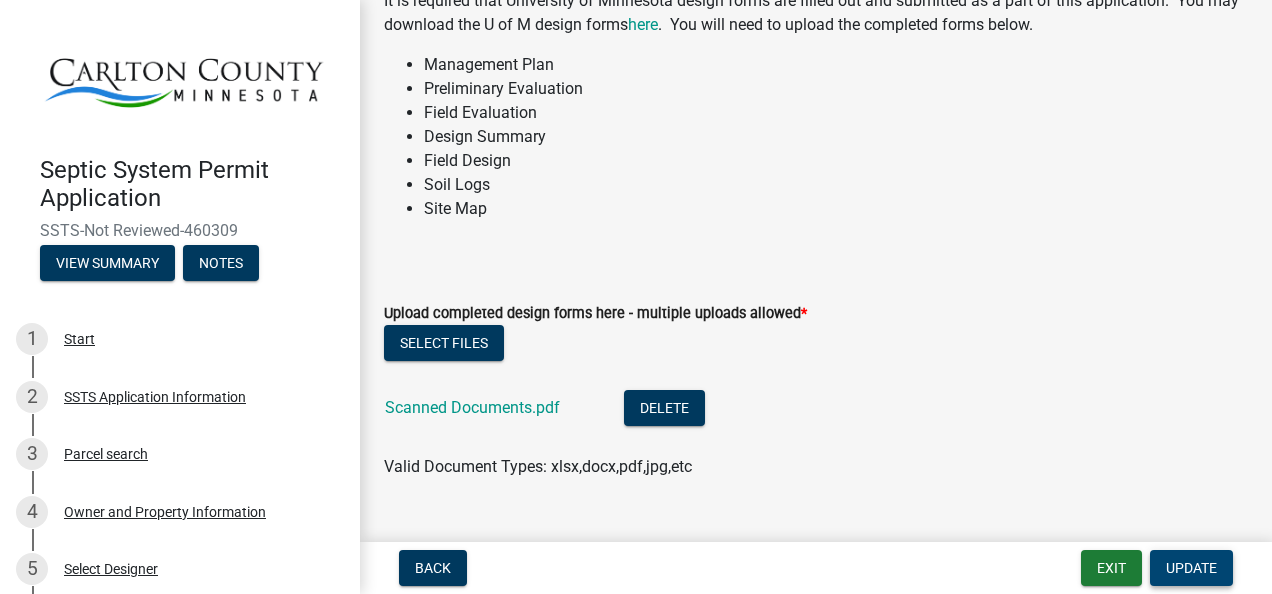 click on "Update" at bounding box center (1191, 568) 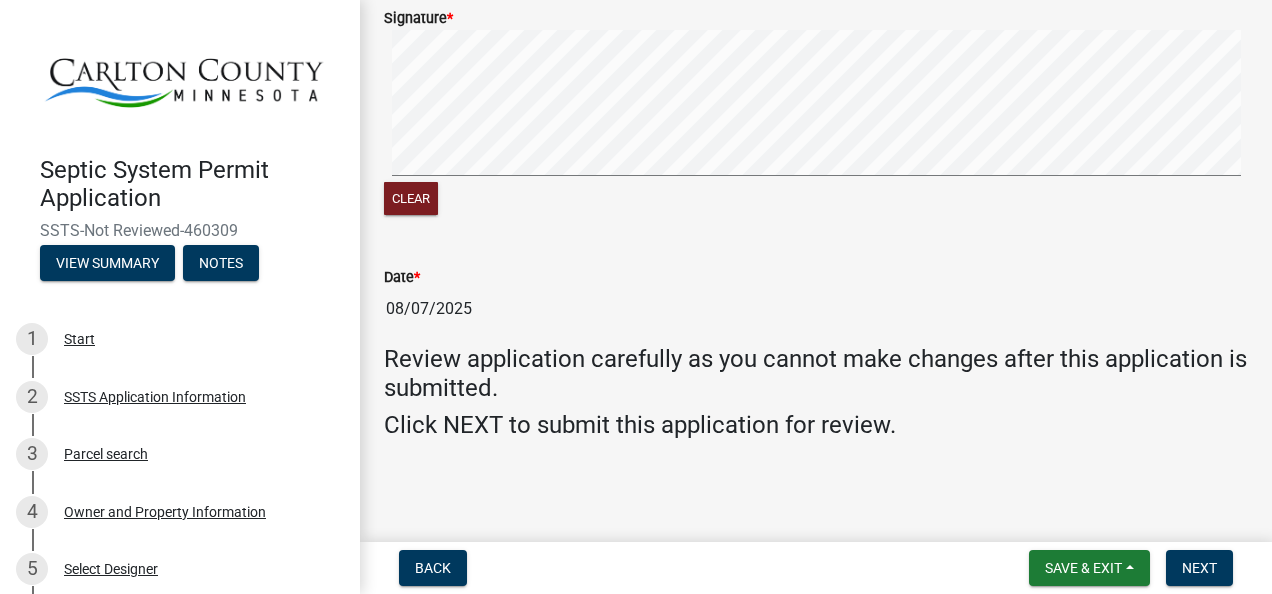 scroll, scrollTop: 456, scrollLeft: 0, axis: vertical 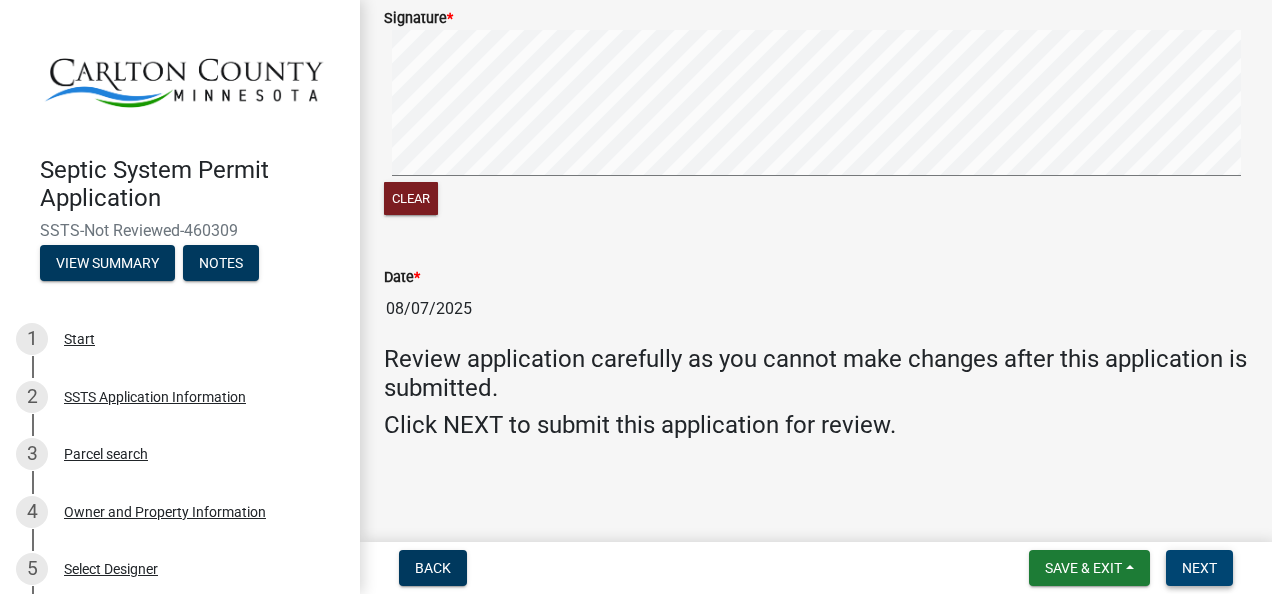 click on "Next" at bounding box center (1199, 568) 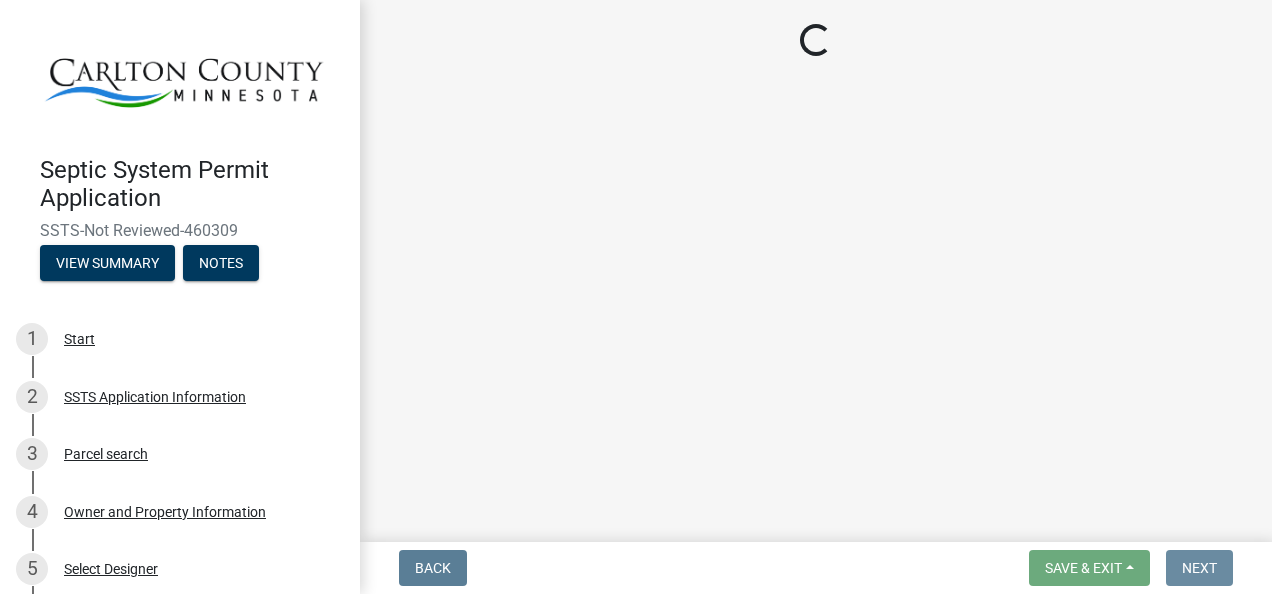 scroll, scrollTop: 0, scrollLeft: 0, axis: both 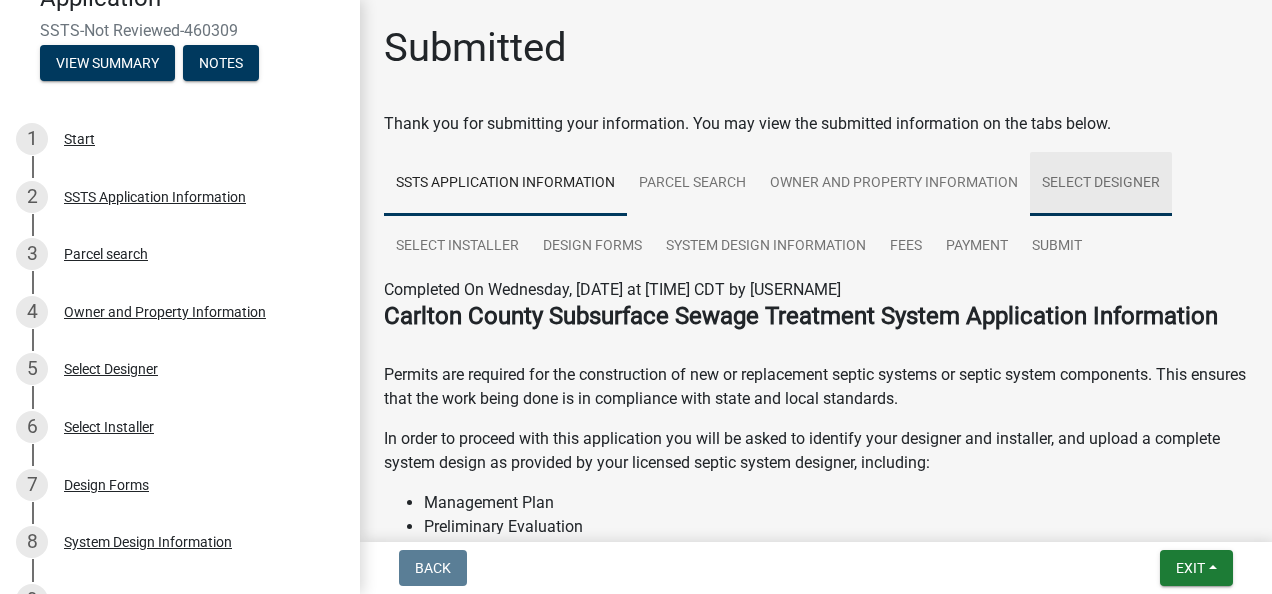 click on "Select Designer" at bounding box center [1101, 184] 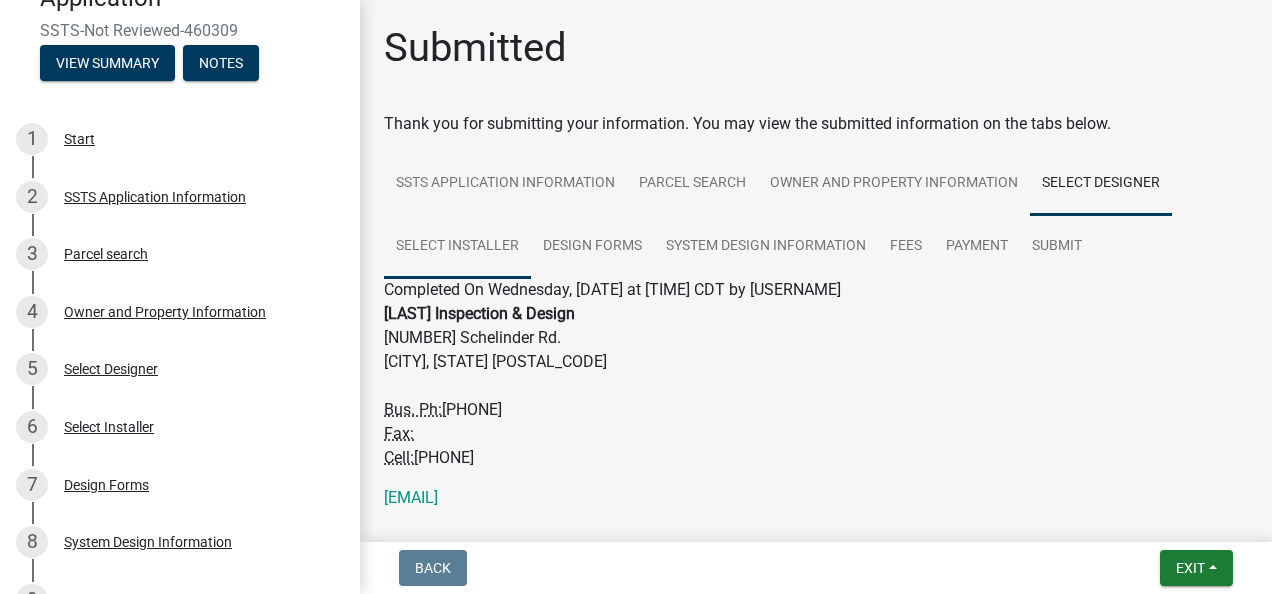 click on "Select Installer" at bounding box center (457, 247) 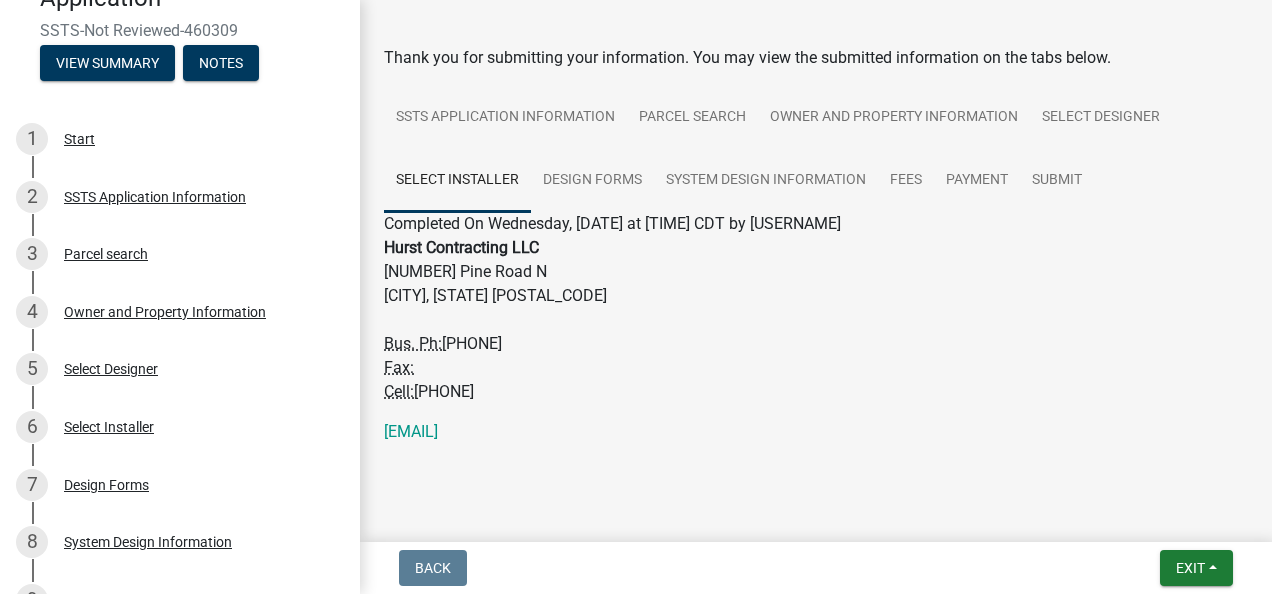 scroll, scrollTop: 94, scrollLeft: 0, axis: vertical 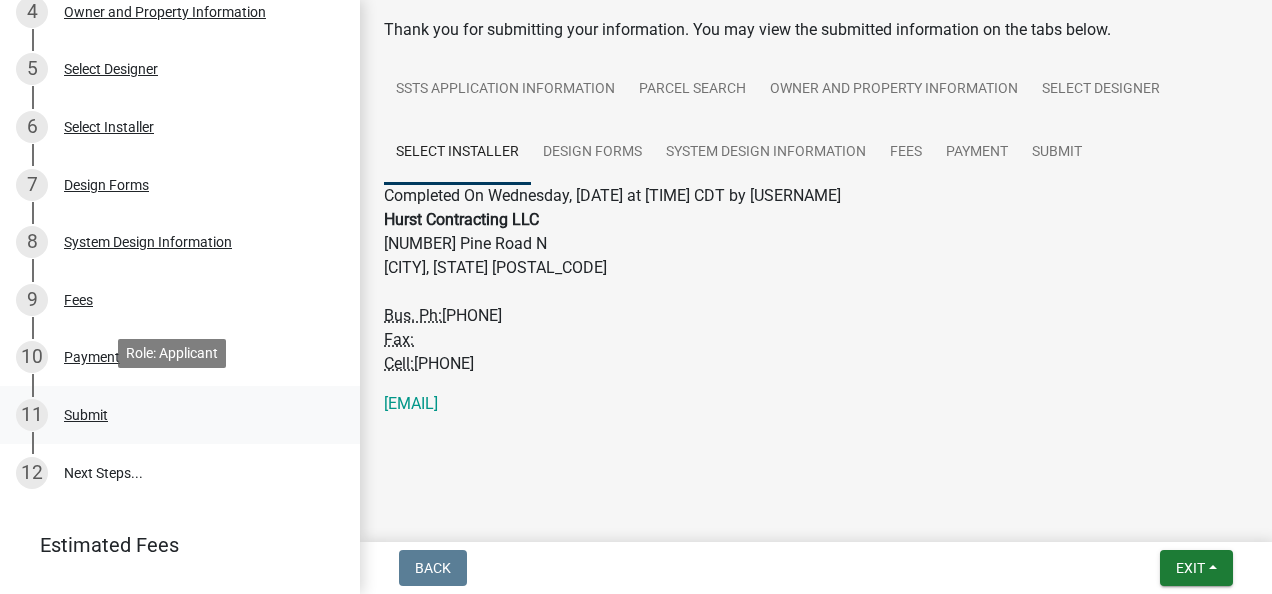 click on "Submit" at bounding box center (86, 415) 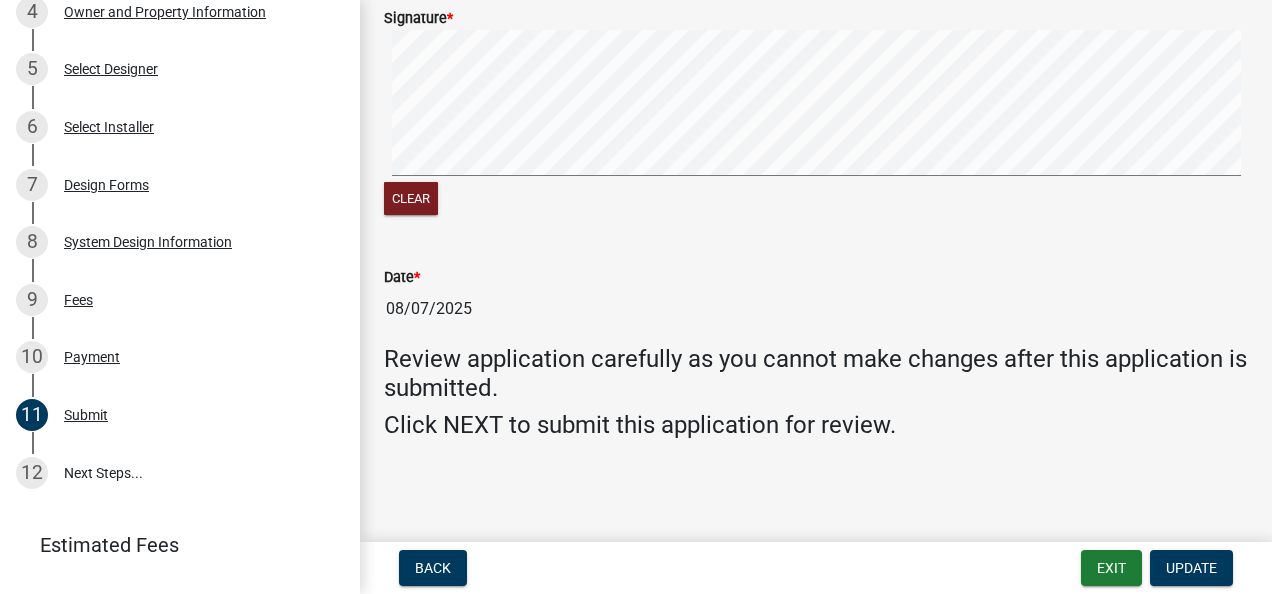 scroll, scrollTop: 456, scrollLeft: 0, axis: vertical 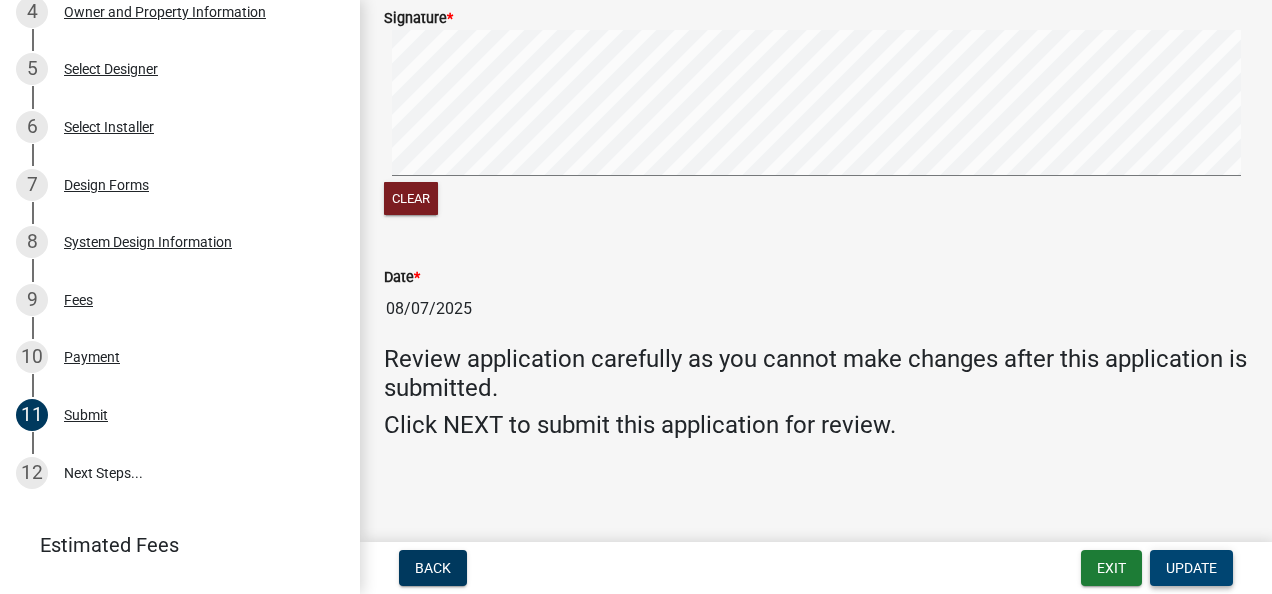 click on "Update" at bounding box center (1191, 568) 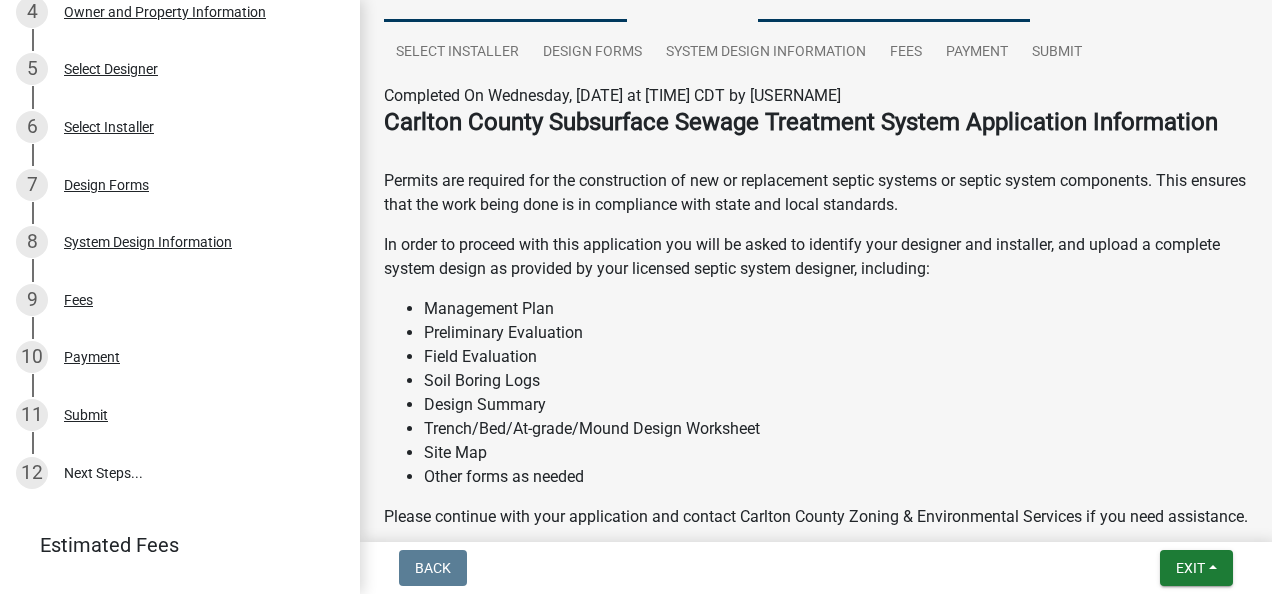 scroll, scrollTop: 0, scrollLeft: 0, axis: both 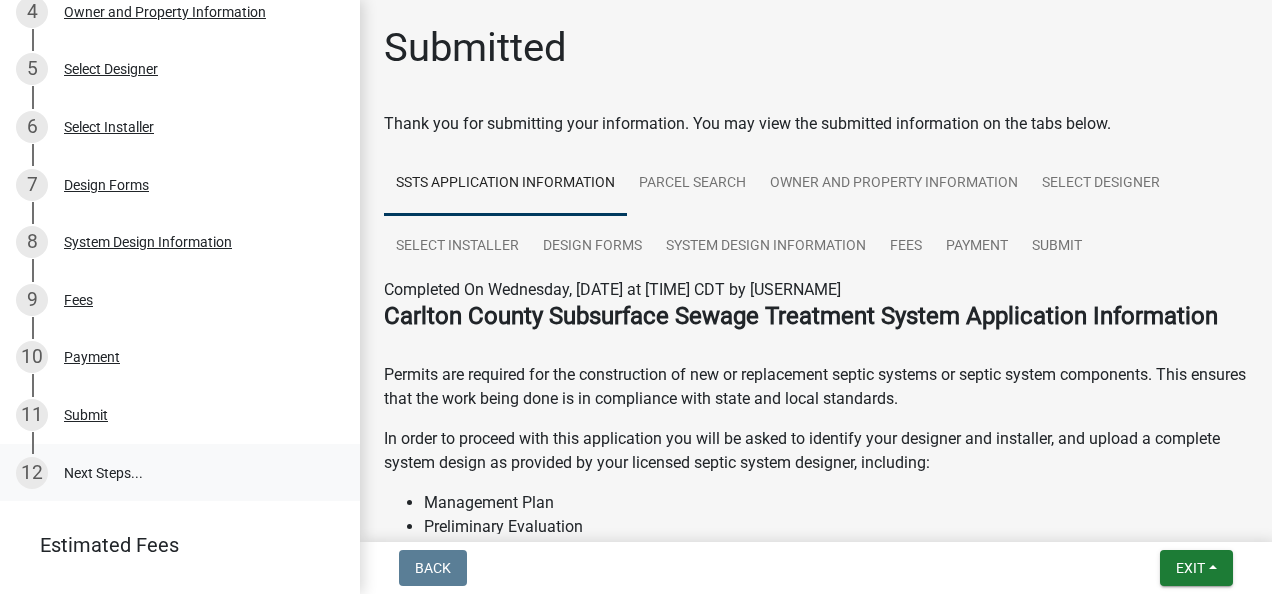 click on "12   Next Steps..." at bounding box center [180, 473] 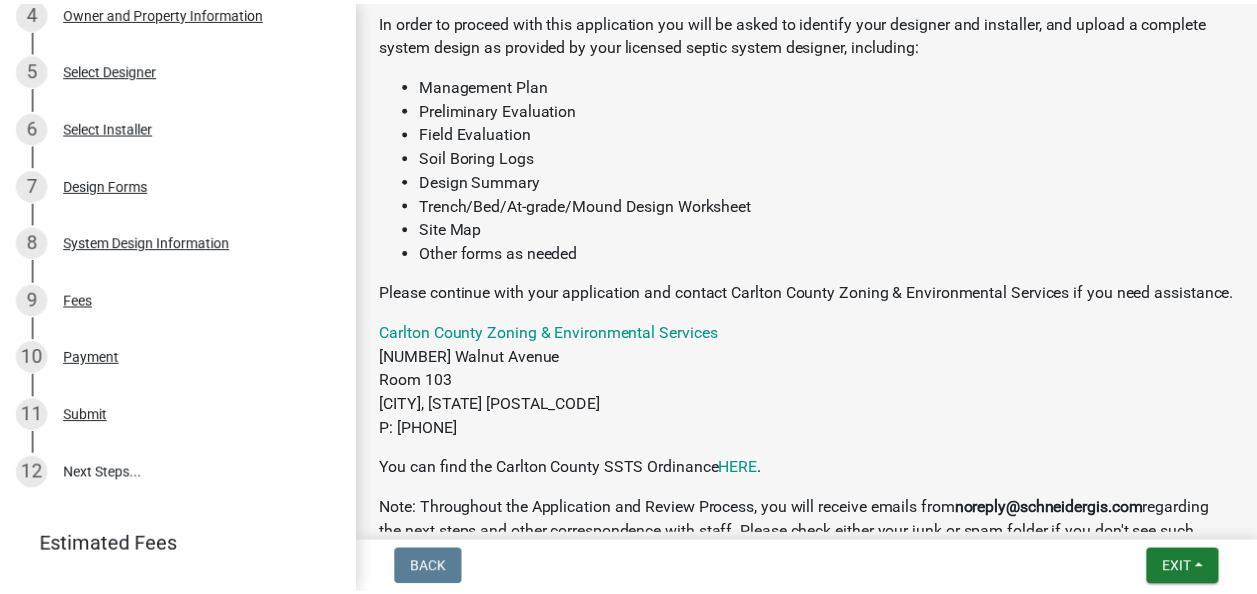 scroll, scrollTop: 595, scrollLeft: 0, axis: vertical 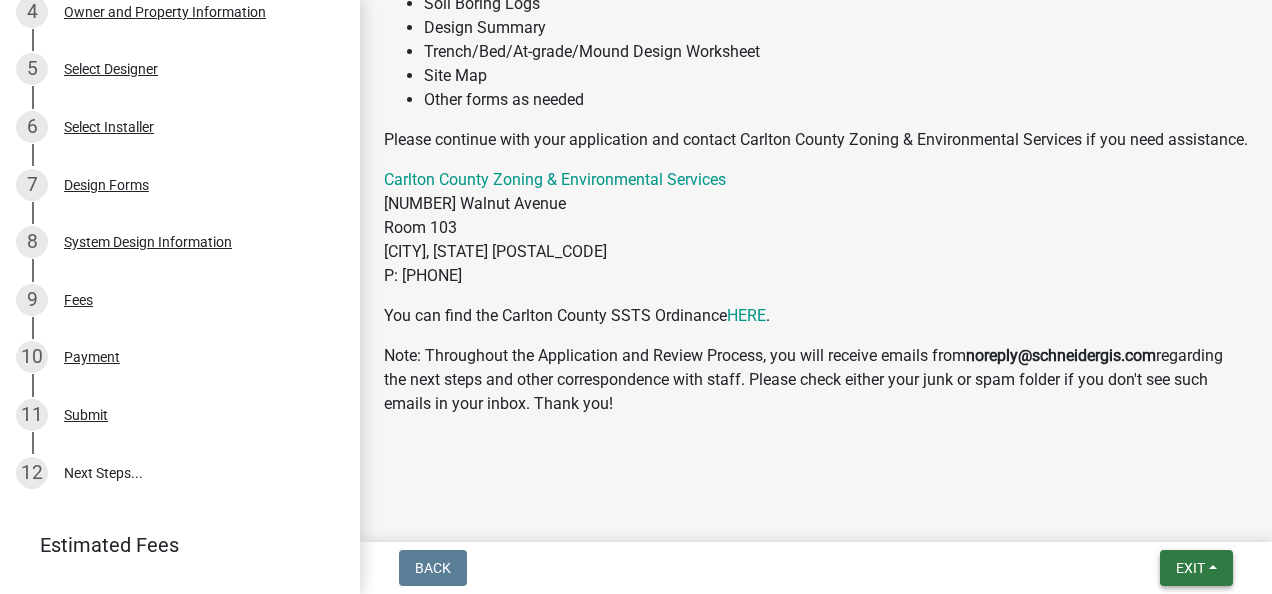 click on "Exit" at bounding box center [1190, 568] 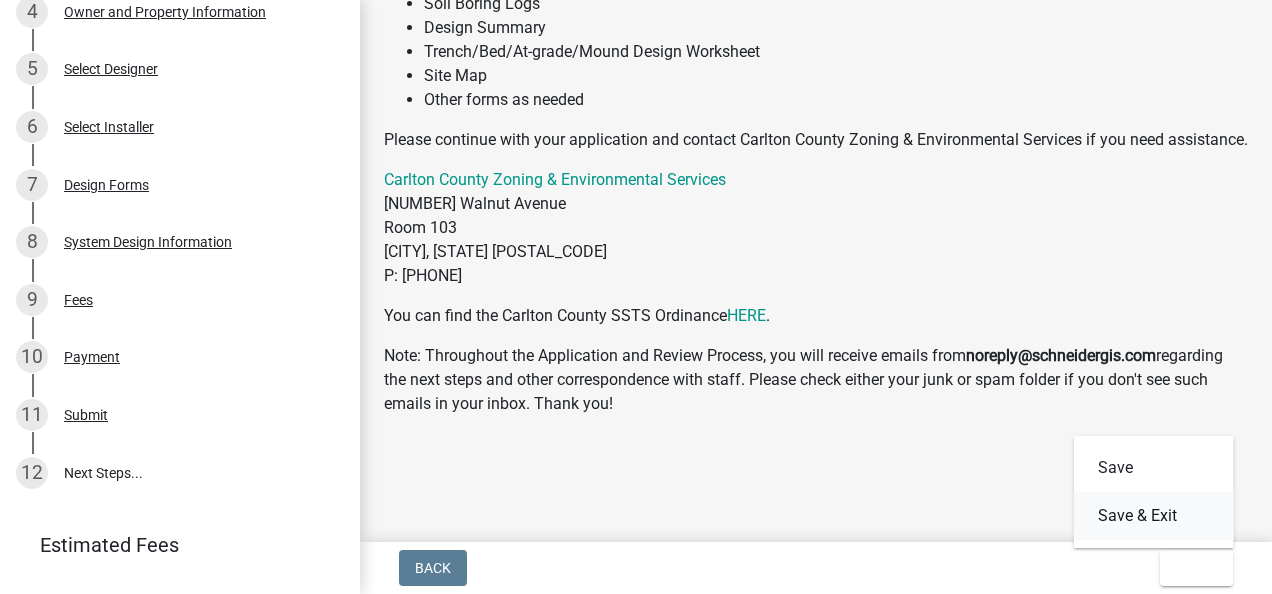 click on "Save & Exit" at bounding box center [1154, 516] 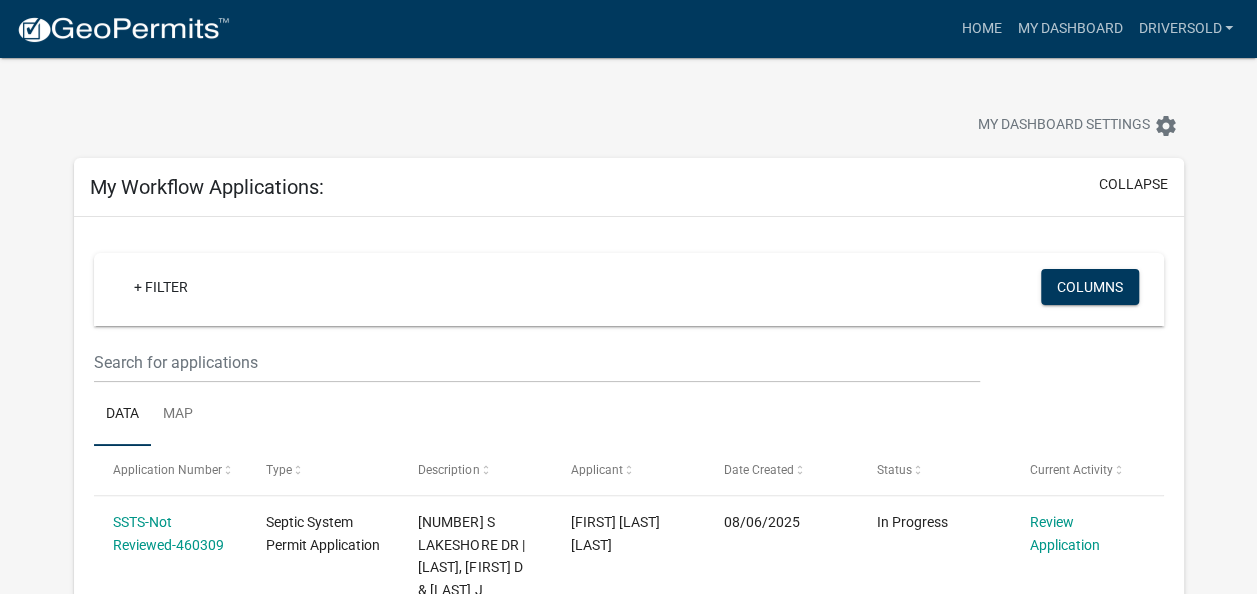 scroll, scrollTop: 0, scrollLeft: 0, axis: both 